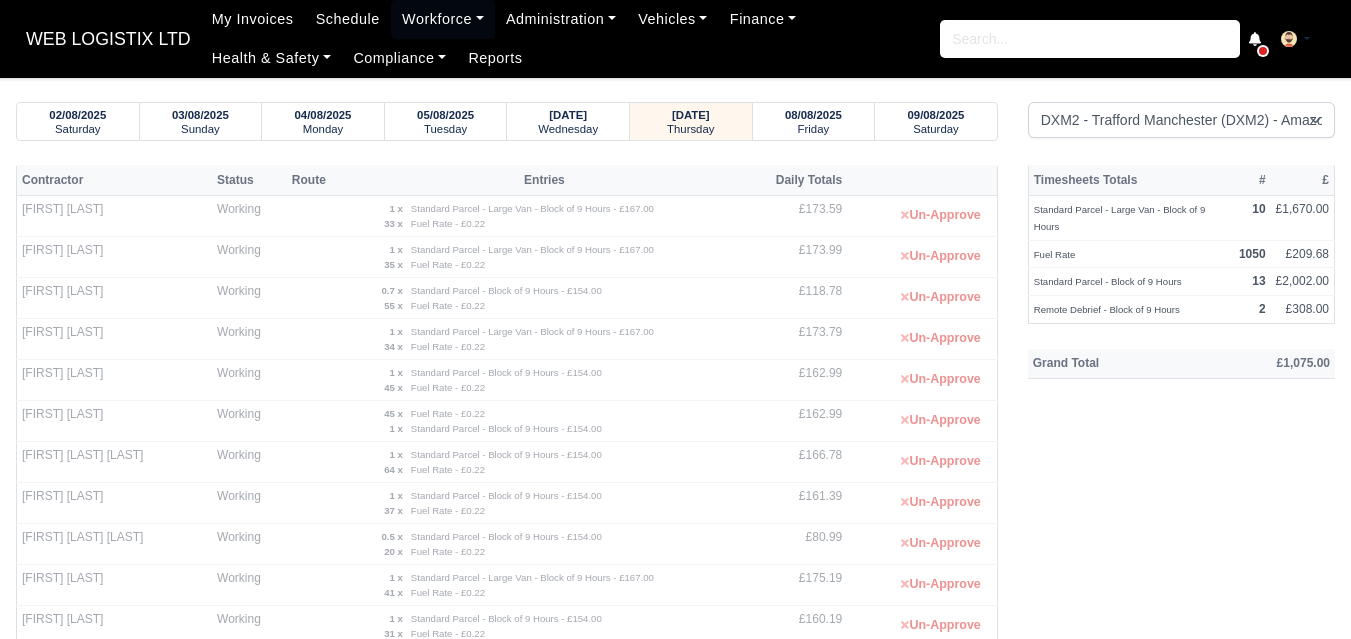 select on "1" 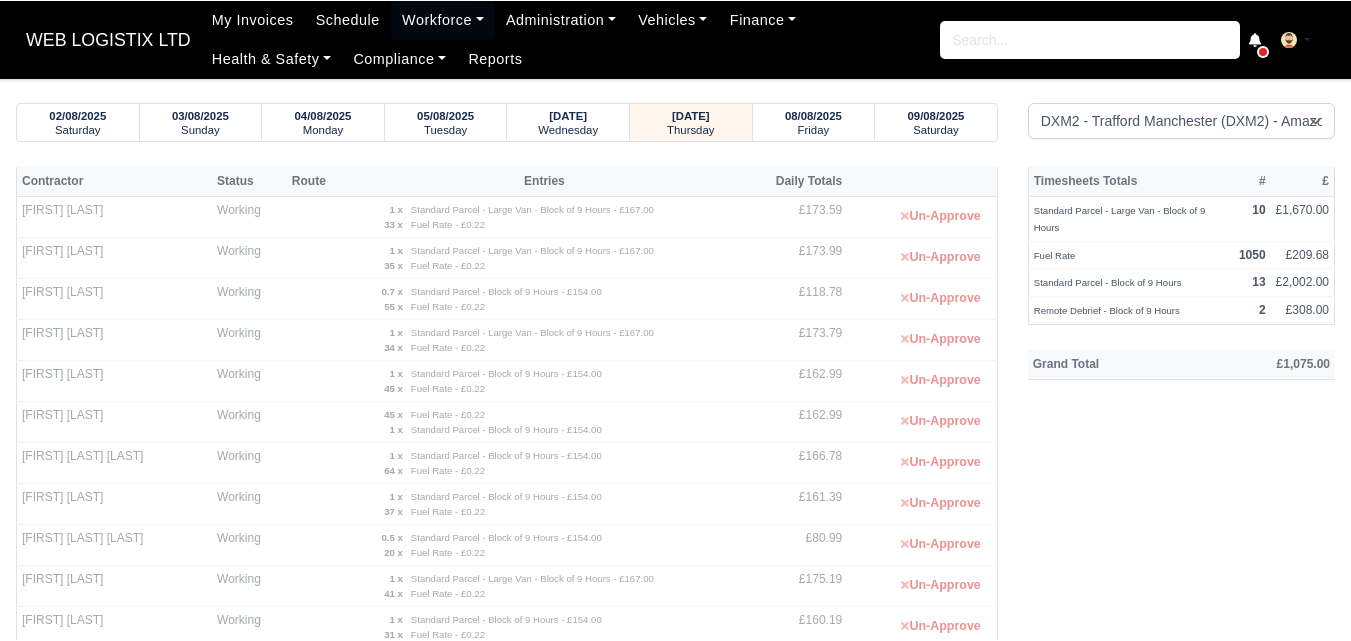 scroll, scrollTop: 0, scrollLeft: 0, axis: both 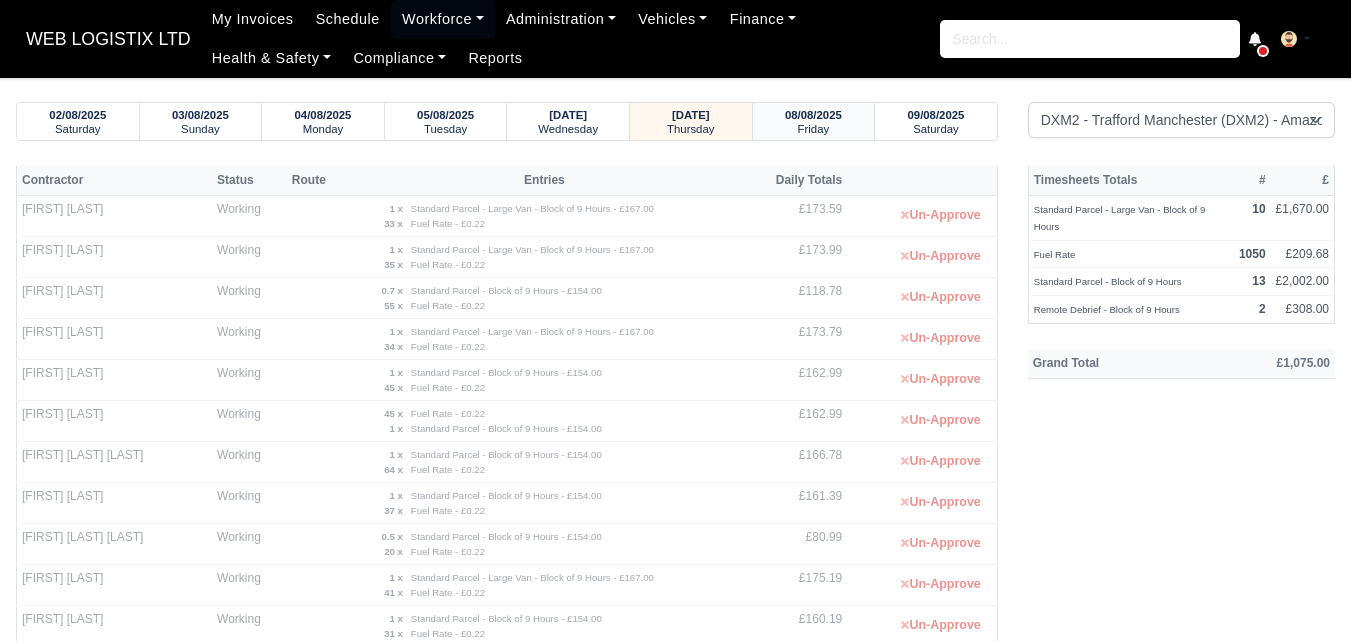 click on "08/08/2025
Friday" at bounding box center [814, 121] 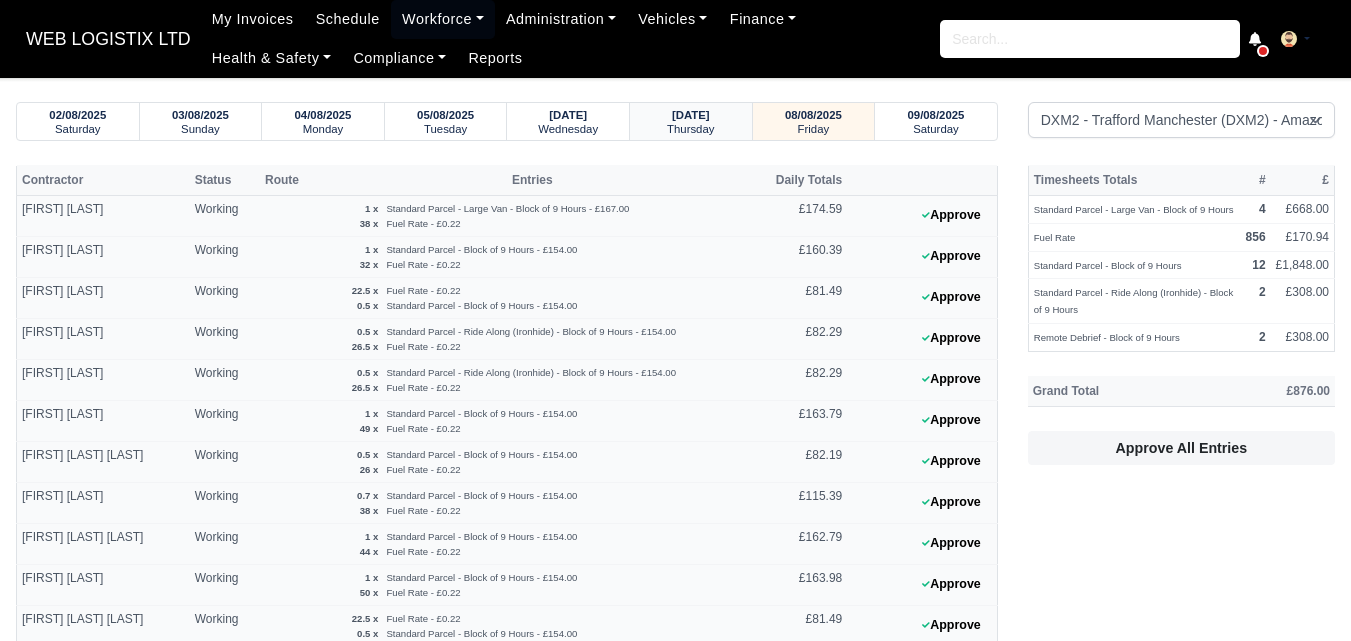 click on "07/08/2025" at bounding box center (691, 115) 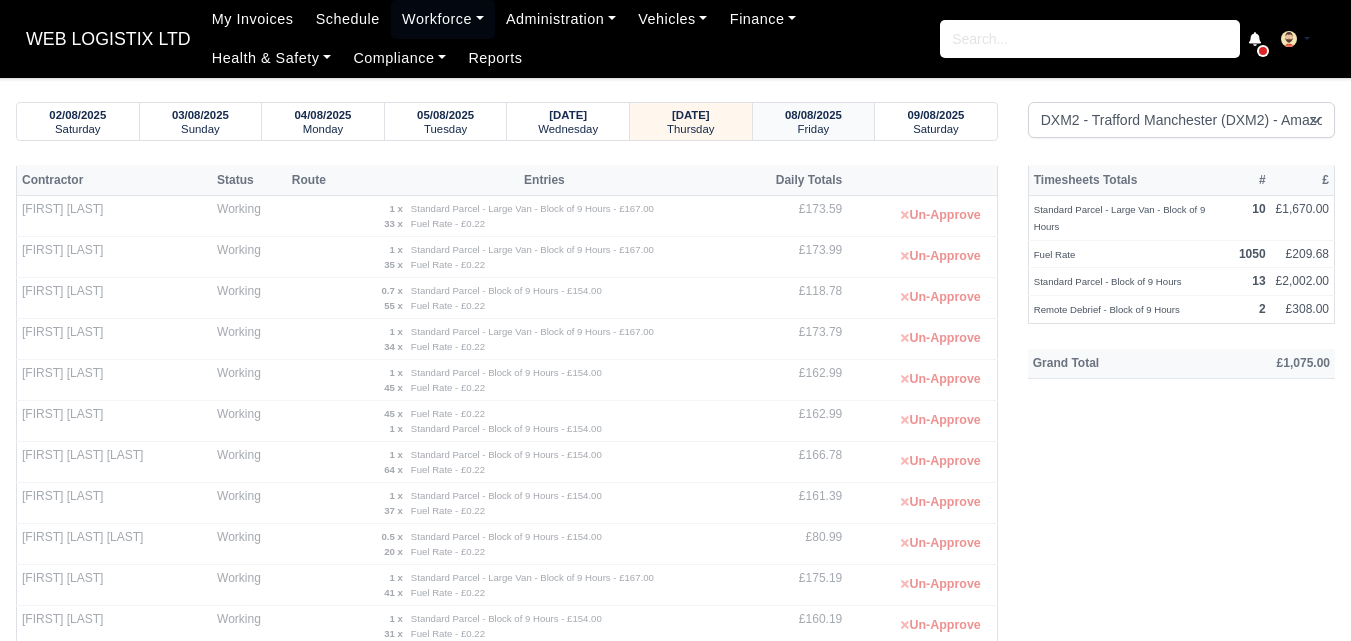 click on "08/08/2025" at bounding box center [813, 115] 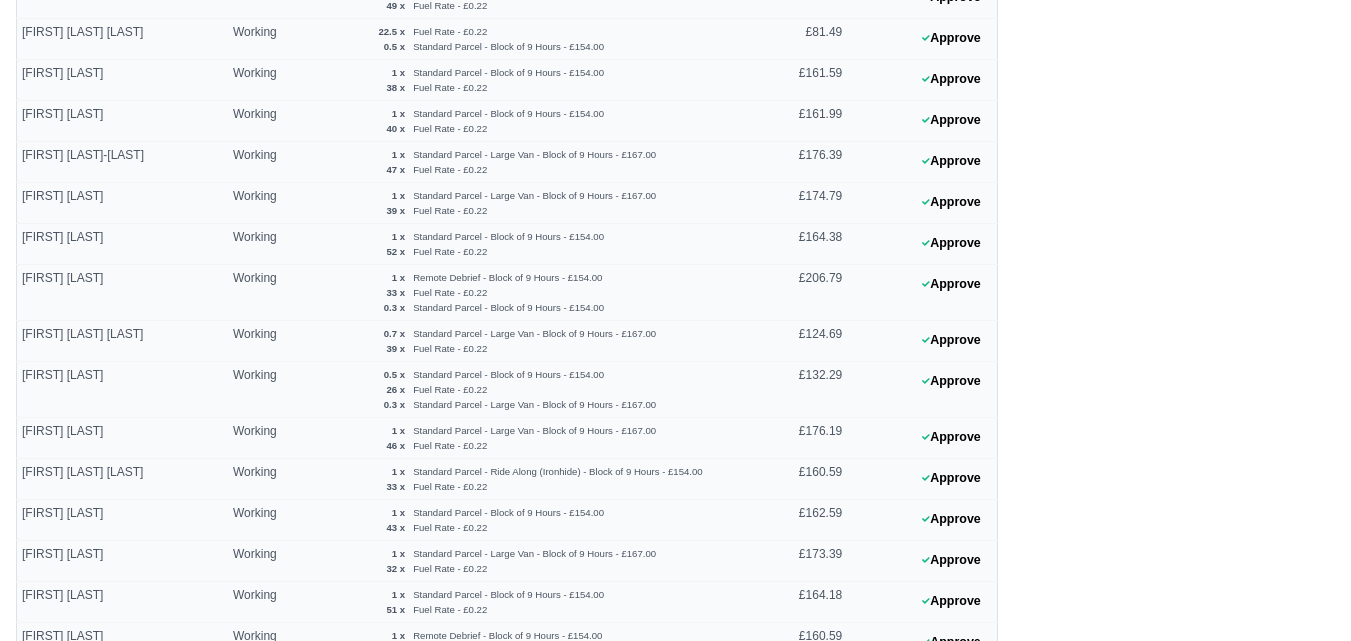 scroll, scrollTop: 838, scrollLeft: 0, axis: vertical 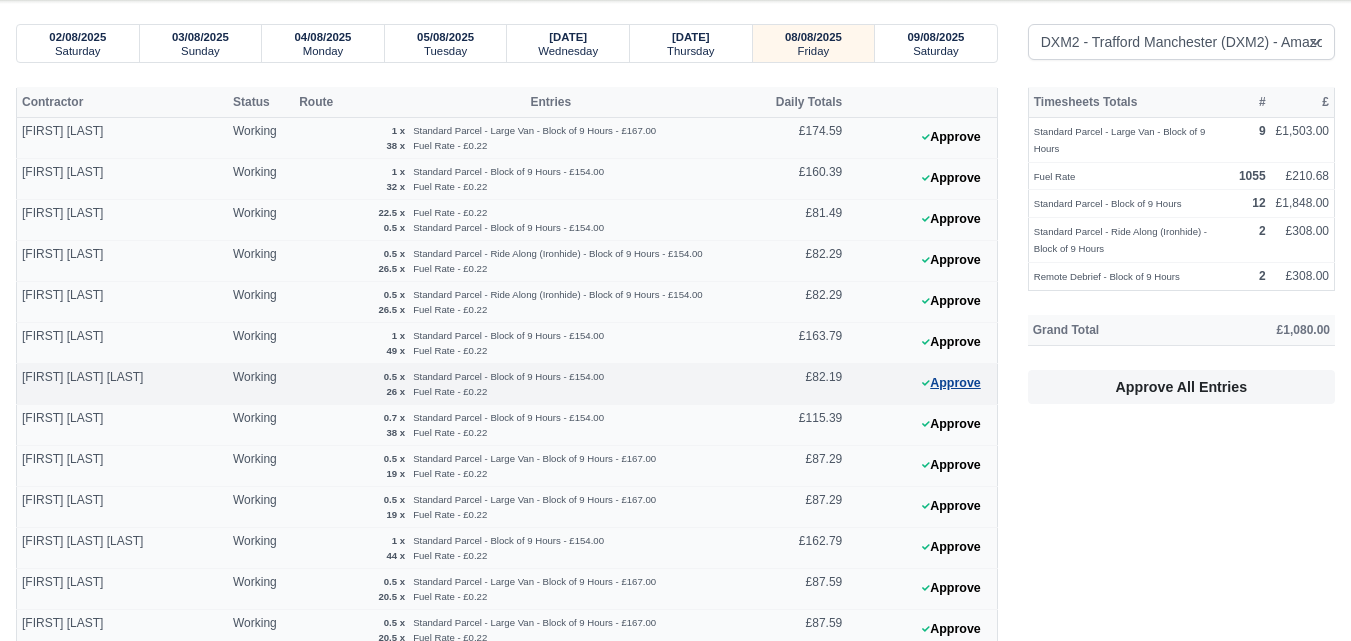 click on "Approve" at bounding box center [951, 383] 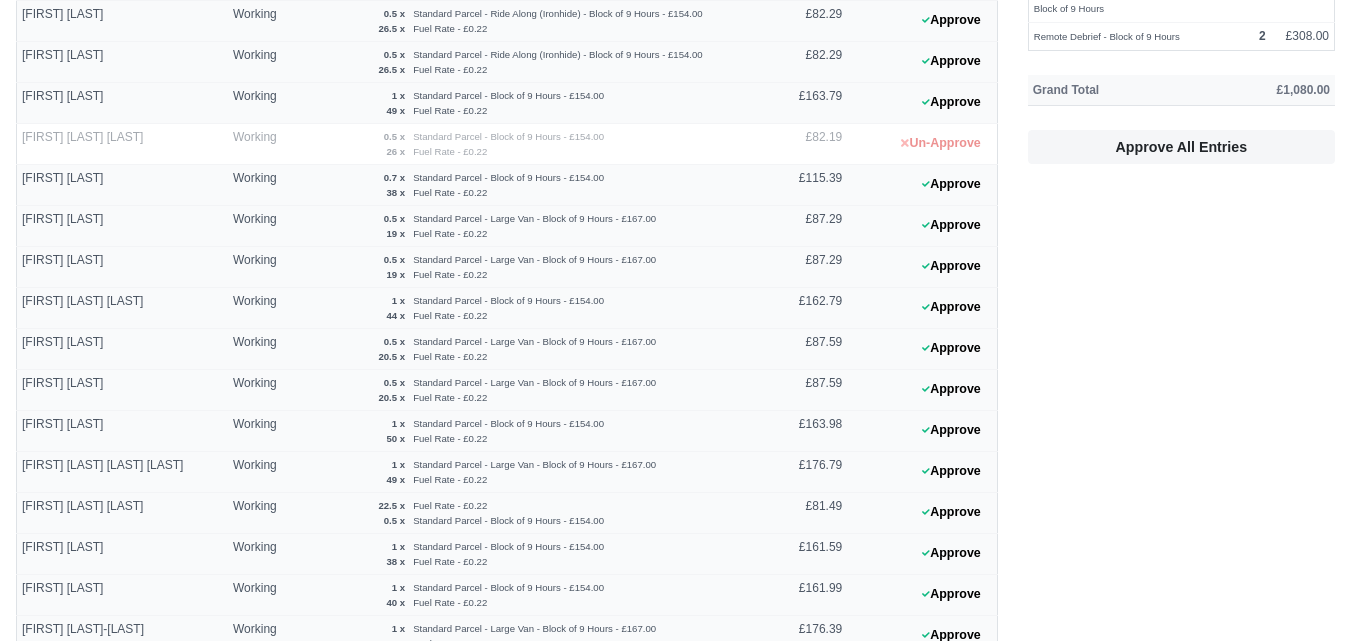 scroll, scrollTop: 315, scrollLeft: 0, axis: vertical 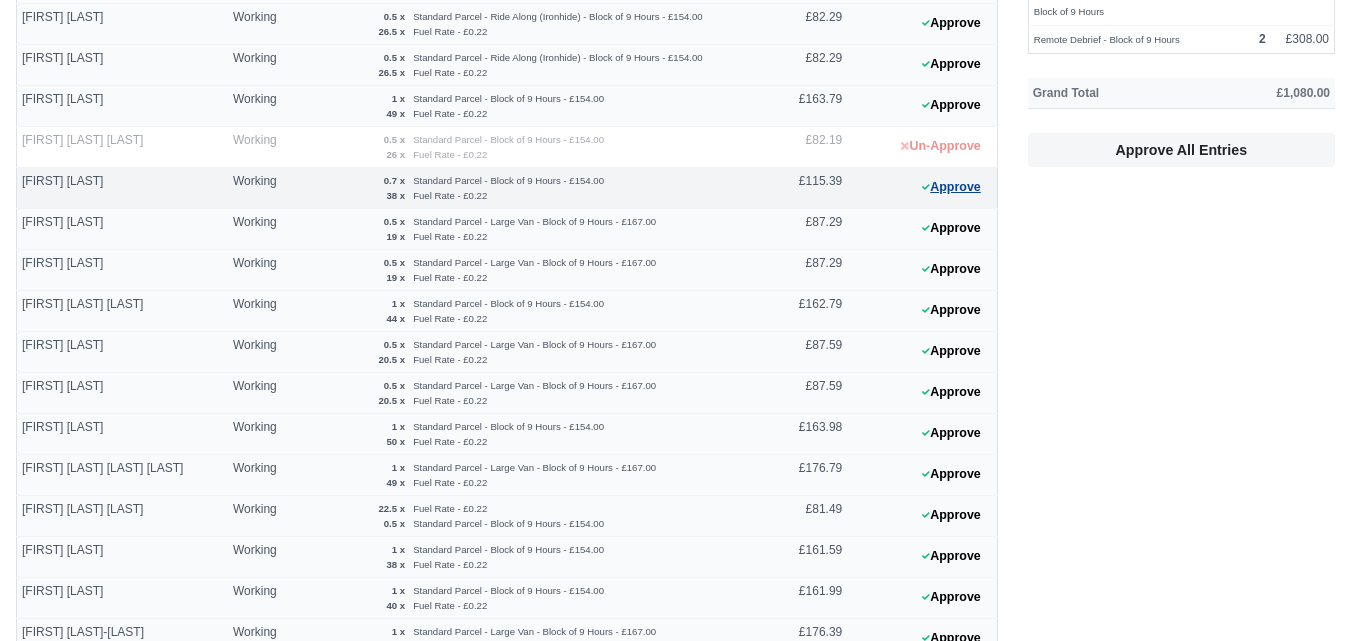 click on "Approve" at bounding box center (951, 187) 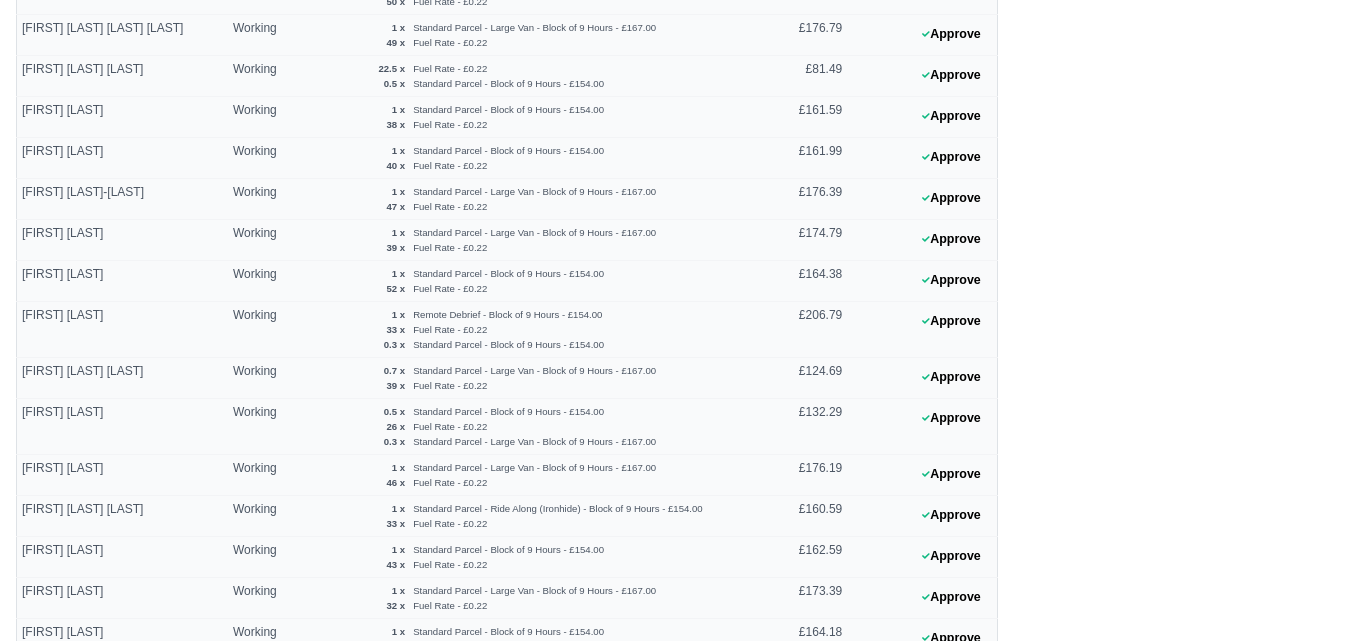 scroll, scrollTop: 762, scrollLeft: 0, axis: vertical 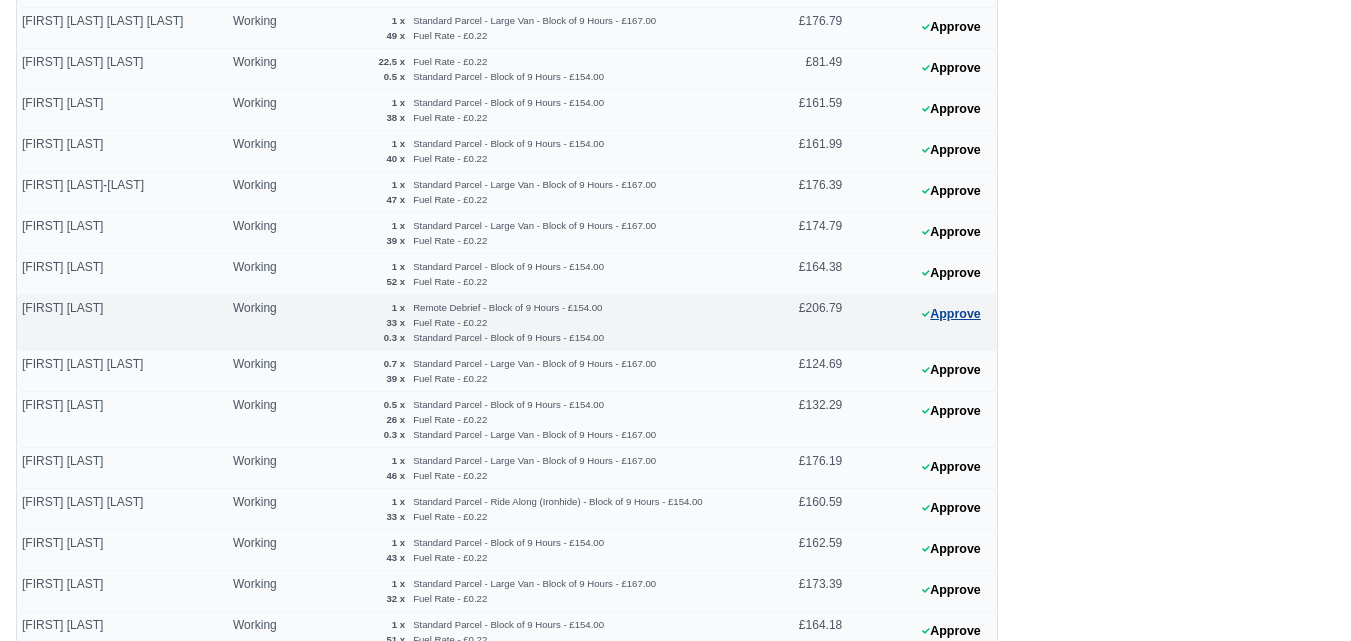 click on "Approve" at bounding box center (951, 314) 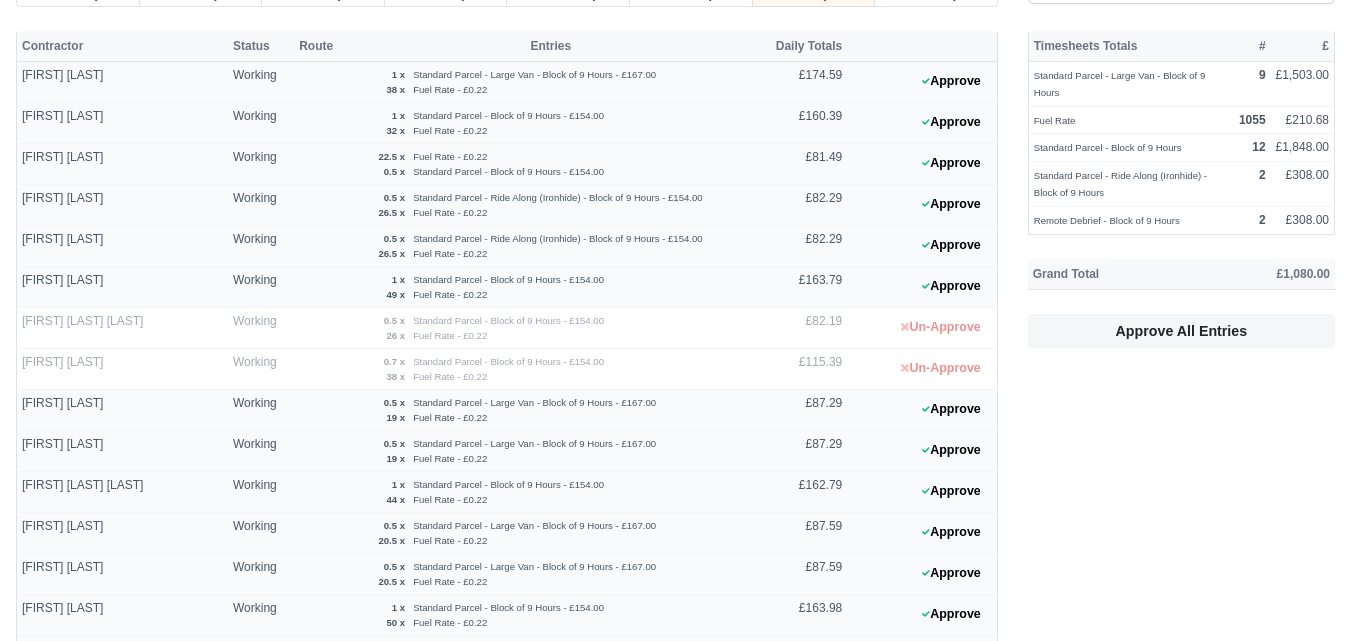 scroll, scrollTop: 105, scrollLeft: 0, axis: vertical 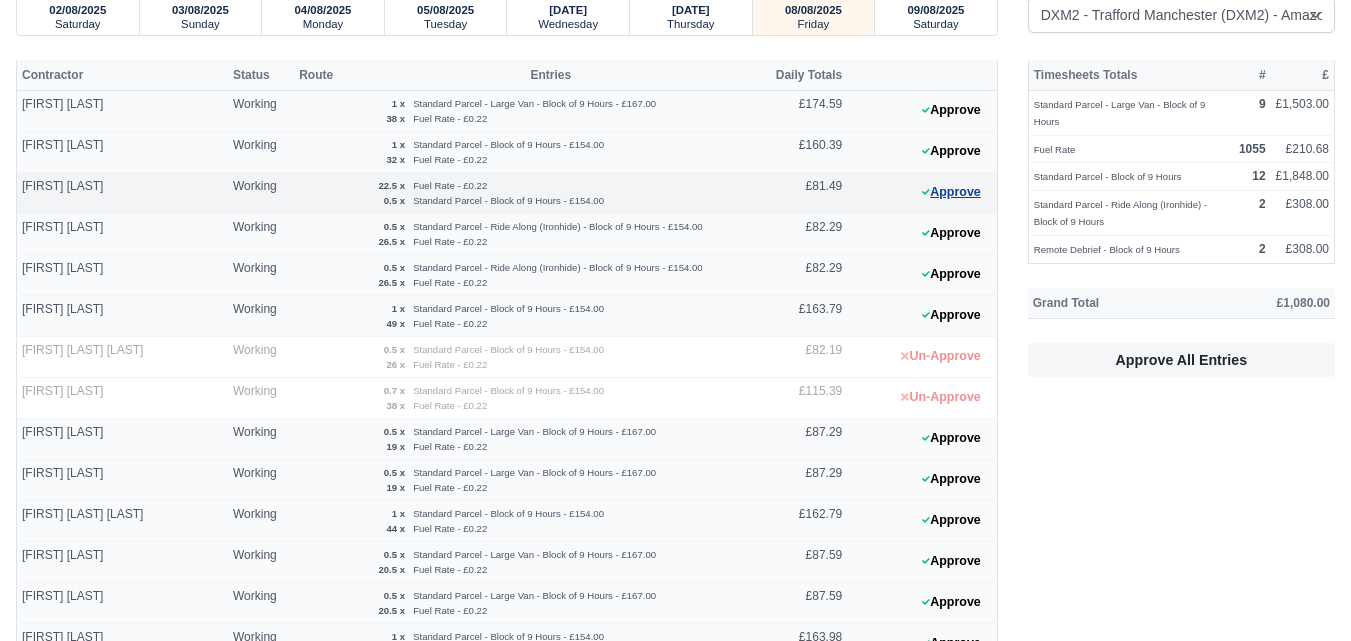 click on "Approve" at bounding box center (951, 192) 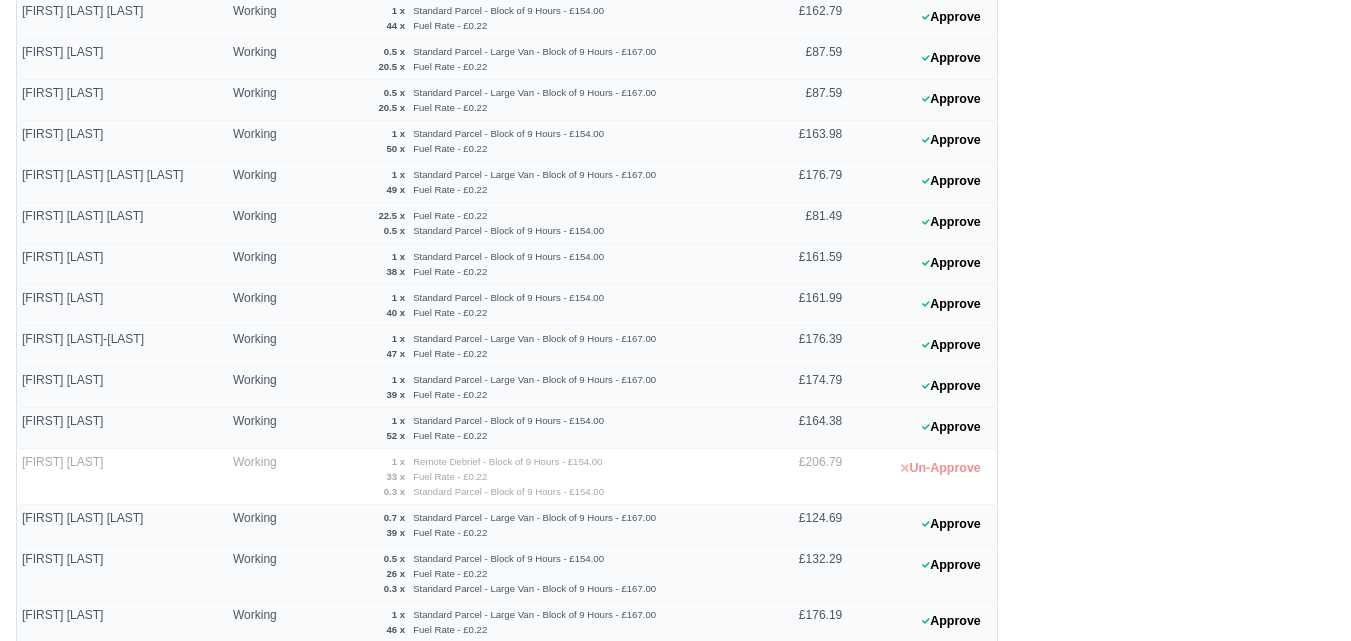 scroll, scrollTop: 625, scrollLeft: 0, axis: vertical 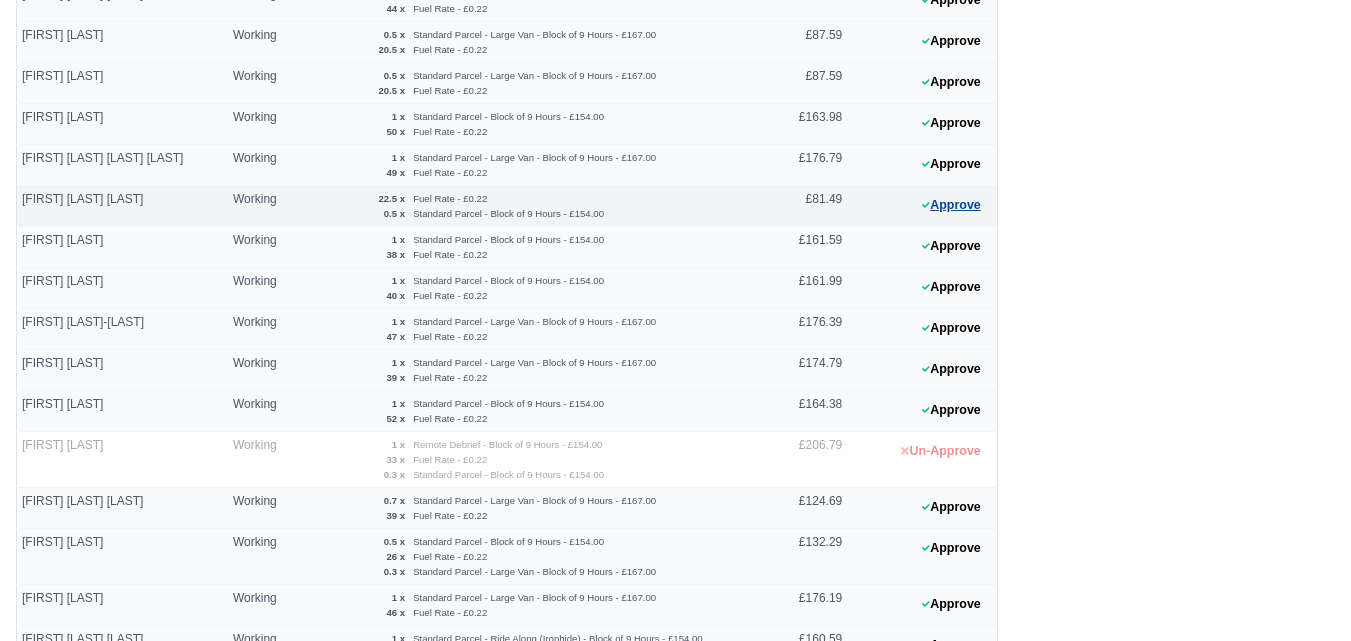 click 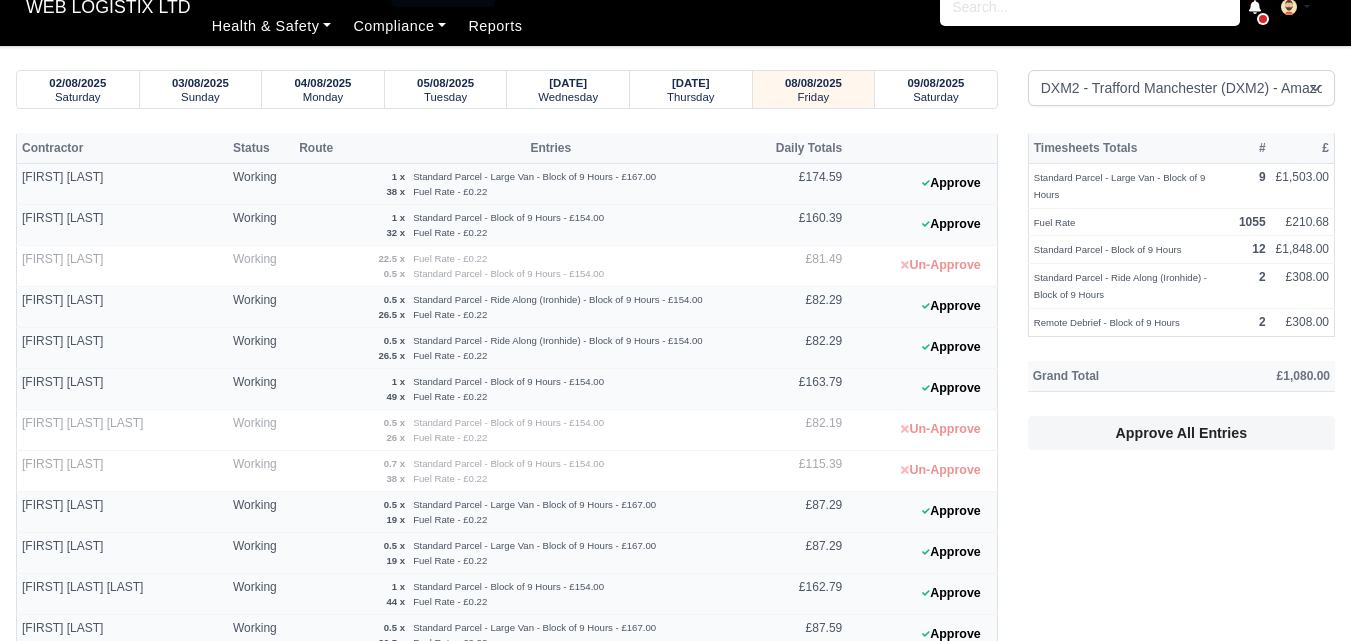 scroll, scrollTop: 24, scrollLeft: 0, axis: vertical 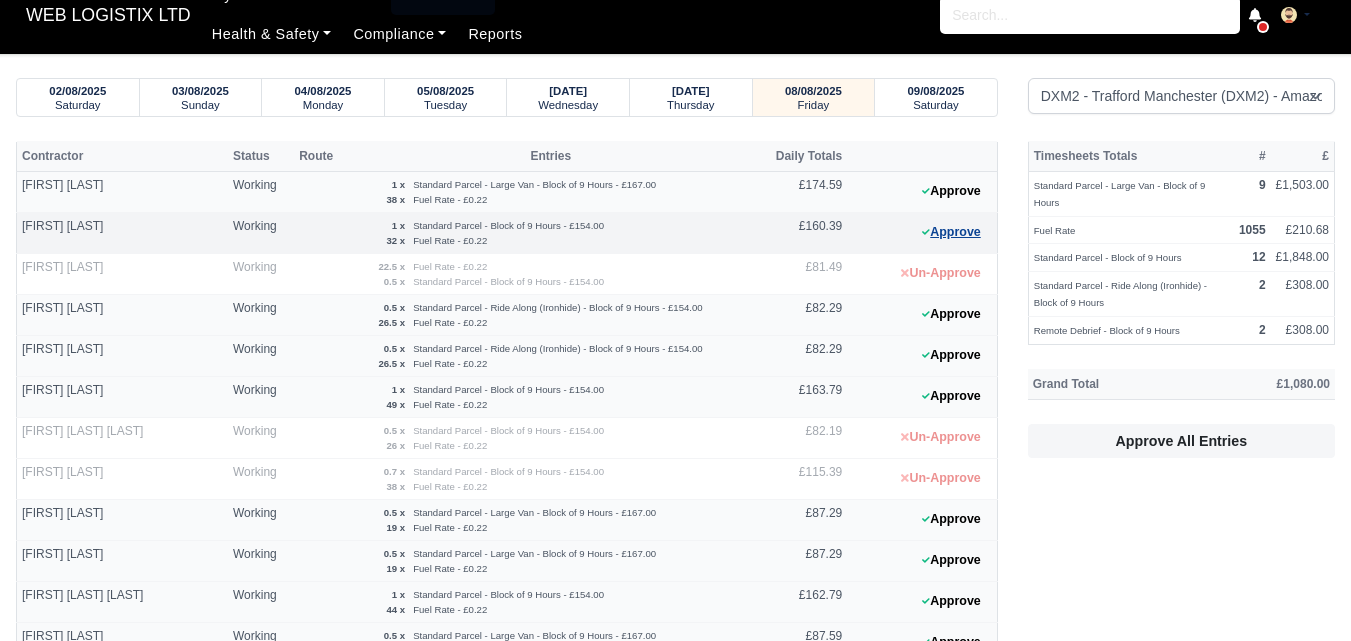 click on "Approve" at bounding box center [951, 232] 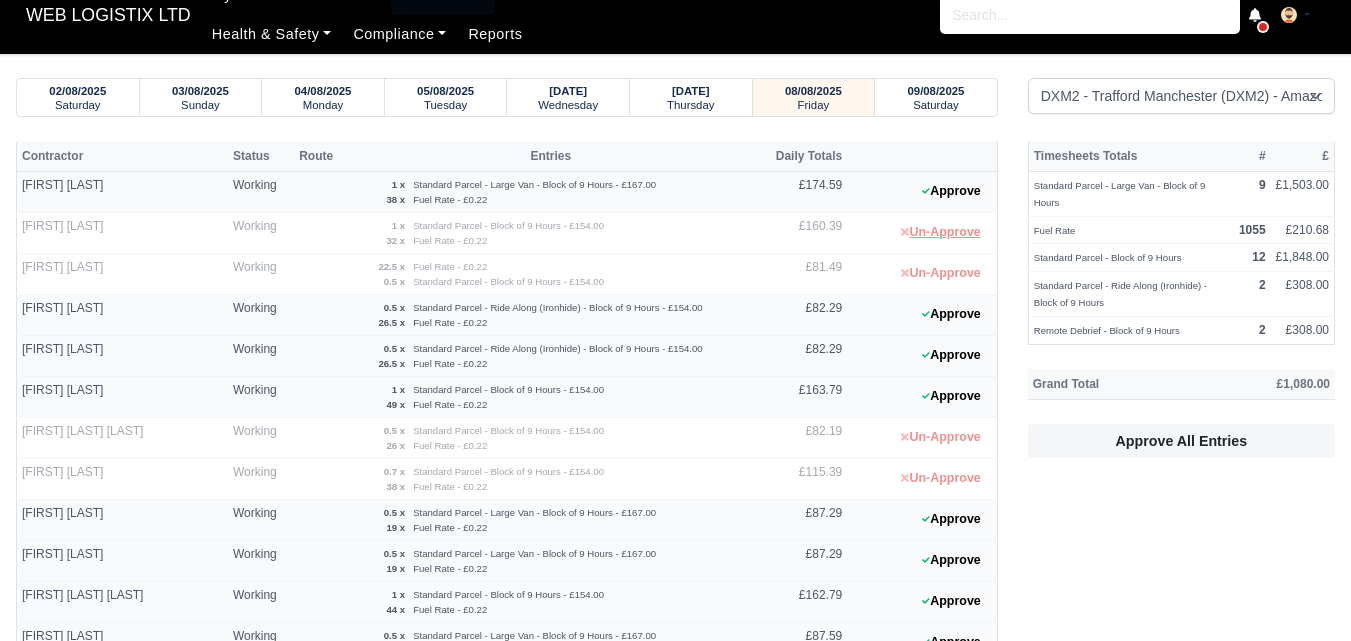 click on "Un-Approve" at bounding box center [940, 232] 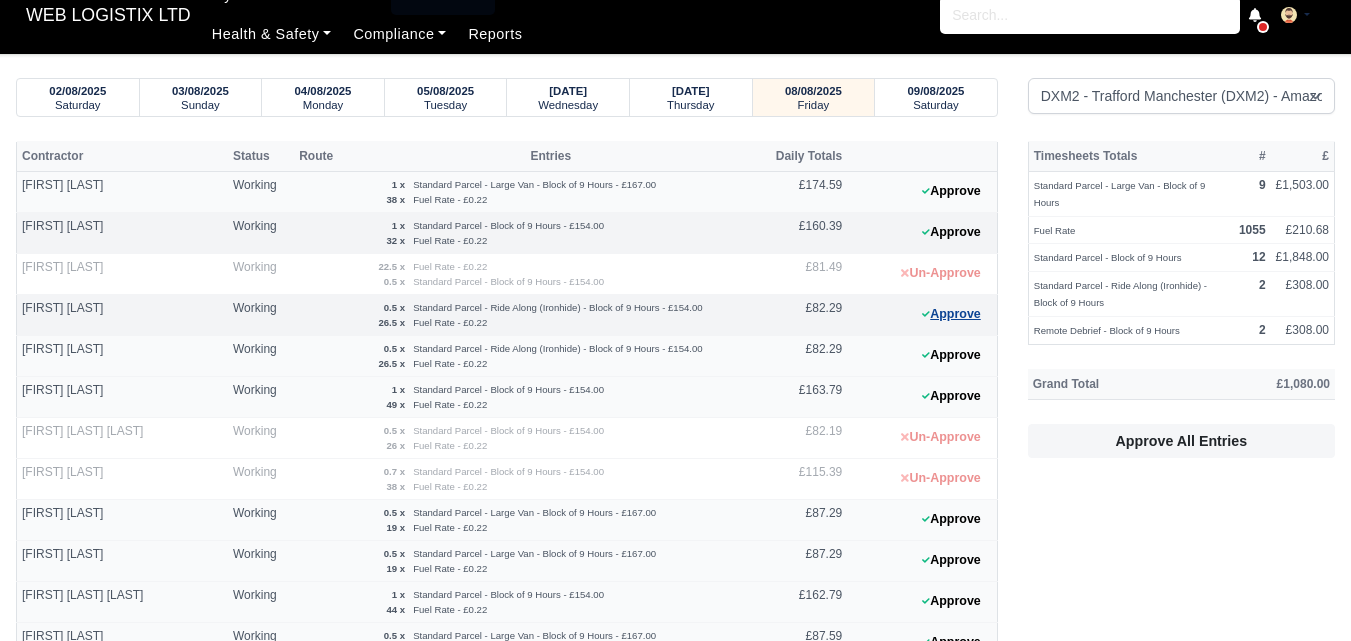 click on "Approve" at bounding box center [951, 314] 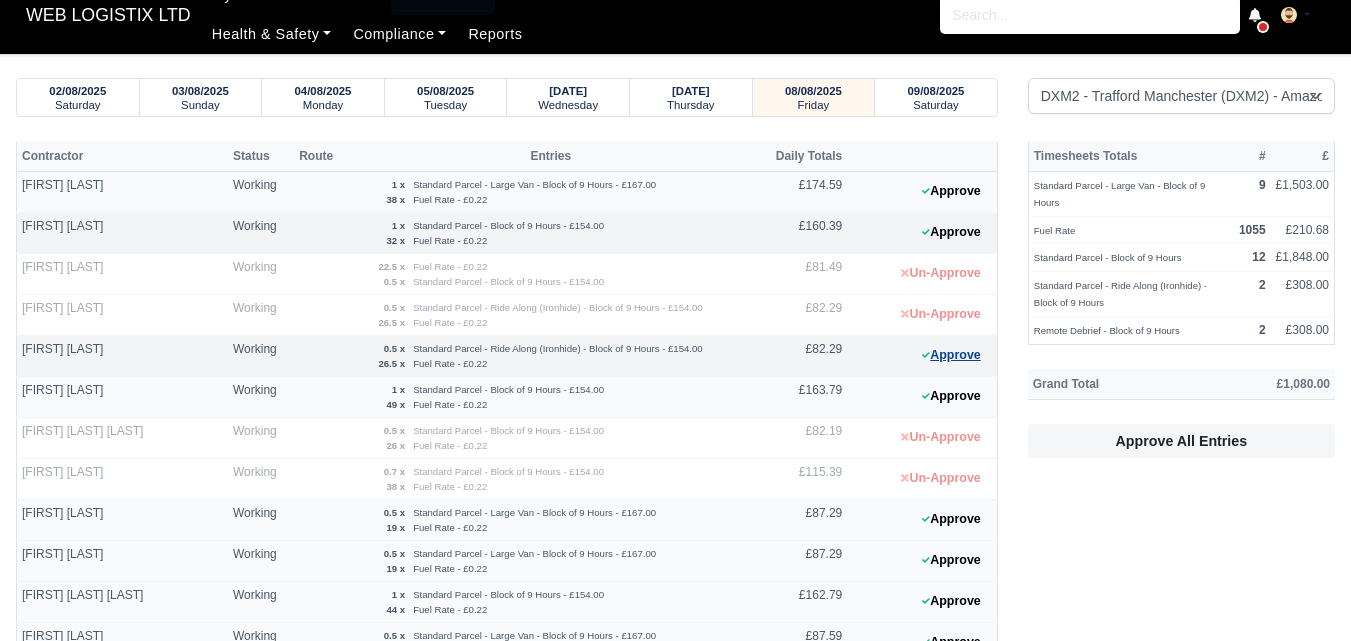 click on "Approve" at bounding box center (951, 355) 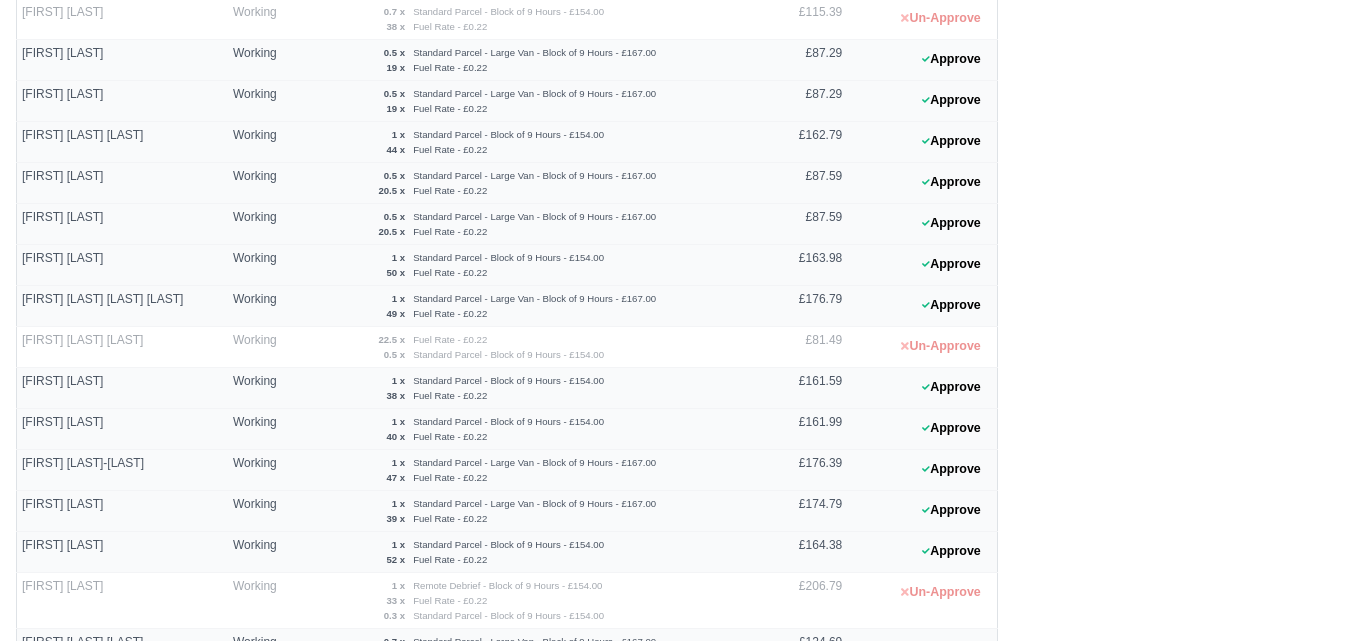 scroll, scrollTop: 489, scrollLeft: 0, axis: vertical 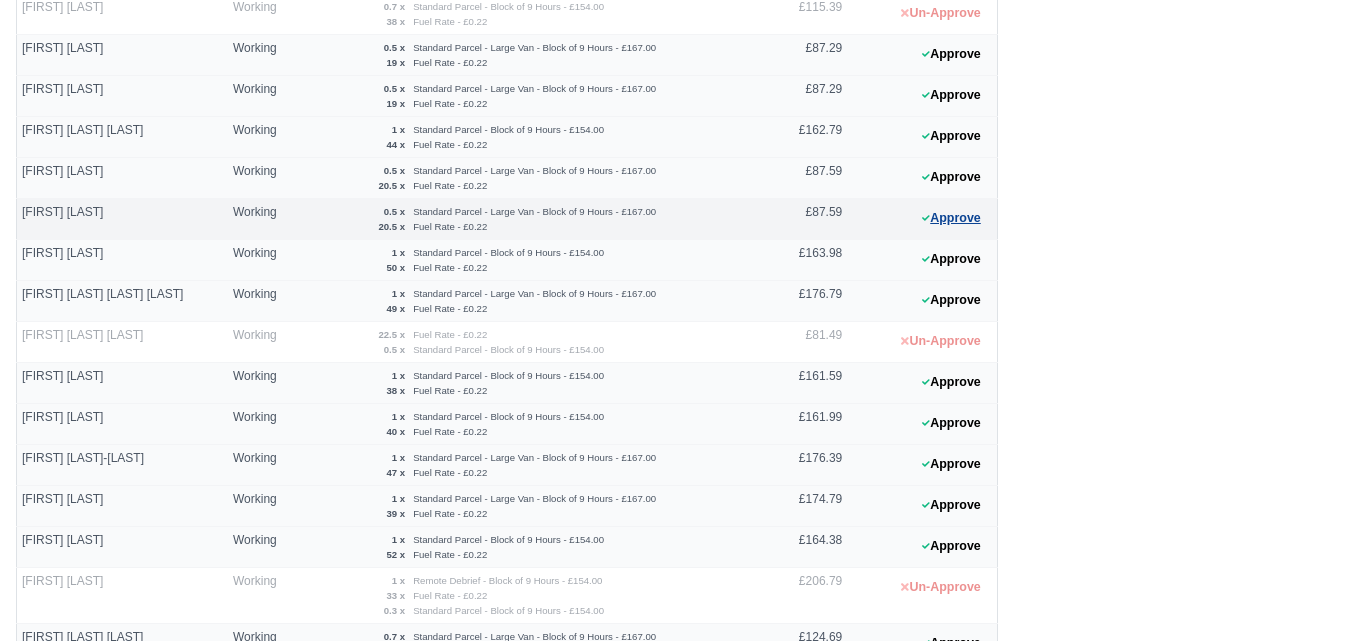 click on "Approve" at bounding box center [951, 218] 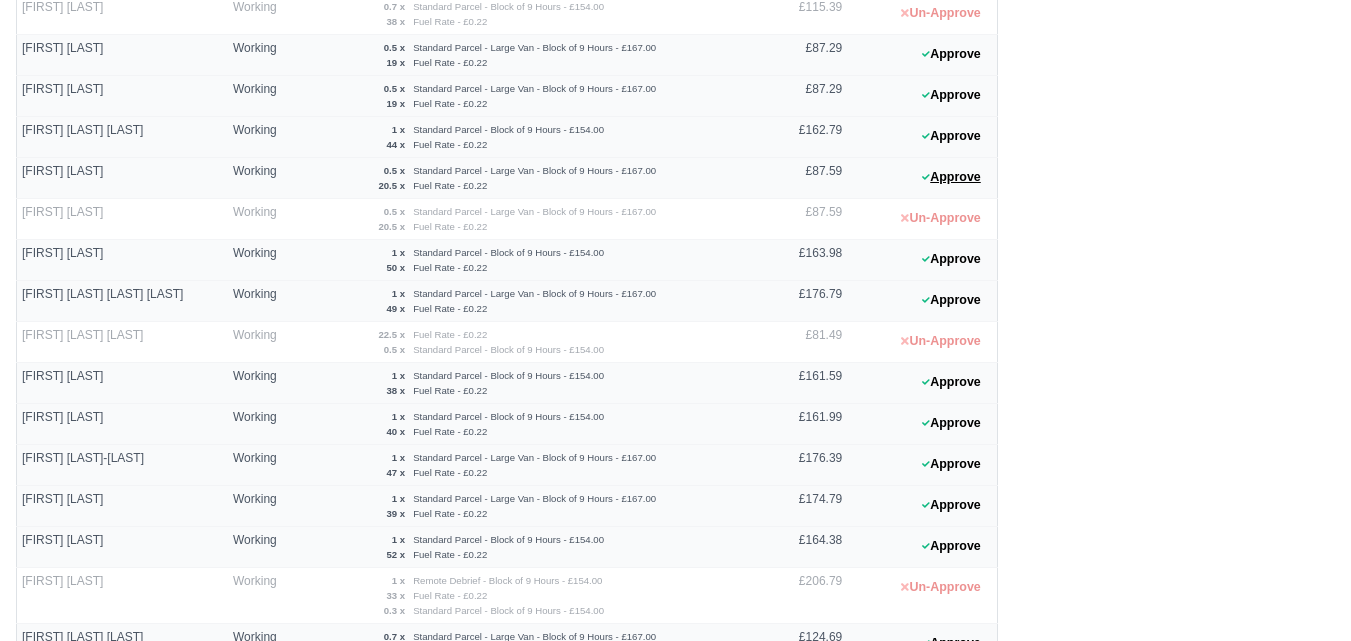 click on "Approve" at bounding box center (951, 177) 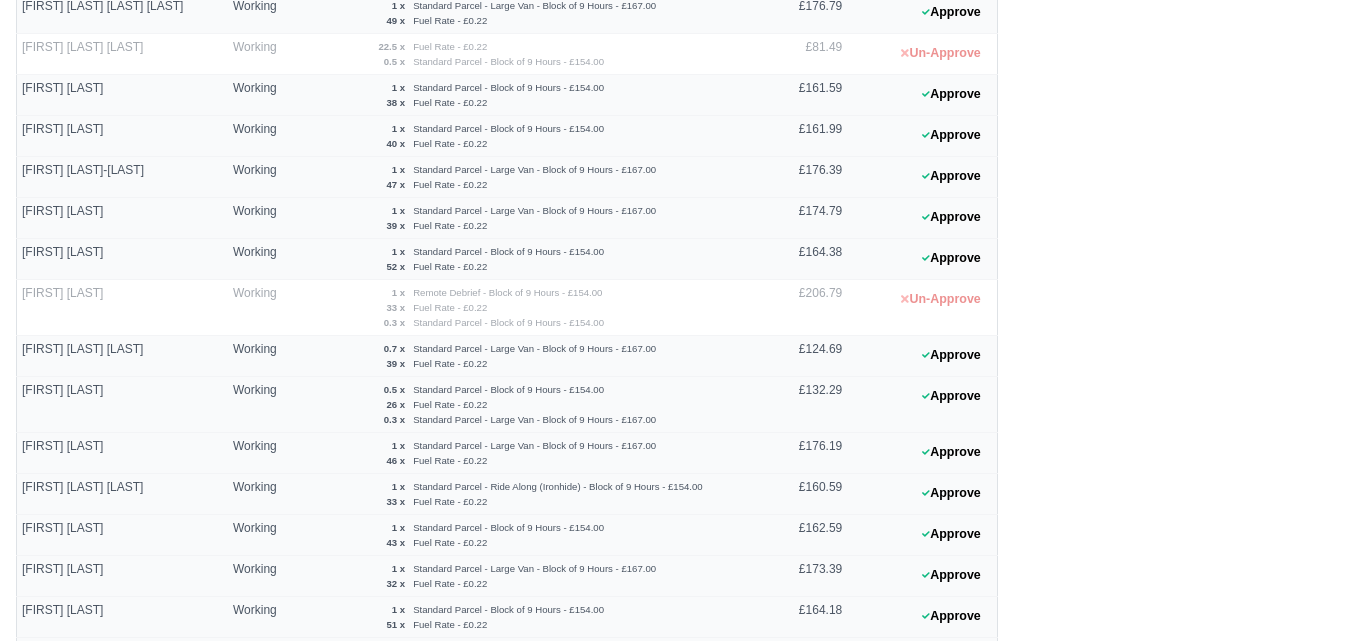 scroll, scrollTop: 838, scrollLeft: 0, axis: vertical 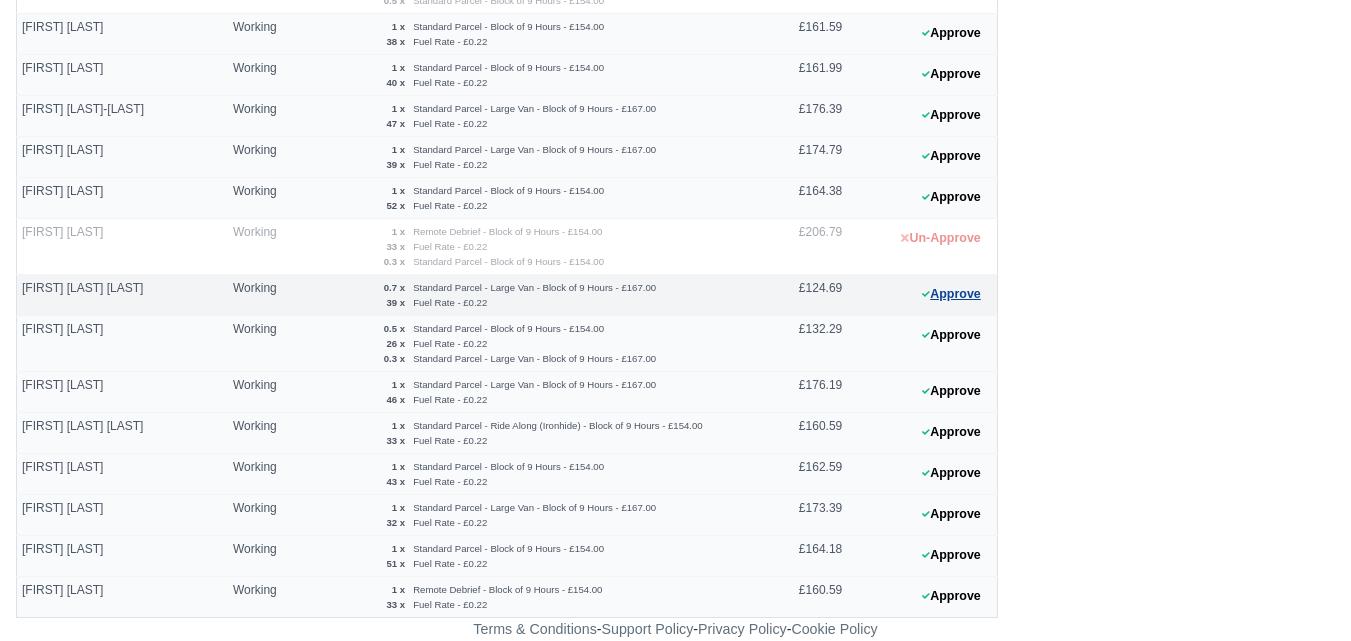 click on "Approve" at bounding box center [951, 294] 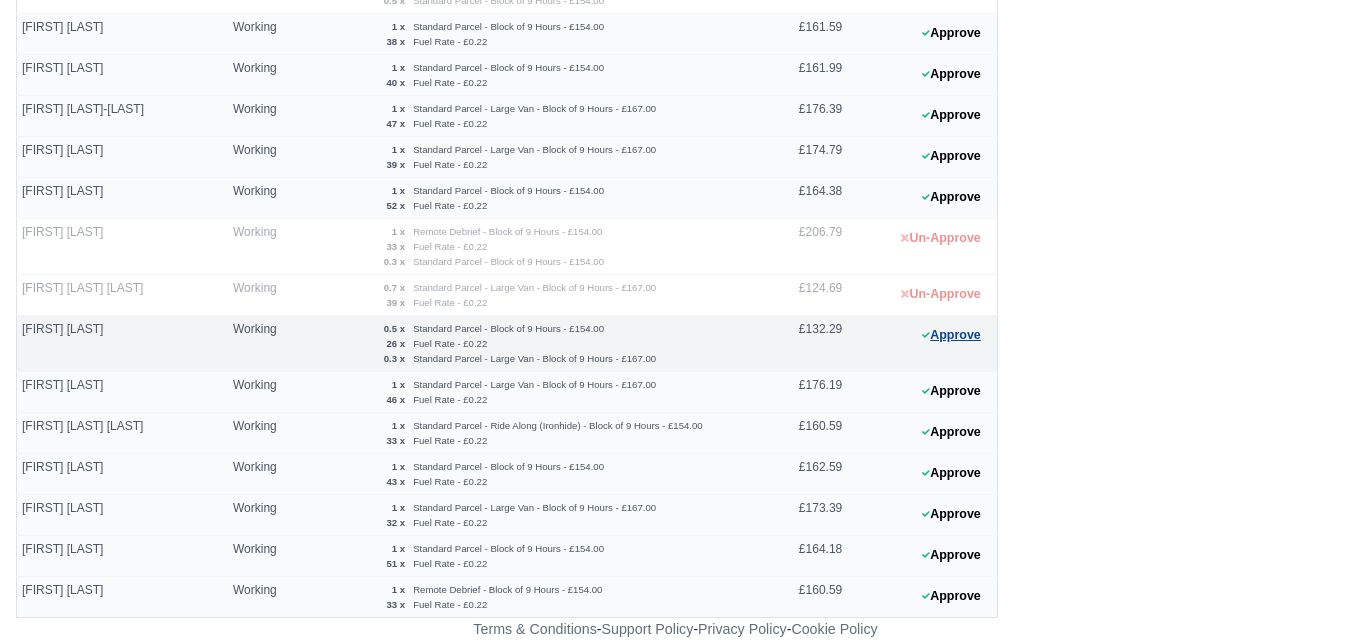 click 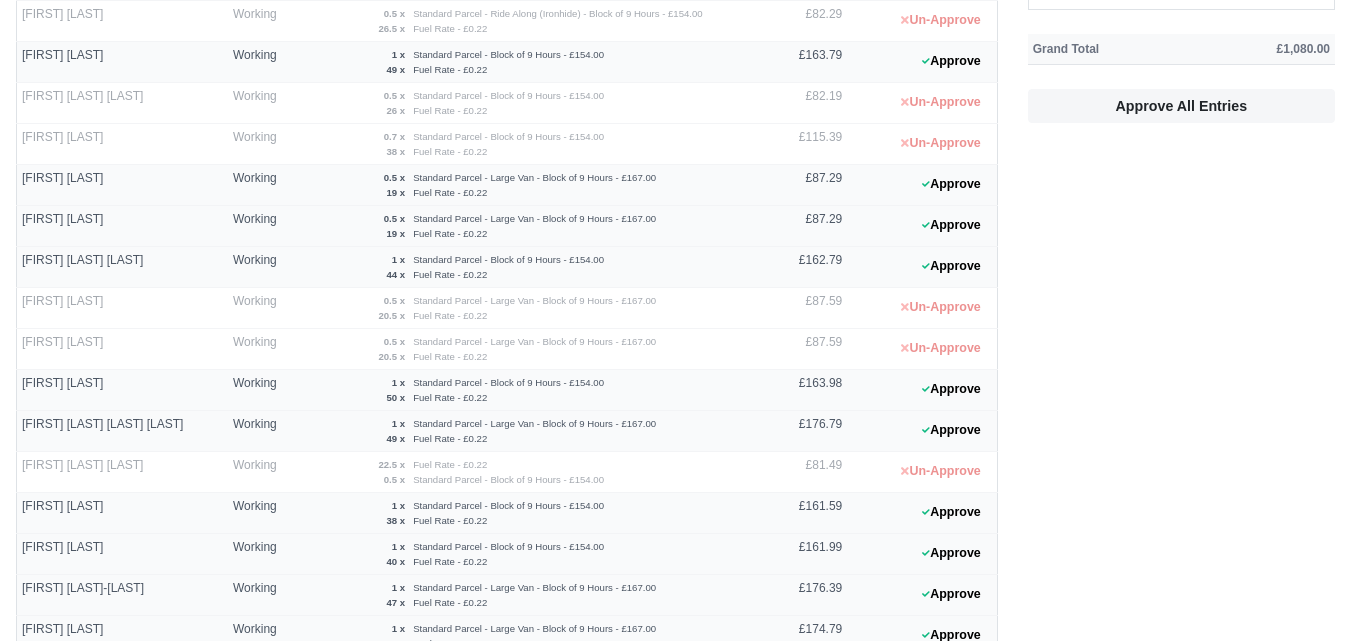 scroll, scrollTop: 347, scrollLeft: 0, axis: vertical 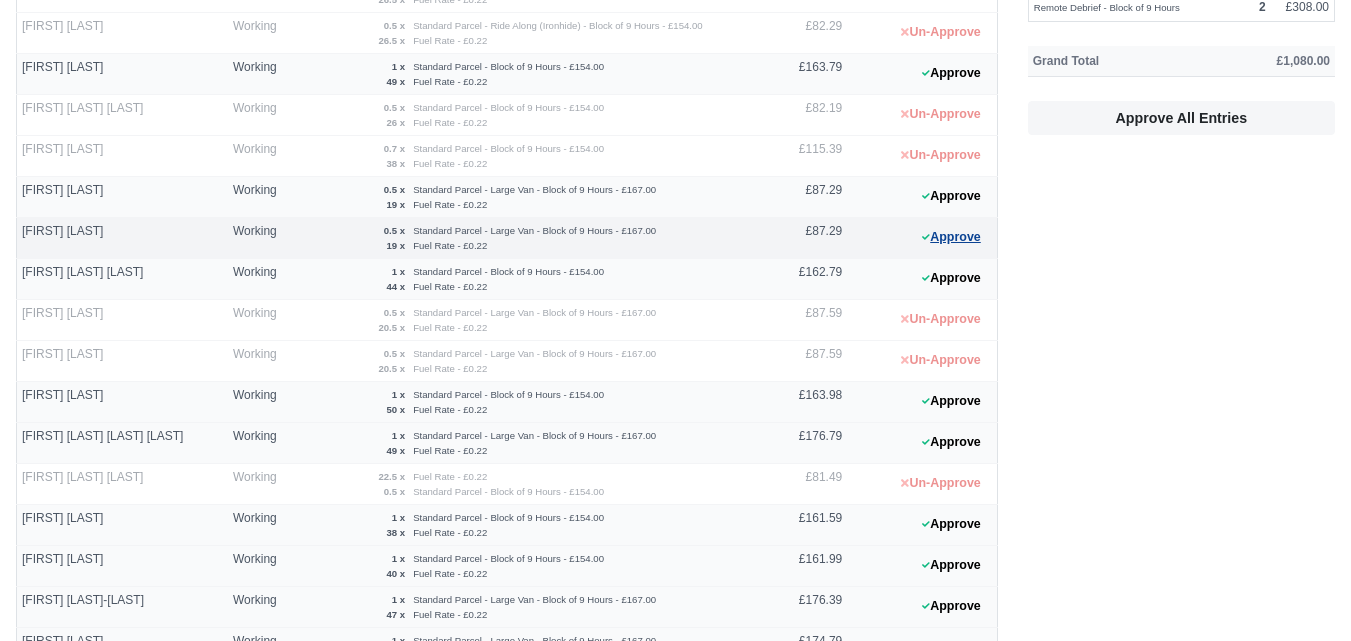 click on "Approve" at bounding box center (951, 237) 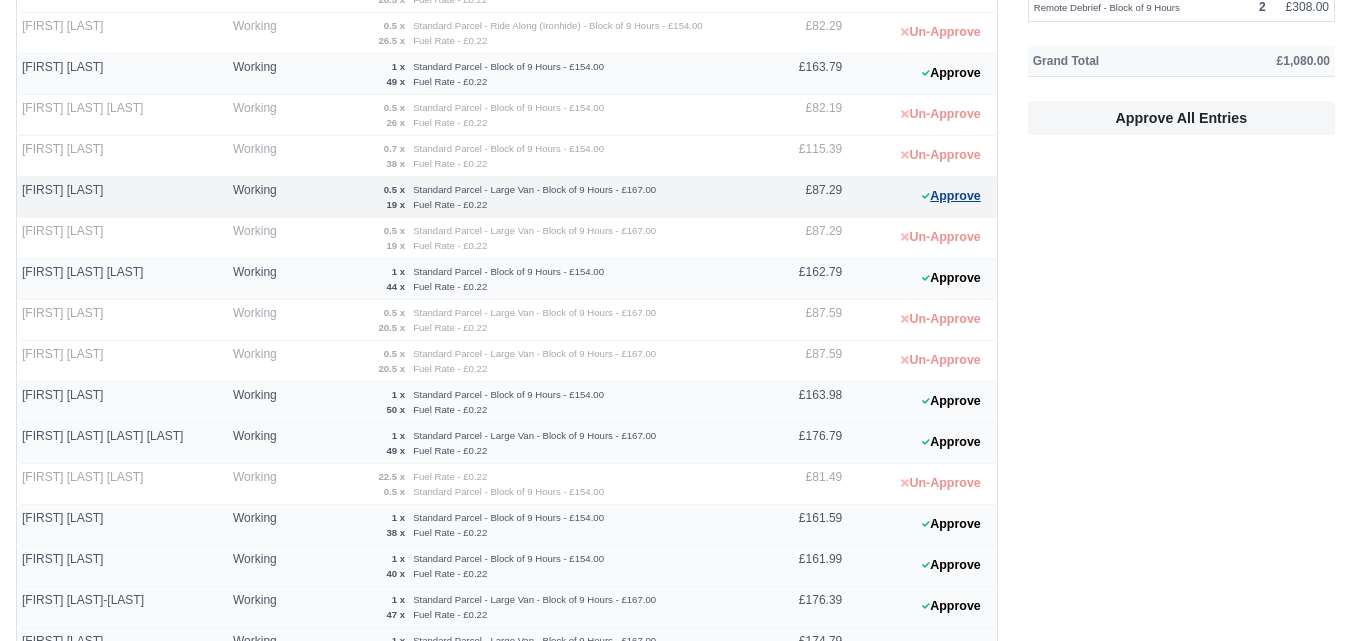 click on "Approve" at bounding box center [951, 196] 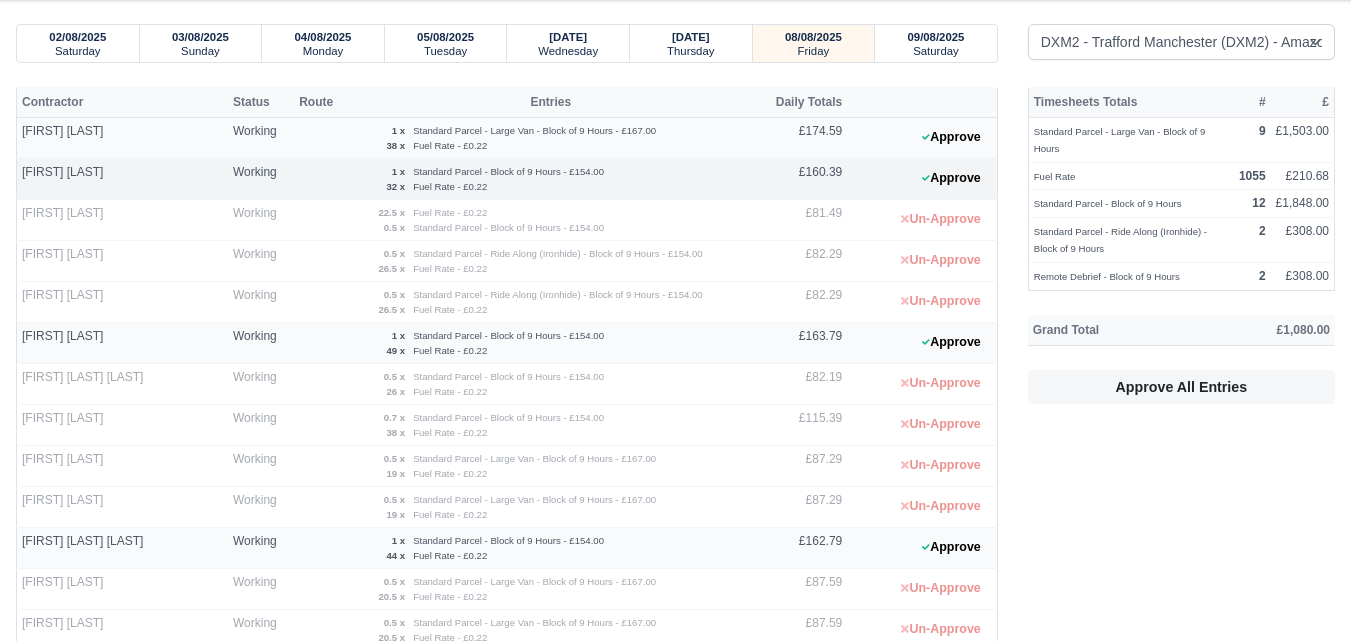 scroll, scrollTop: 73, scrollLeft: 0, axis: vertical 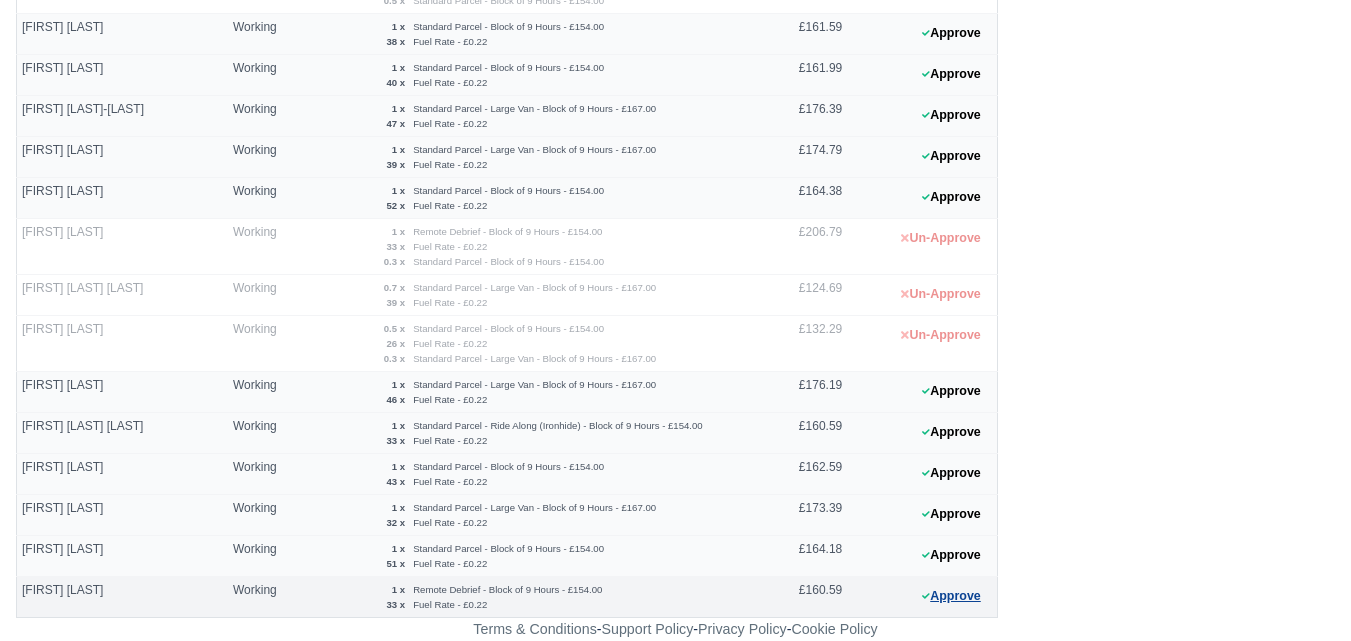 click on "Approve" at bounding box center (951, 596) 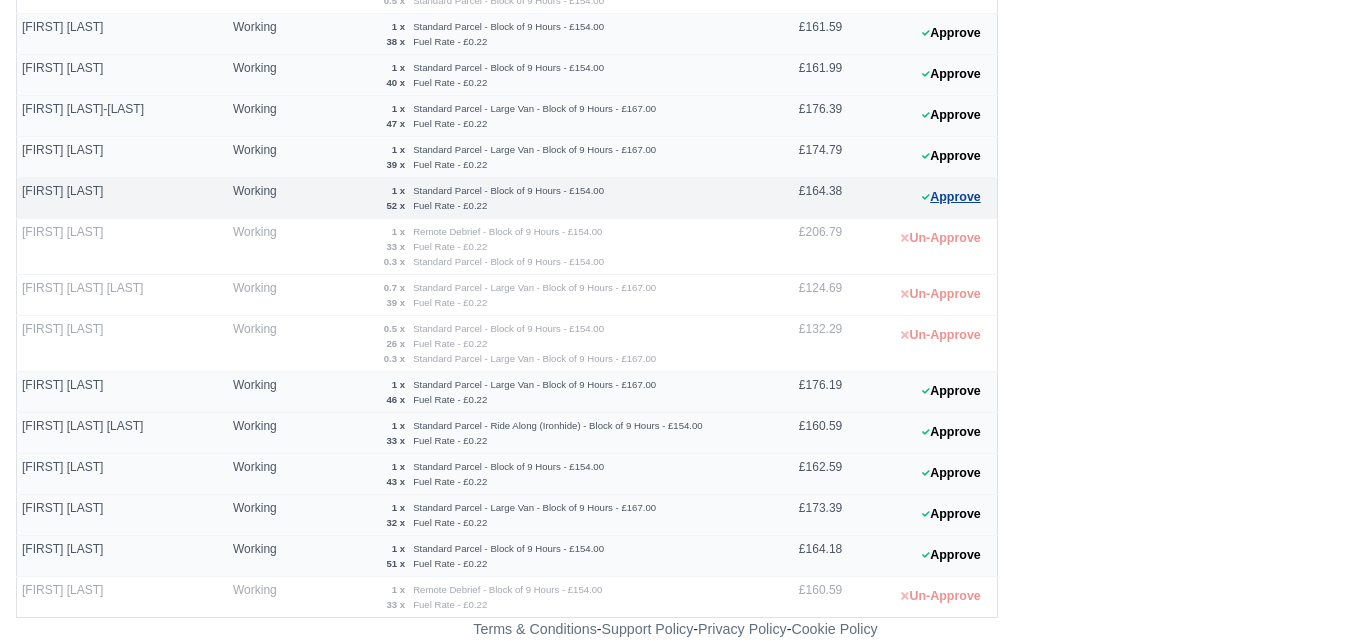 click on "Approve" at bounding box center [951, 197] 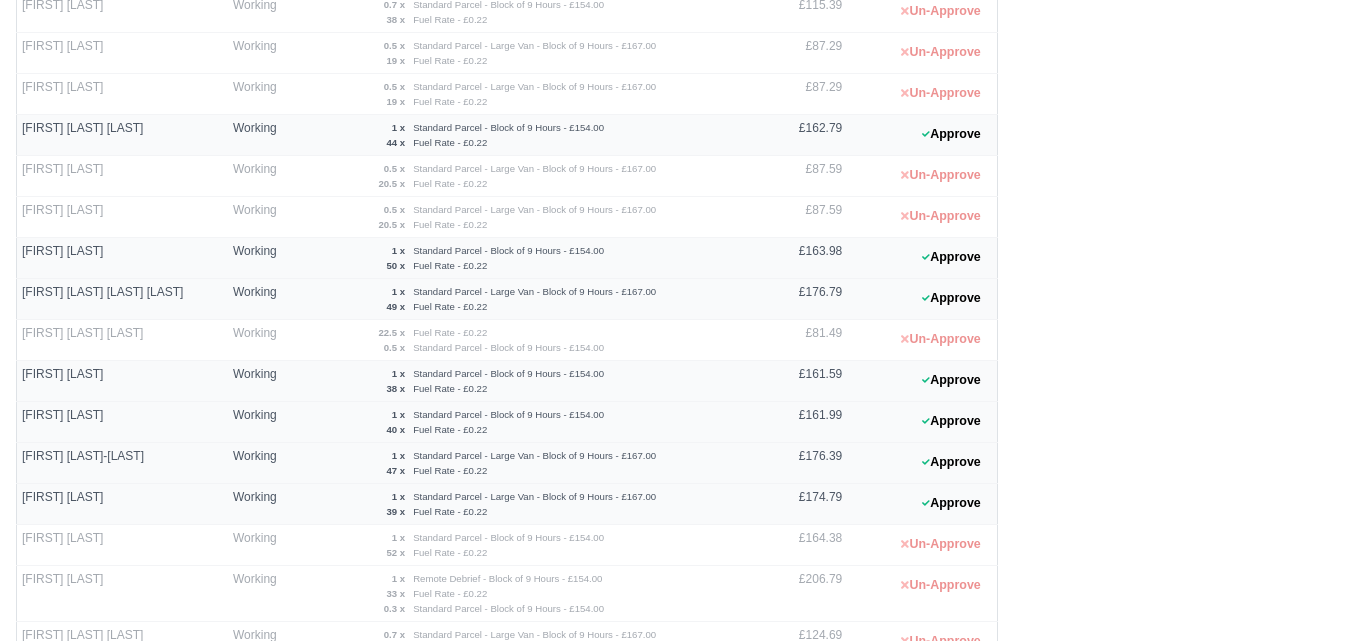 scroll, scrollTop: 472, scrollLeft: 0, axis: vertical 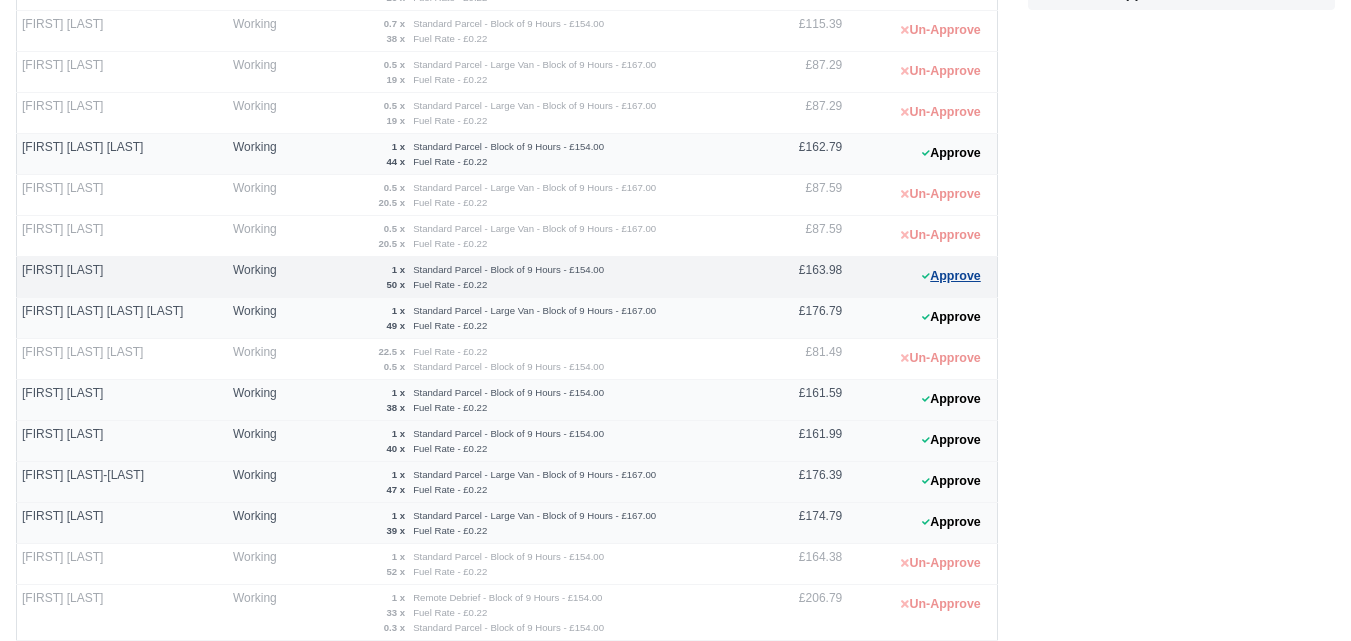 click on "Approve" at bounding box center (951, 276) 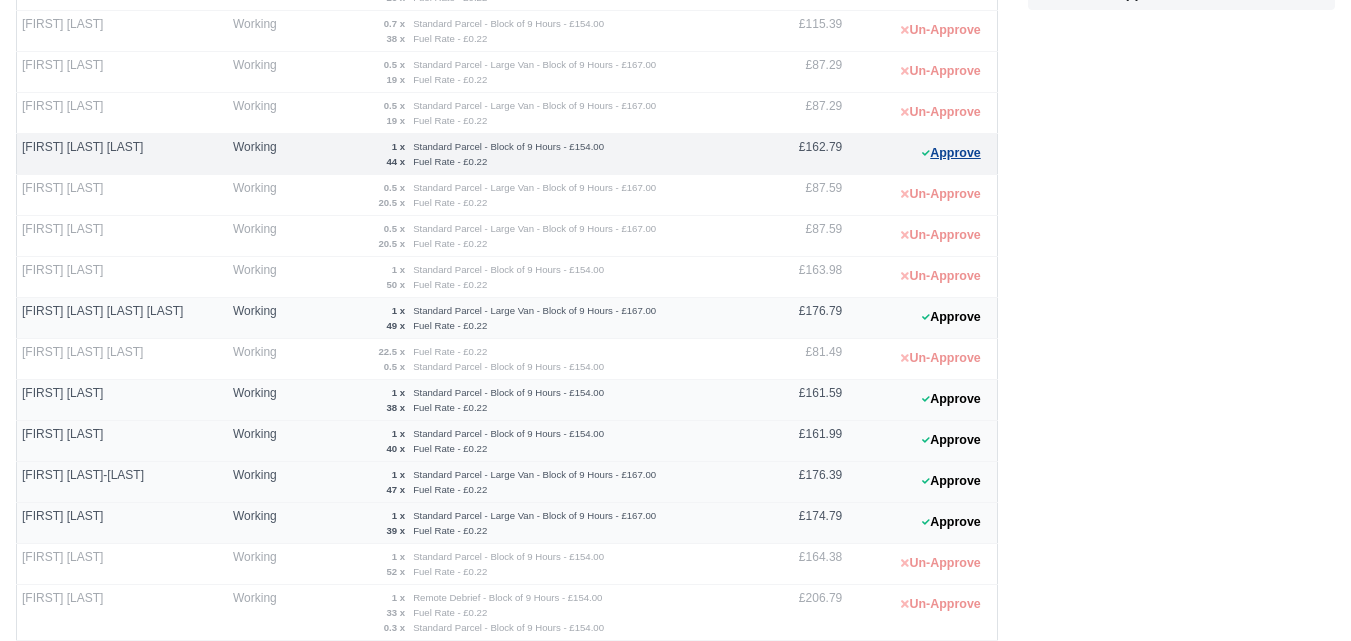 click on "Approve" at bounding box center [951, 153] 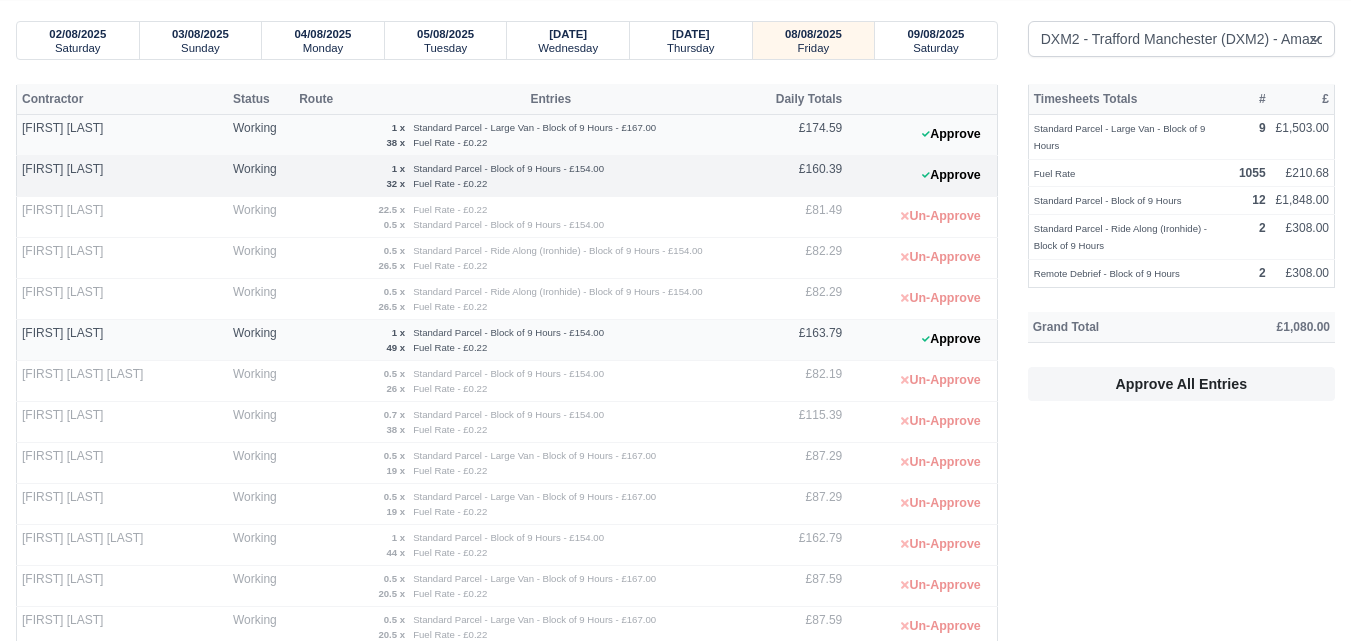scroll, scrollTop: 15, scrollLeft: 0, axis: vertical 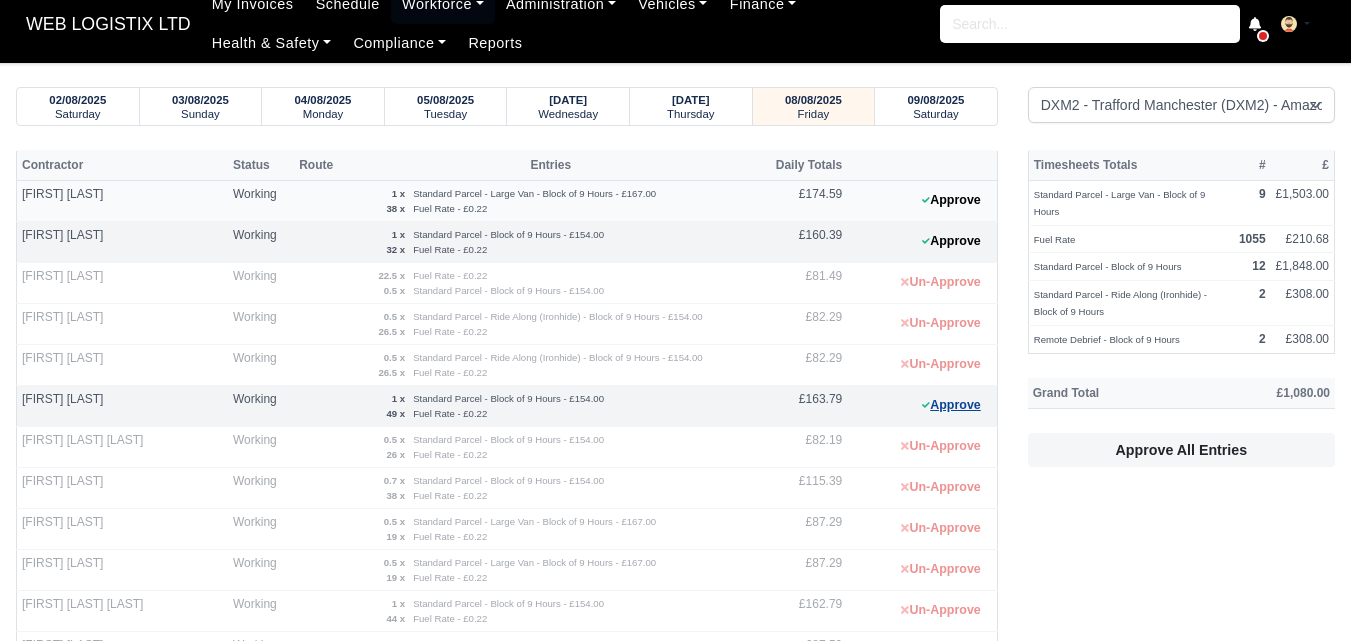 click on "Approve" at bounding box center [951, 405] 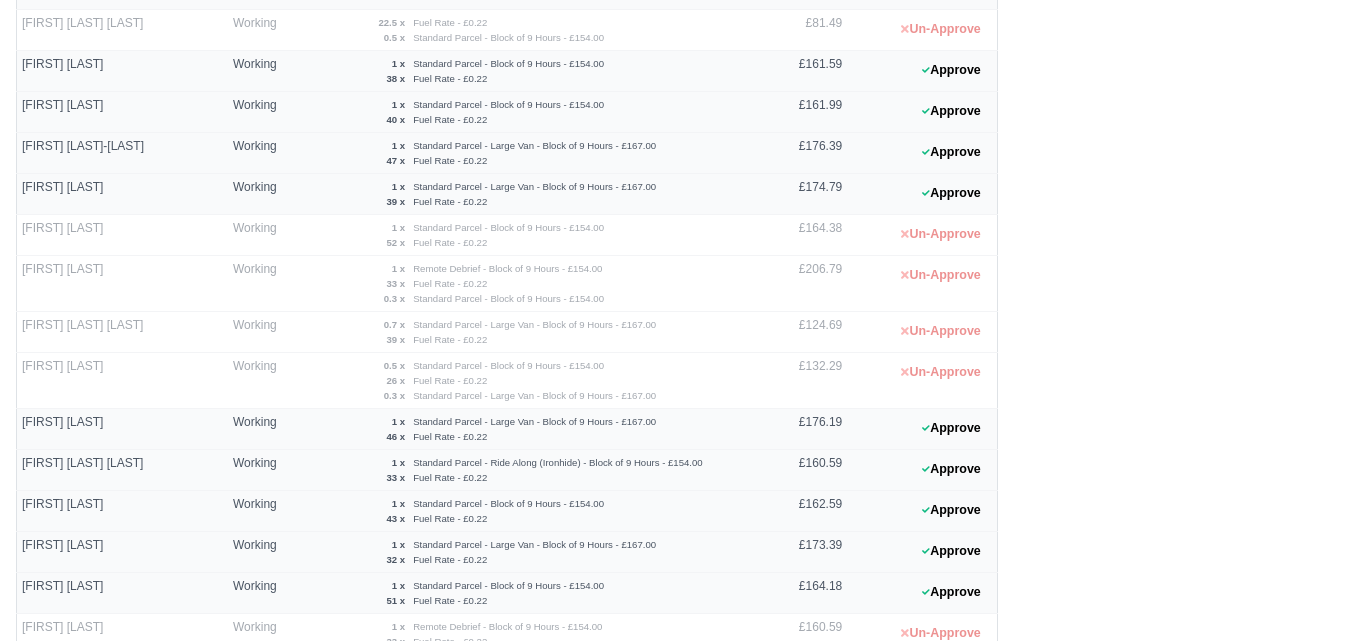 scroll, scrollTop: 838, scrollLeft: 0, axis: vertical 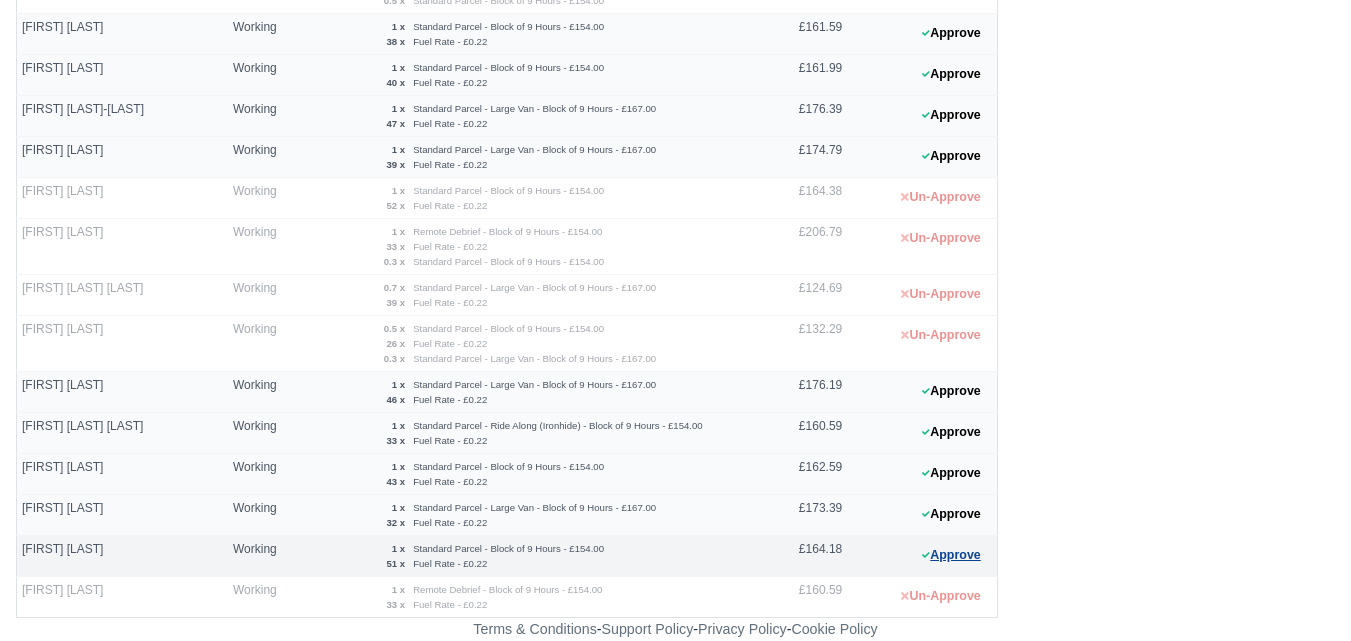 click on "Approve" at bounding box center [951, 555] 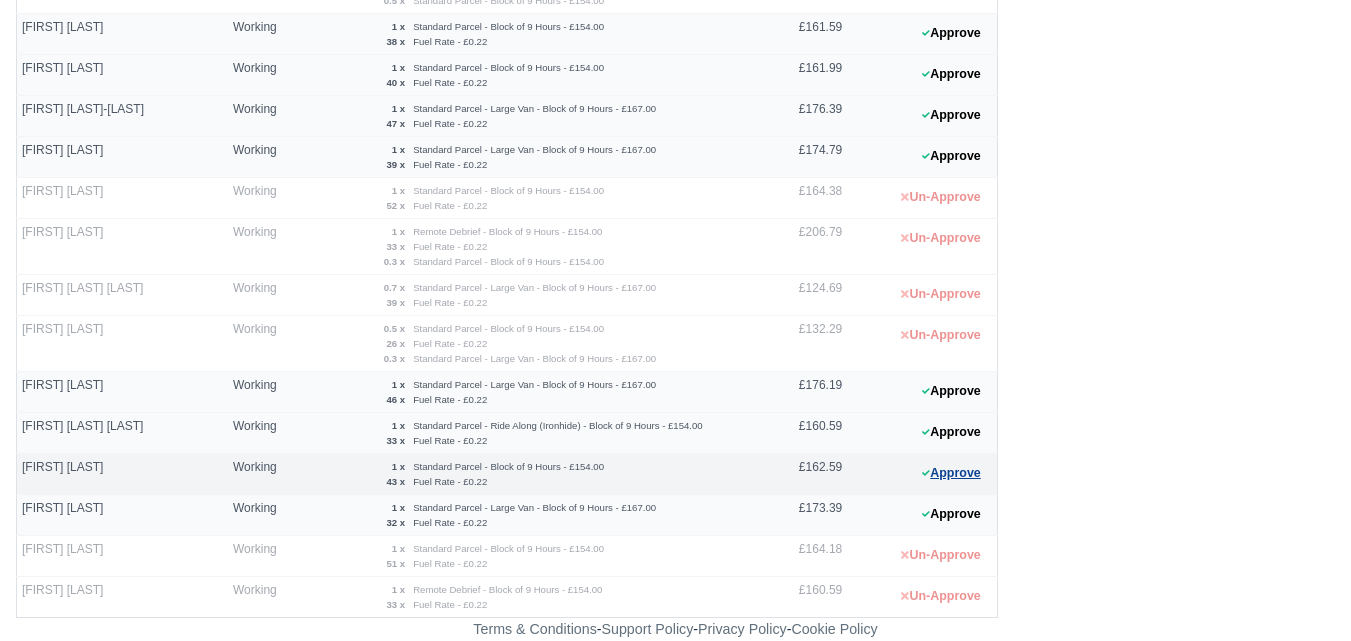 click on "Approve" at bounding box center [951, 473] 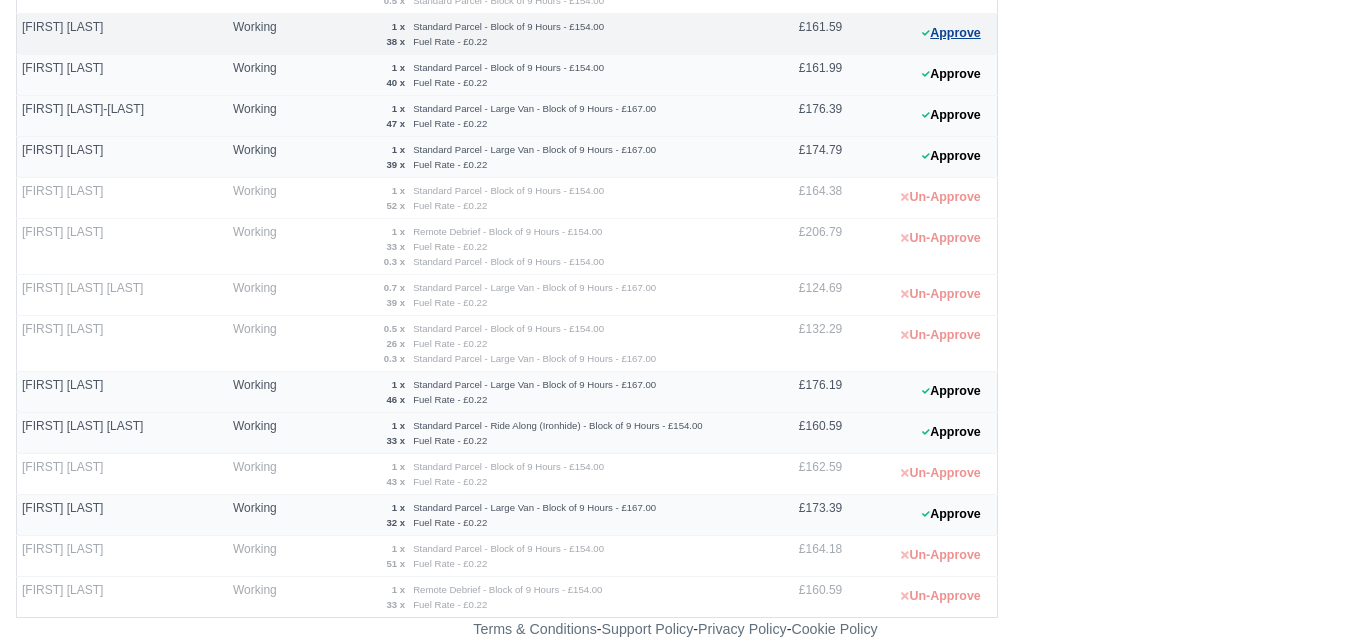 click on "Approve" at bounding box center [951, 33] 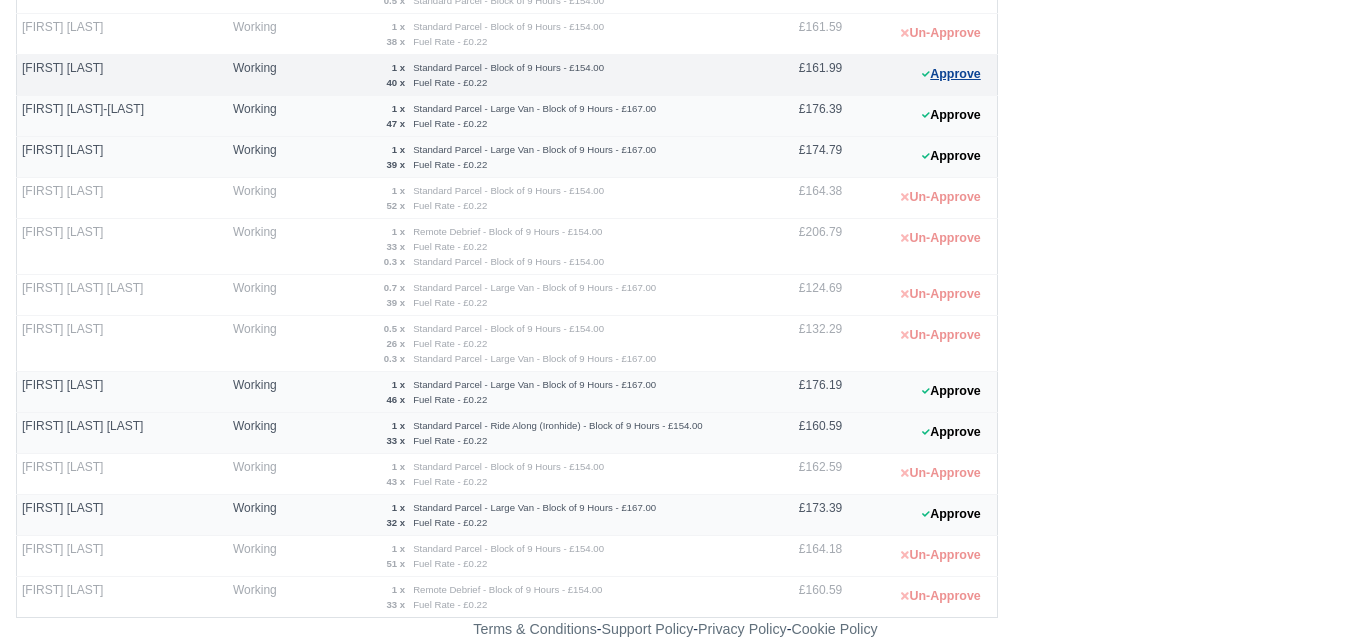click on "Approve" at bounding box center (951, 74) 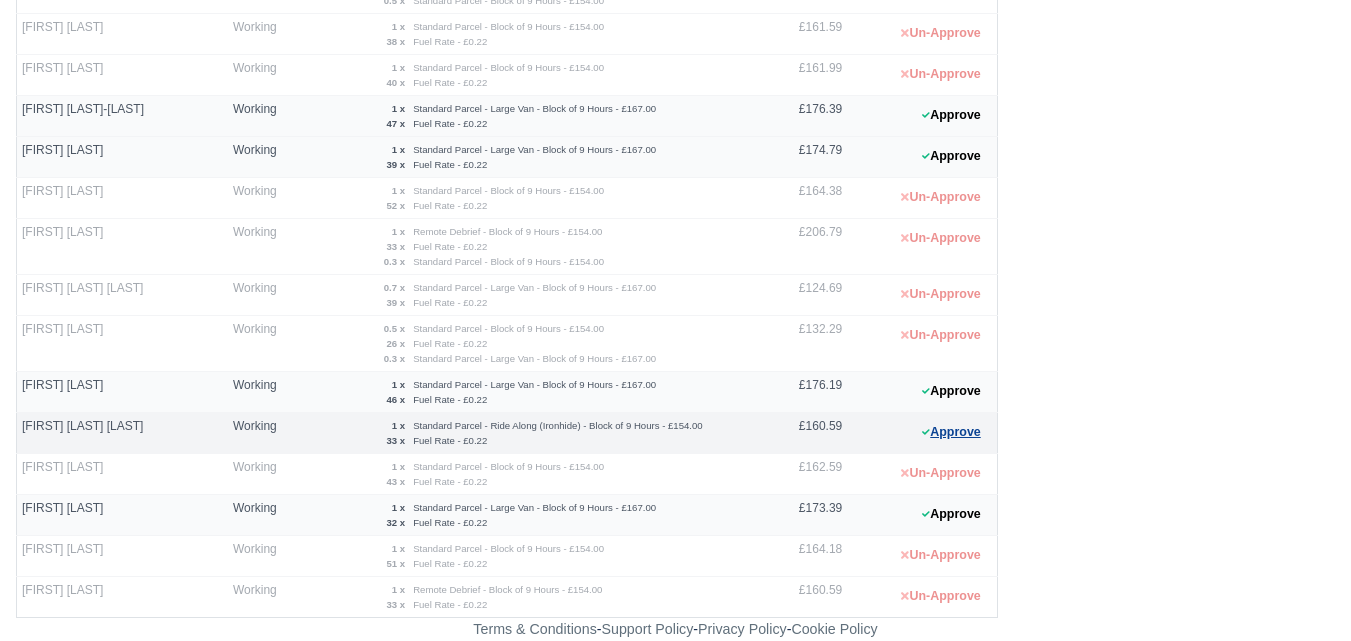 click on "Approve" at bounding box center [951, 432] 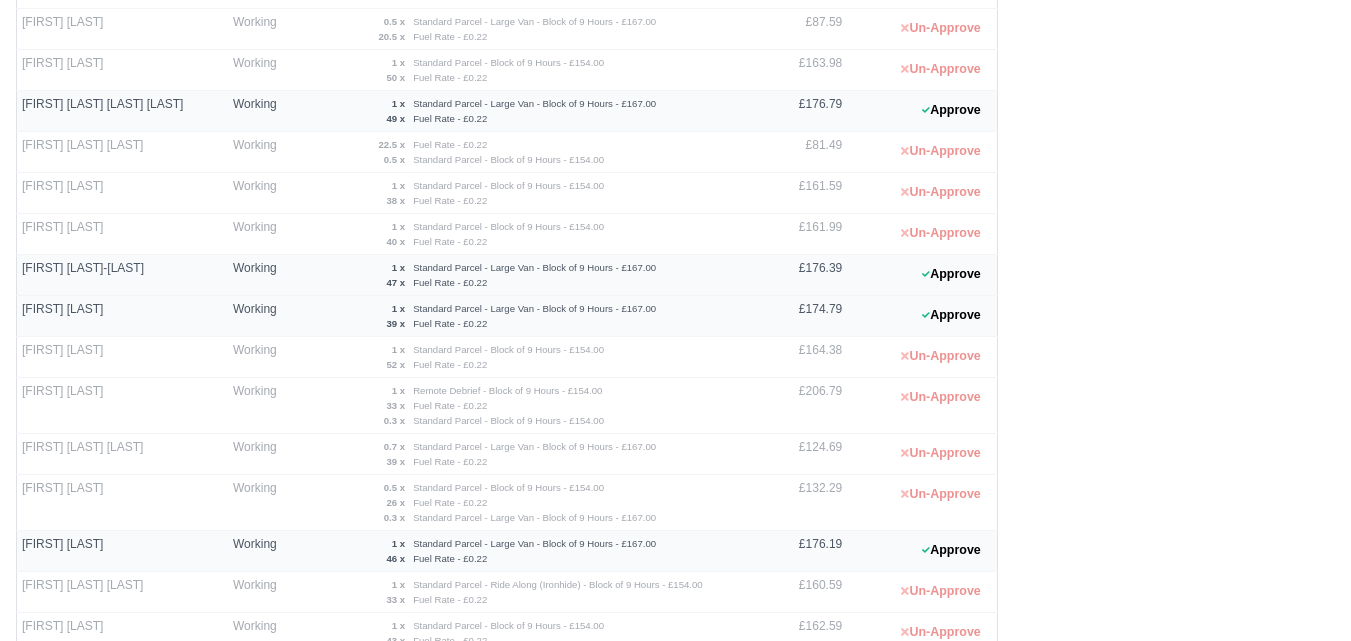 scroll, scrollTop: 838, scrollLeft: 0, axis: vertical 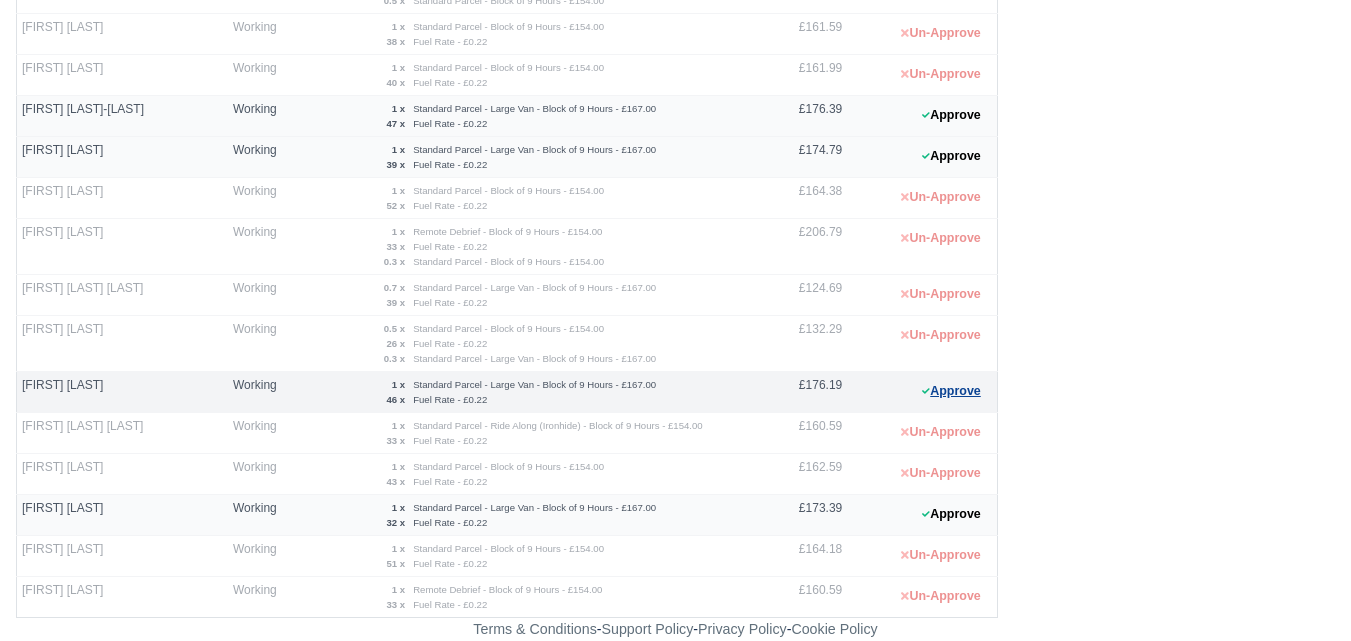 click on "Approve" at bounding box center [951, 391] 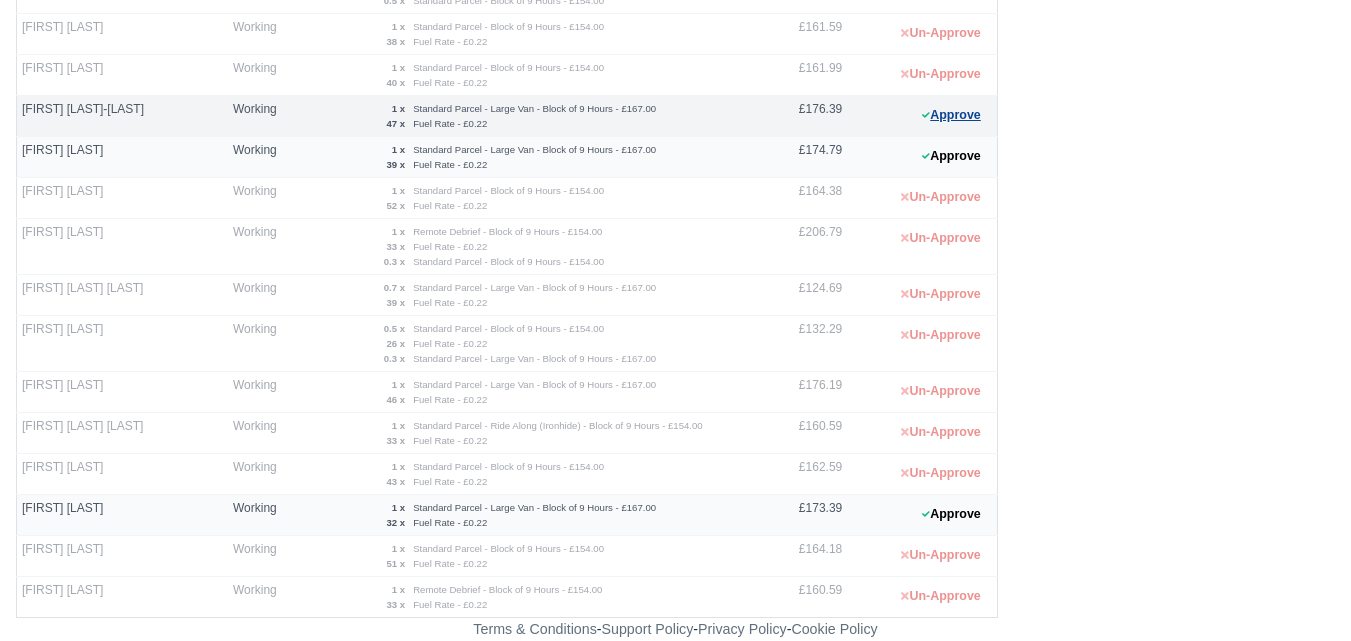 click on "Approve" at bounding box center (951, 115) 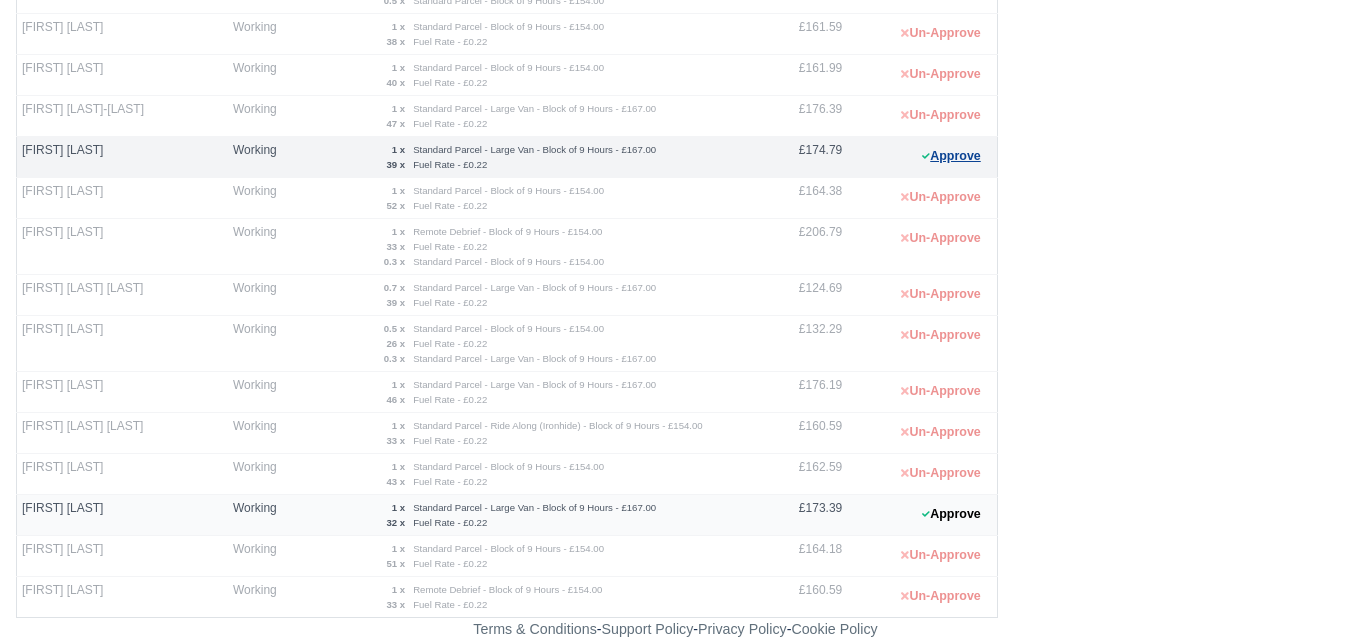 click on "Approve" at bounding box center (951, 156) 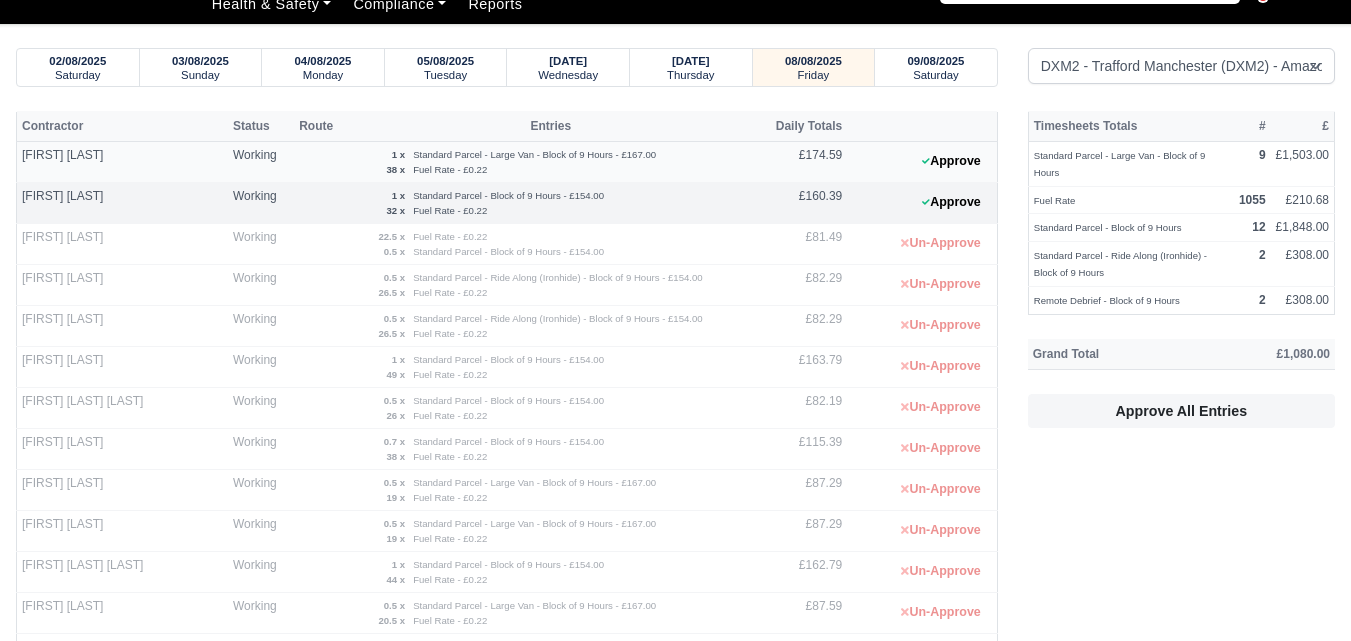 scroll, scrollTop: 37, scrollLeft: 0, axis: vertical 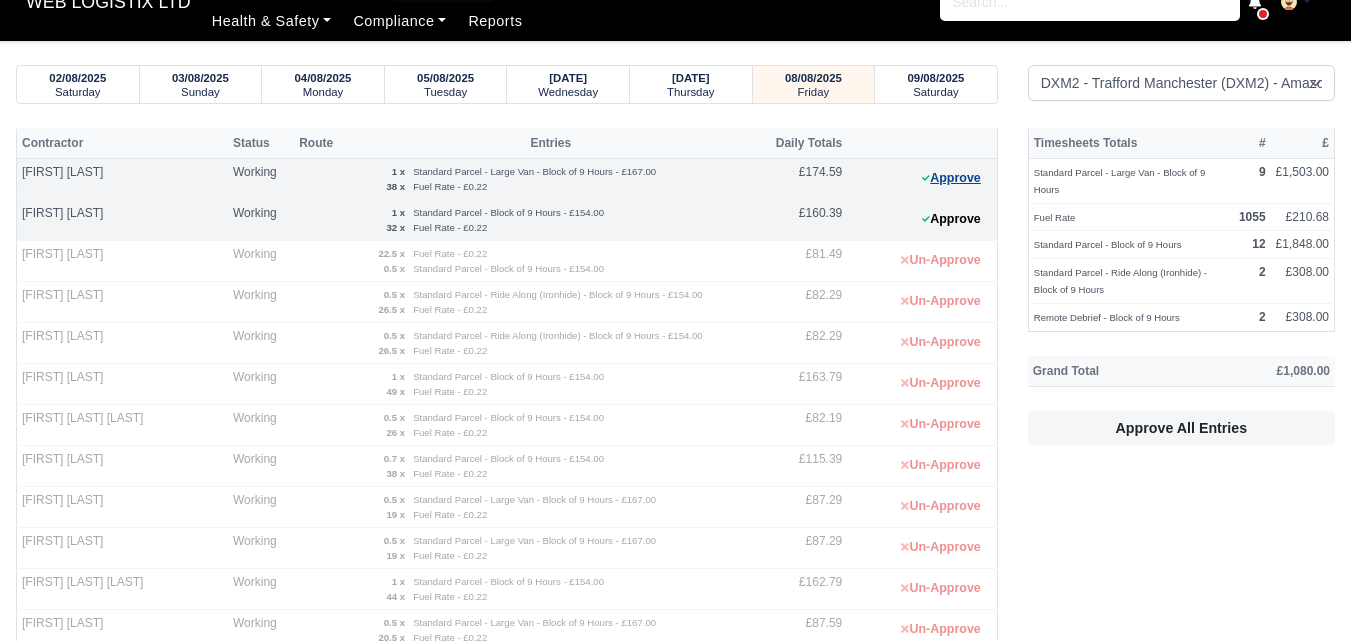 click on "Approve" at bounding box center [951, 178] 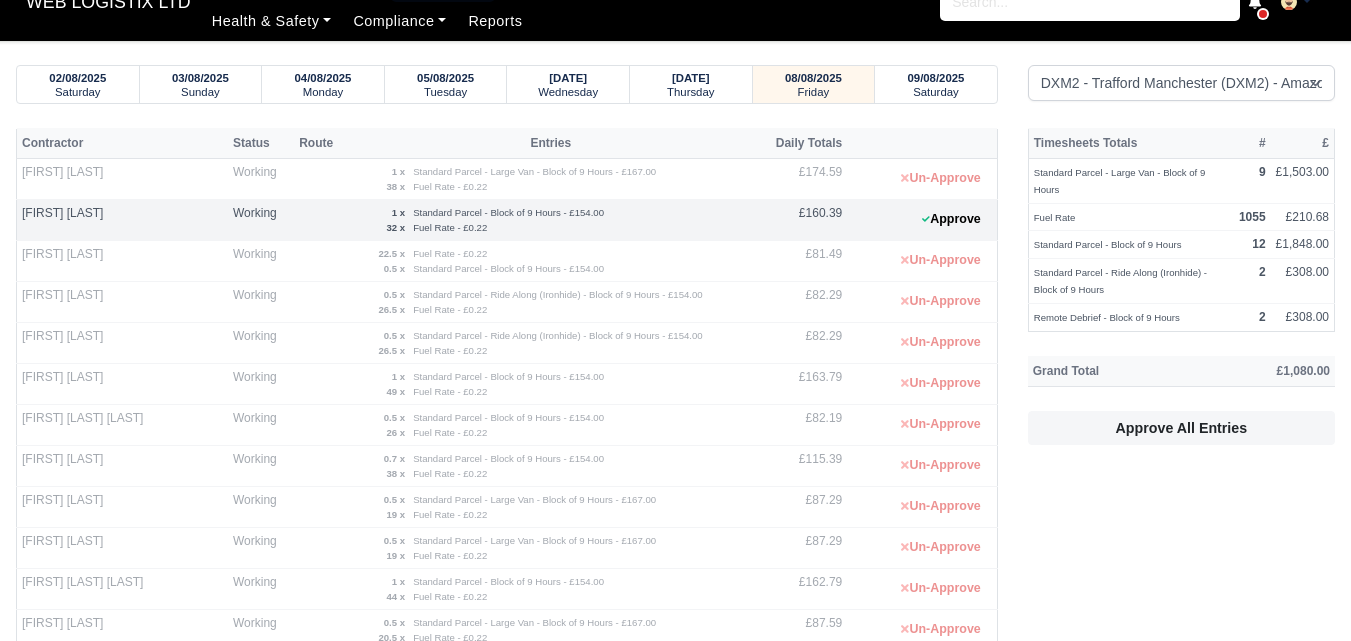 scroll, scrollTop: 39, scrollLeft: 0, axis: vertical 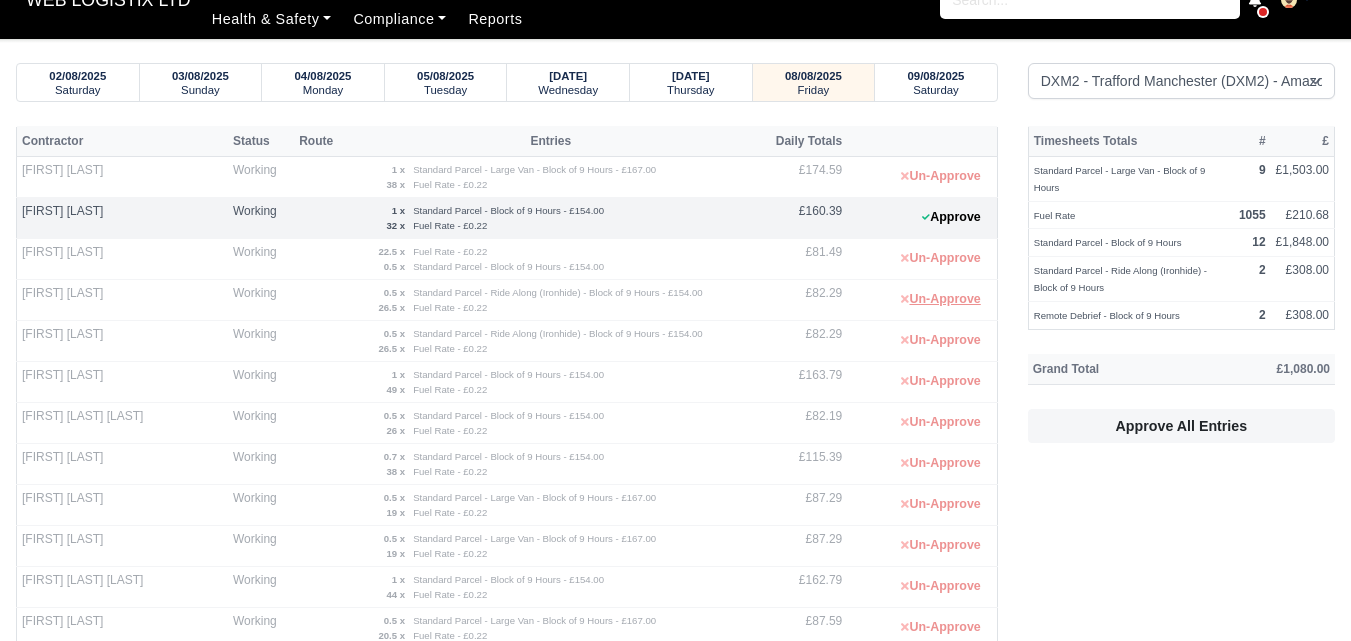 click on "Un-Approve" at bounding box center [940, 299] 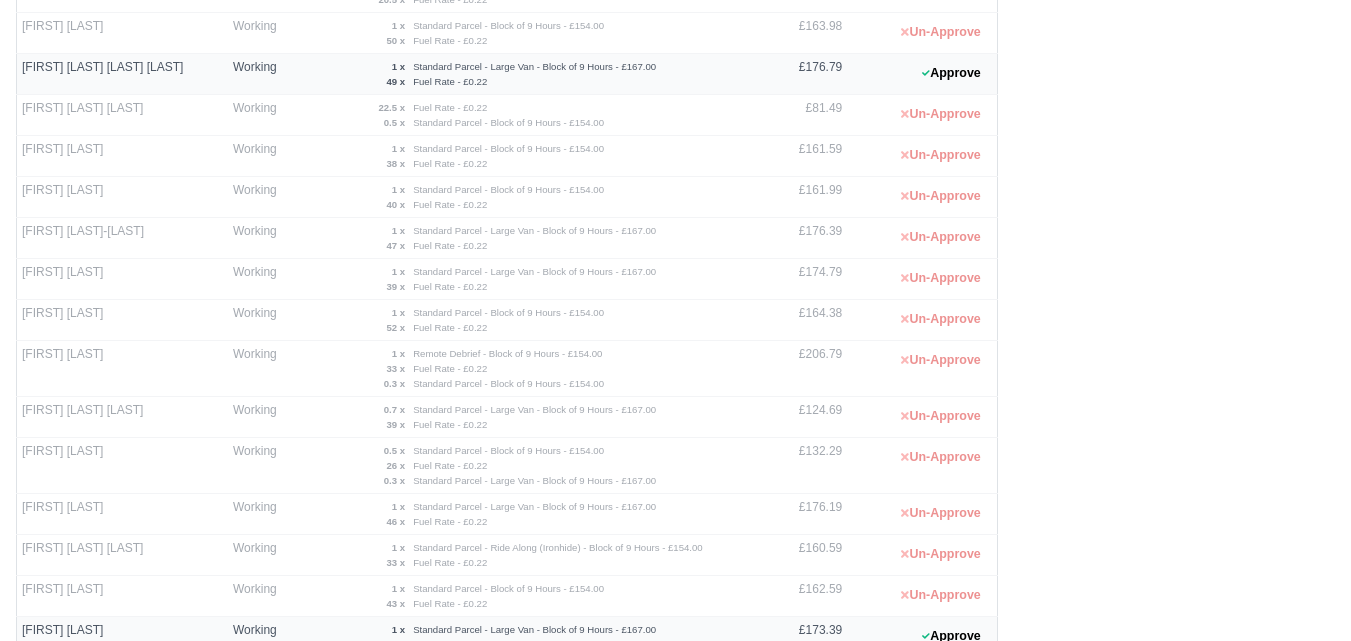 scroll, scrollTop: 838, scrollLeft: 0, axis: vertical 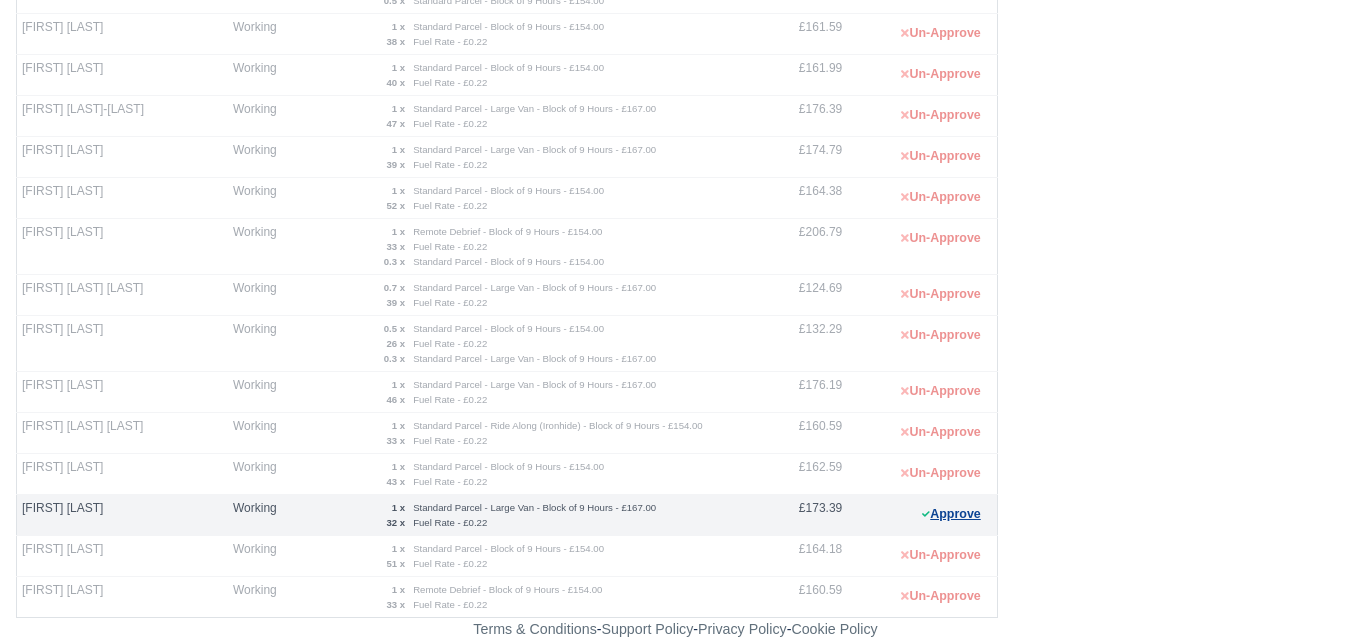 click on "Approve" at bounding box center (951, 514) 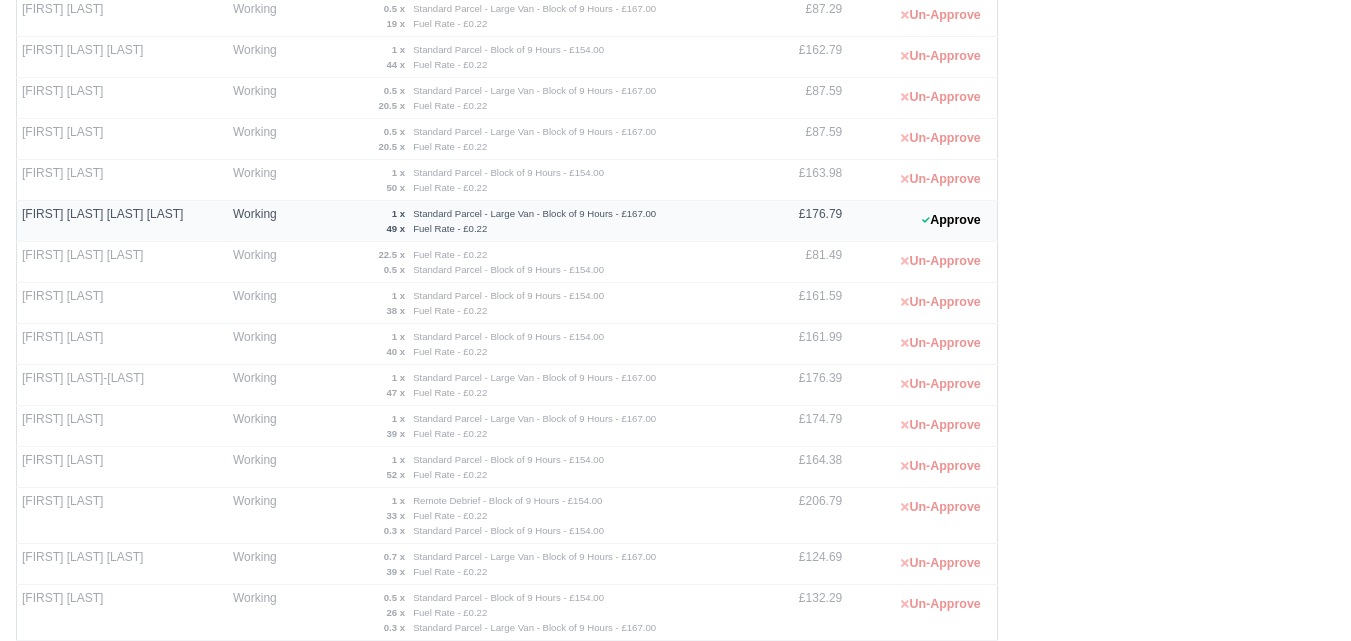 scroll, scrollTop: 567, scrollLeft: 0, axis: vertical 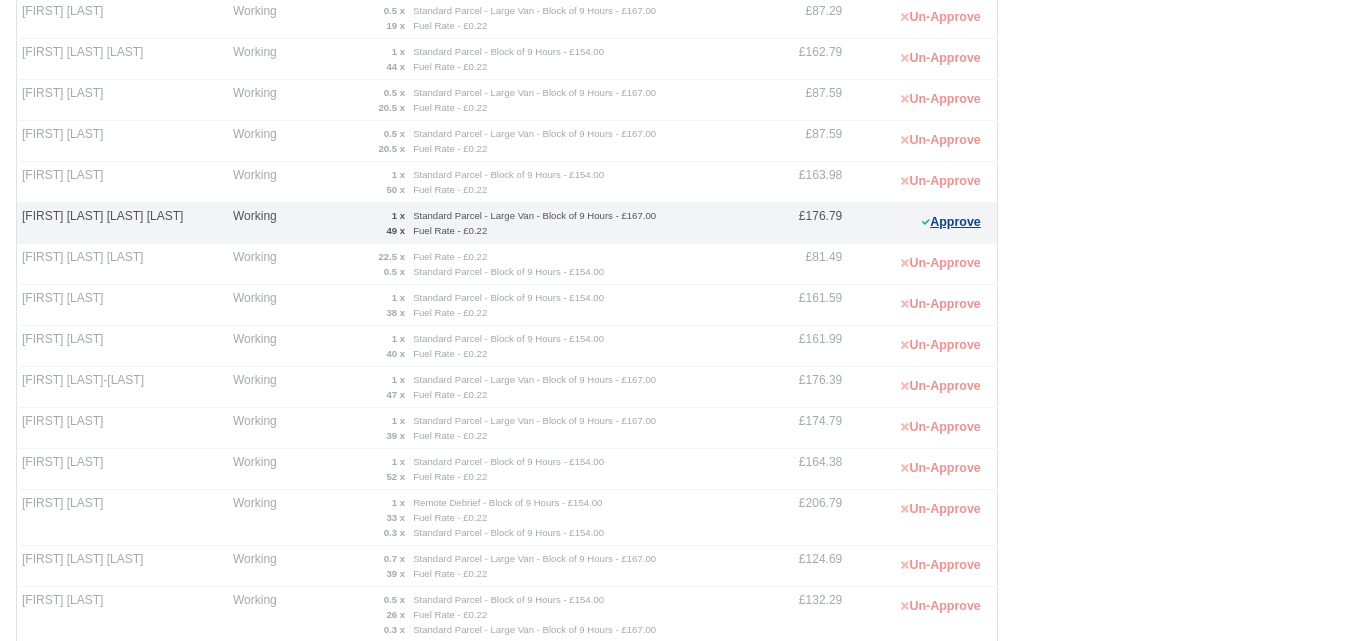 click on "Approve" at bounding box center [951, 222] 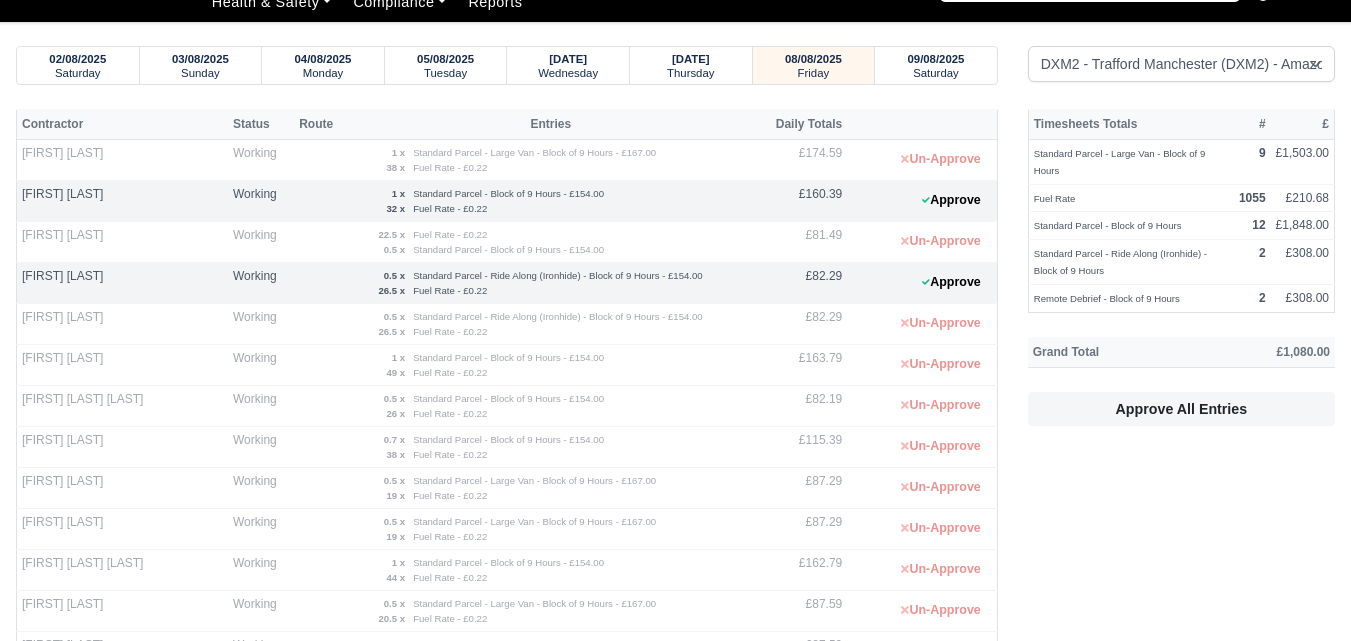 scroll, scrollTop: 0, scrollLeft: 0, axis: both 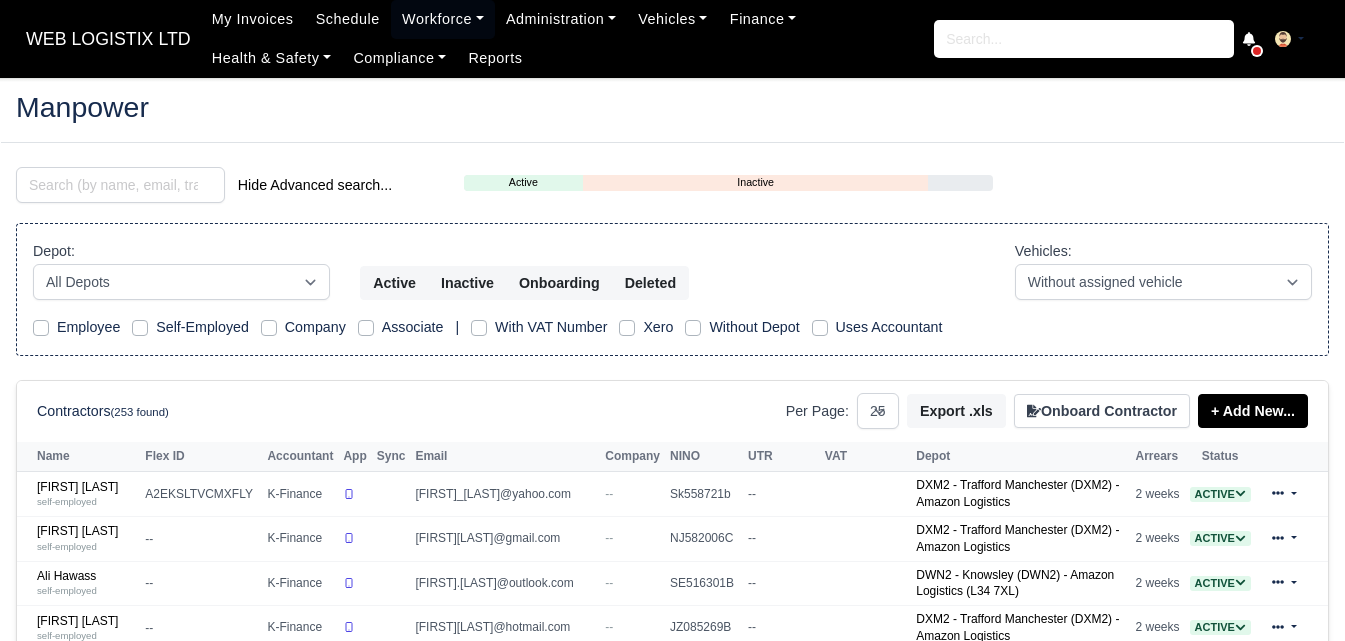 select on "25" 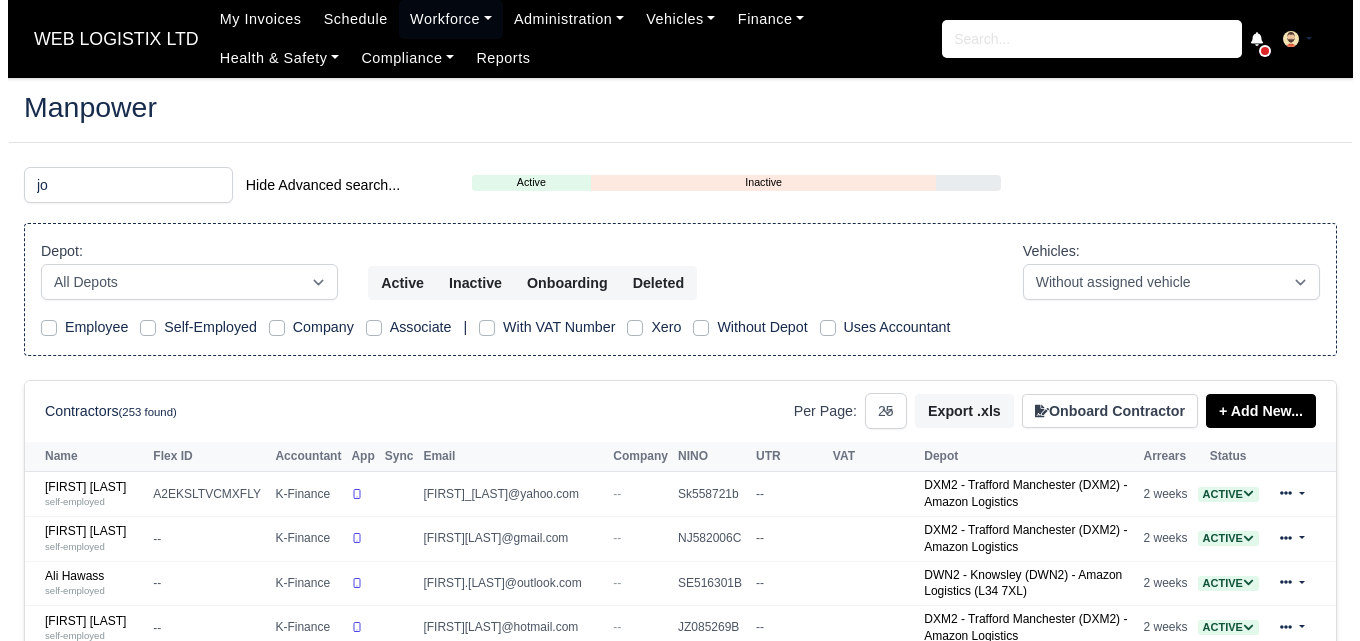 scroll, scrollTop: 0, scrollLeft: 0, axis: both 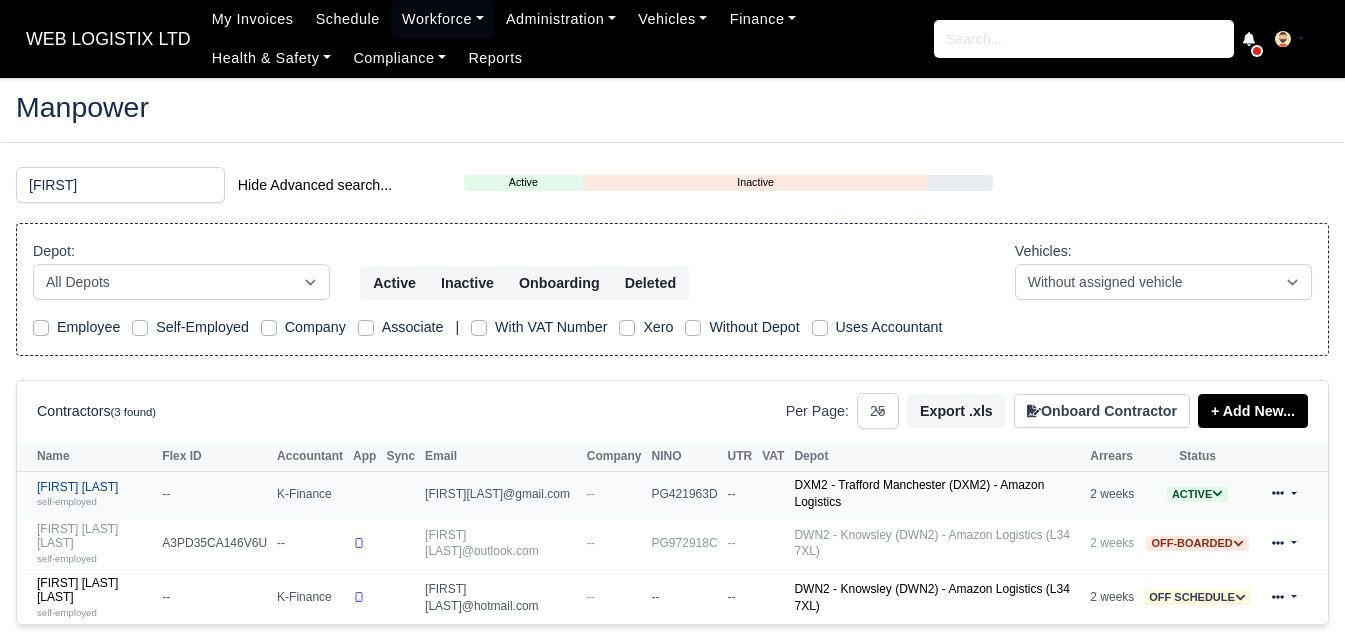 type on "joseph" 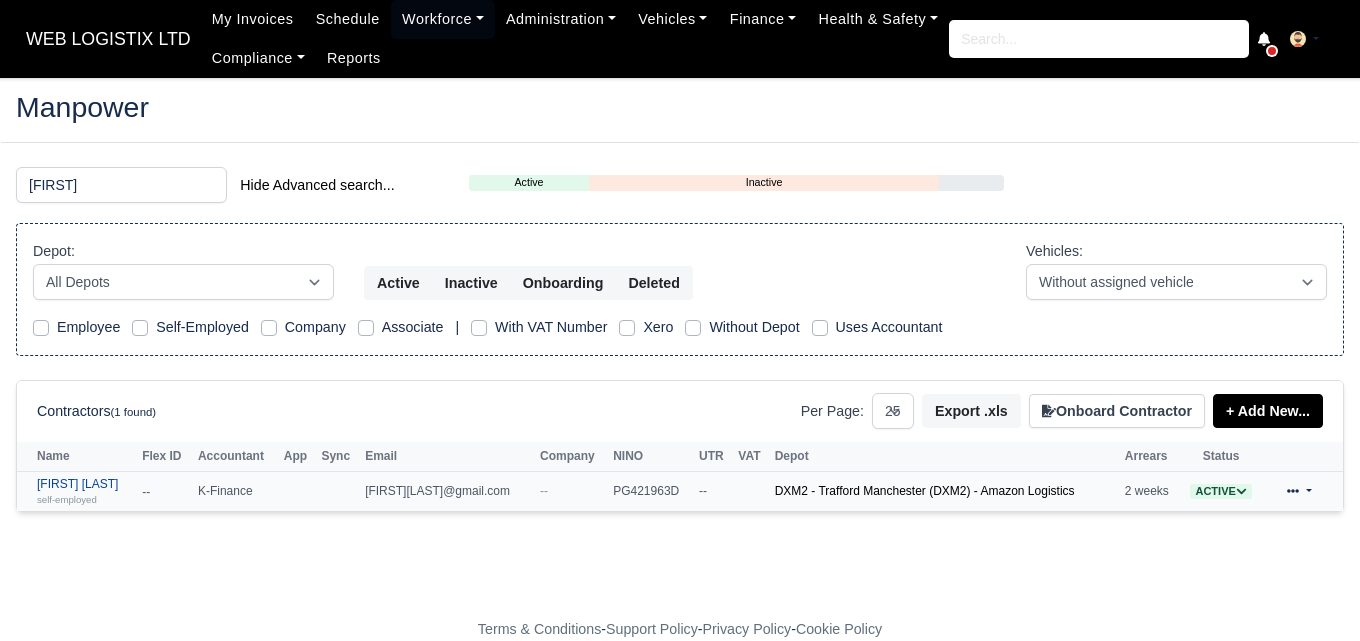 click on "self-employed" at bounding box center [67, 499] 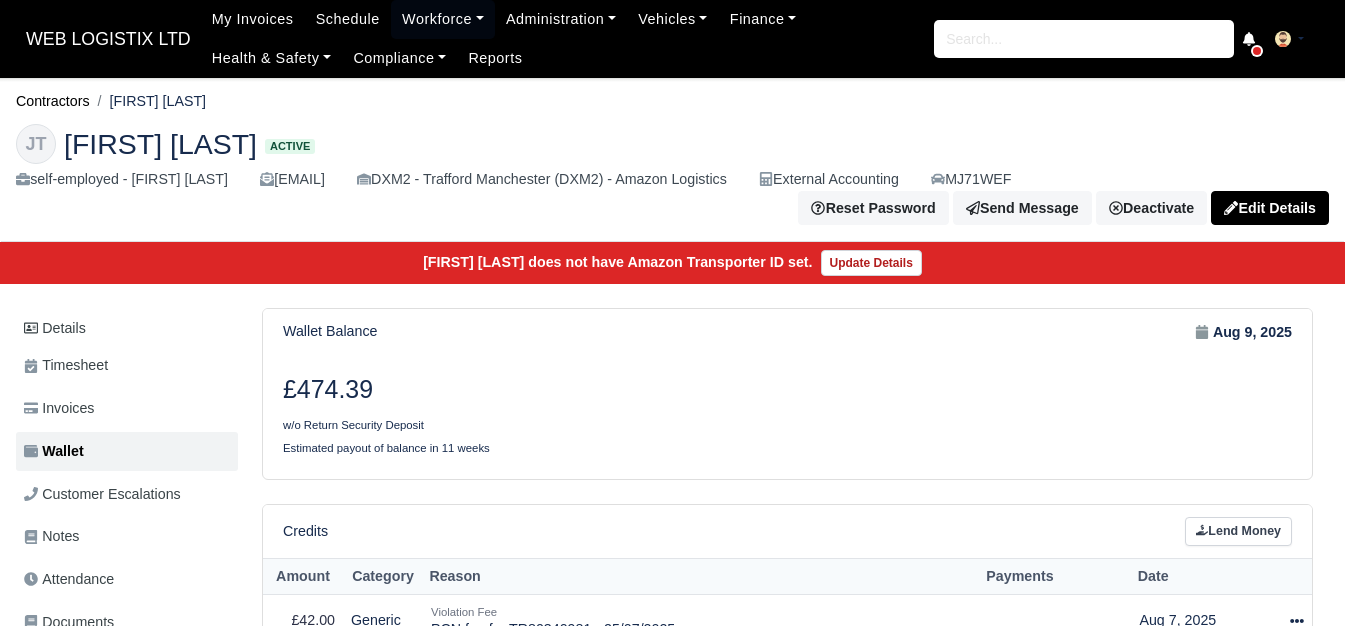 scroll, scrollTop: 0, scrollLeft: 0, axis: both 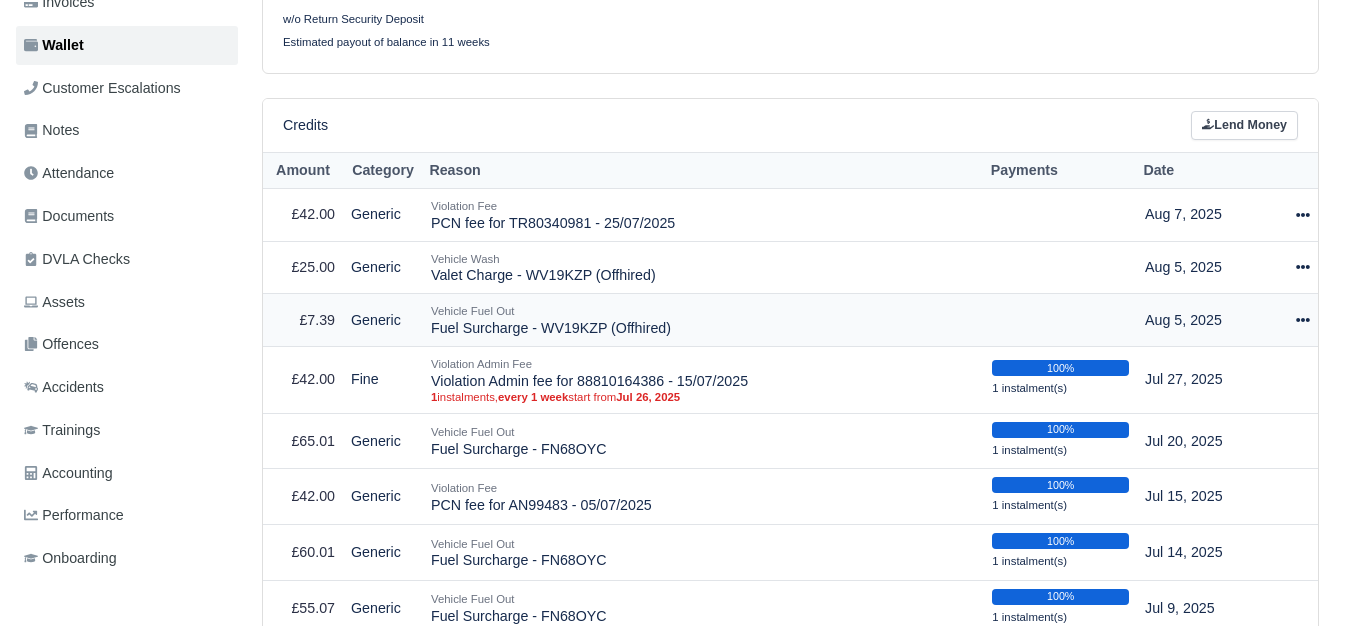 click 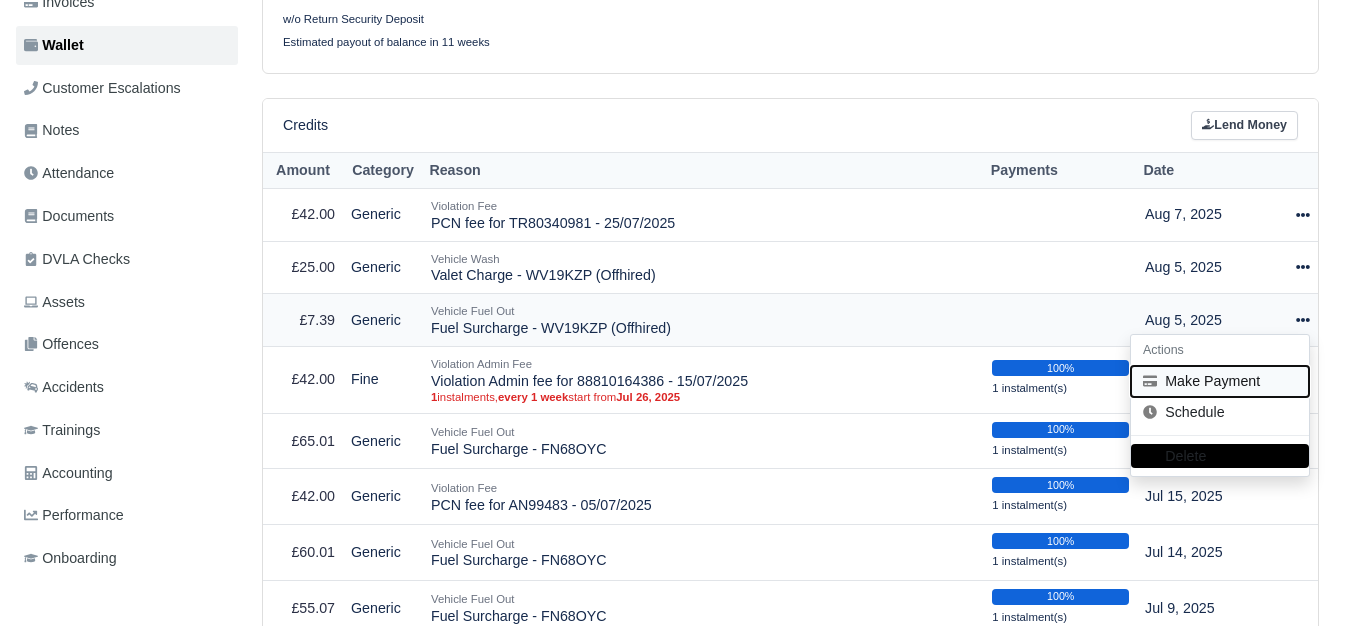 click on "Make Payment" at bounding box center [1220, 381] 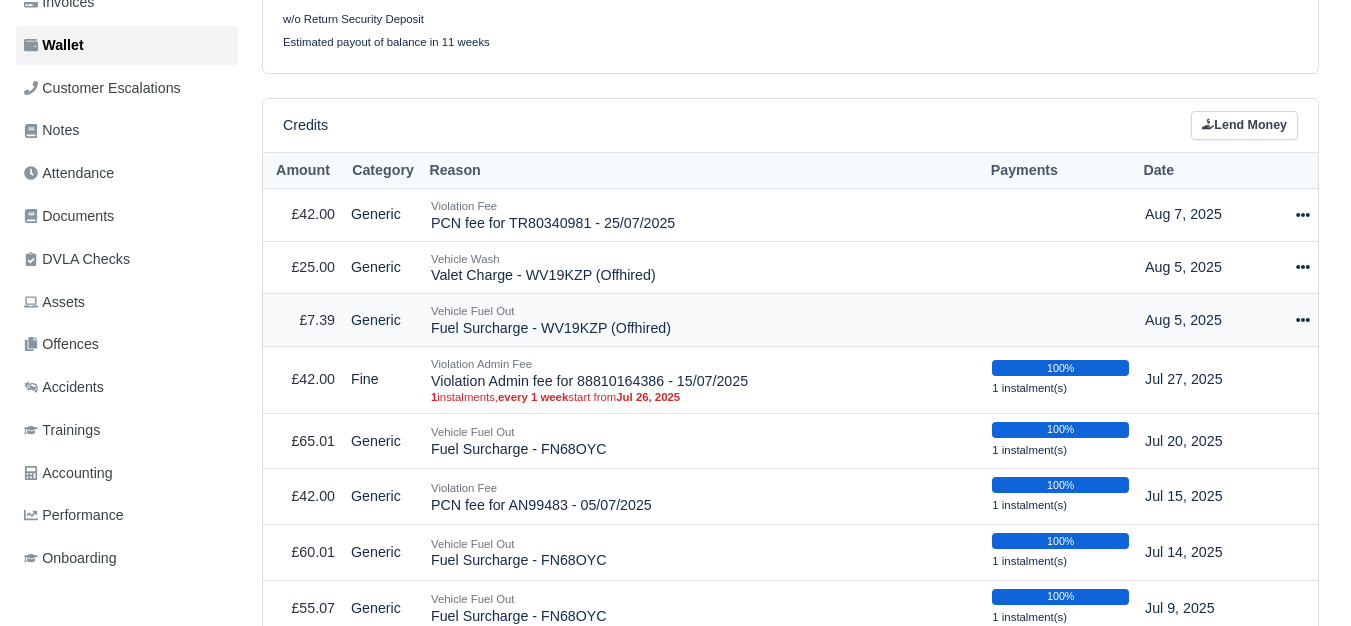 select on "6146" 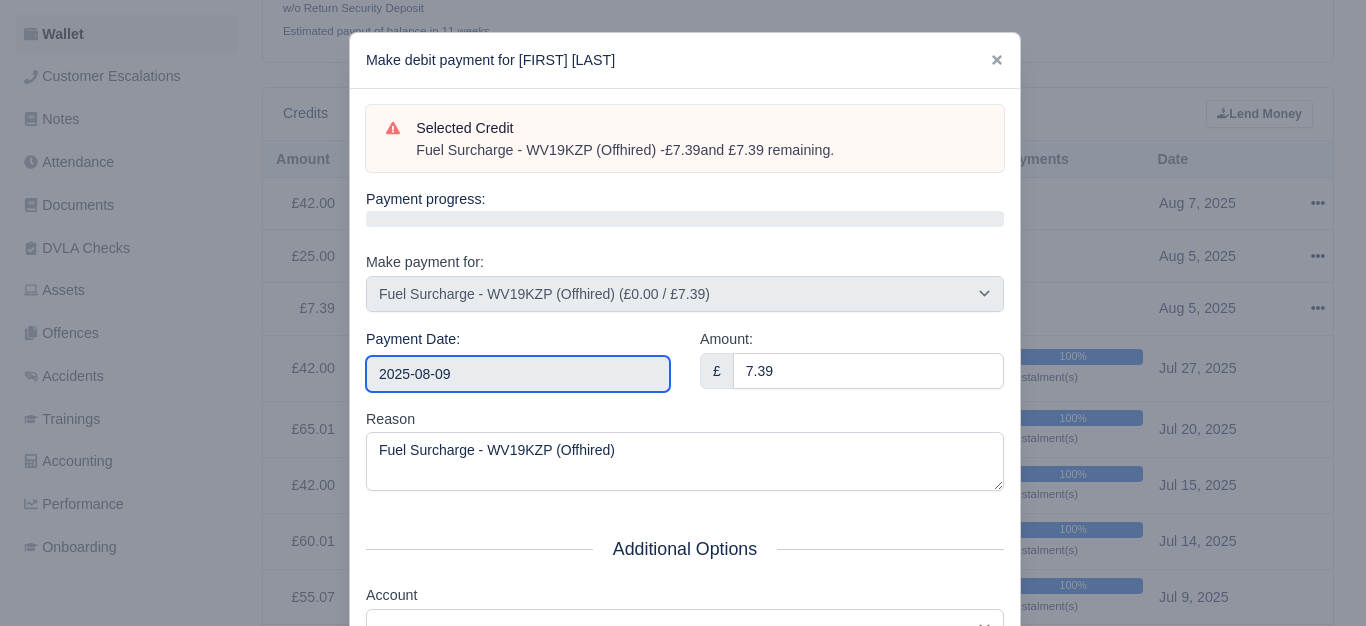 click on "2025-08-09" at bounding box center (518, 374) 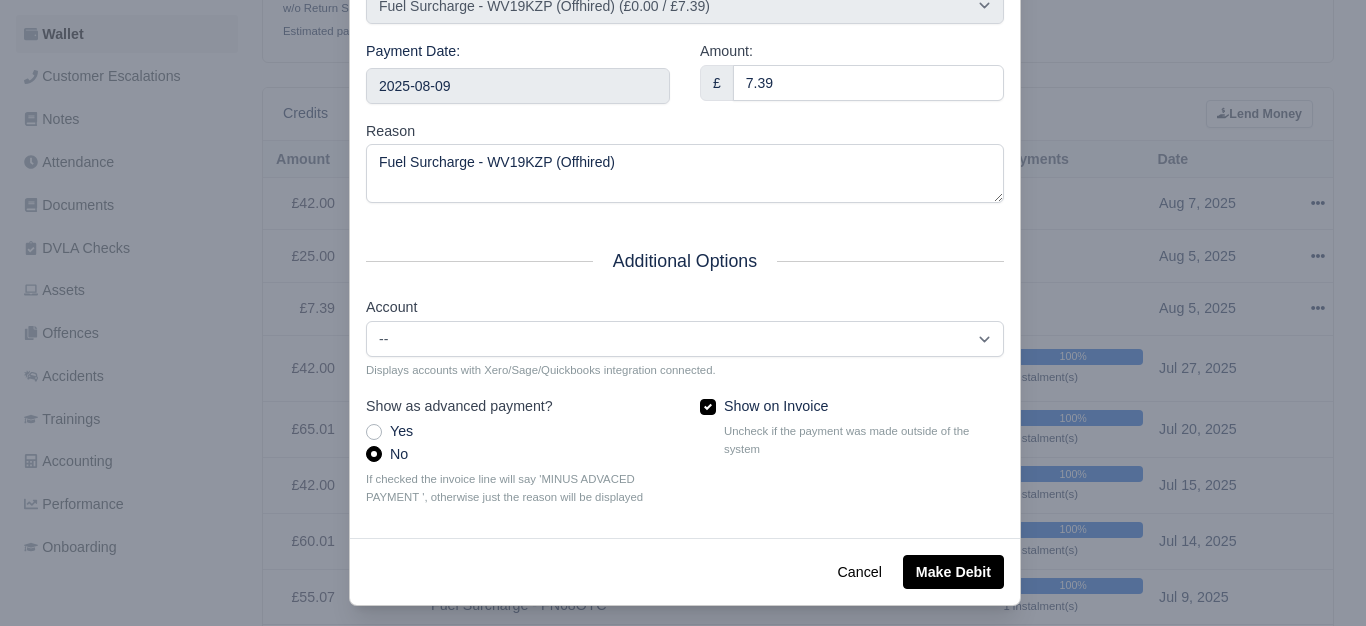 scroll, scrollTop: 302, scrollLeft: 0, axis: vertical 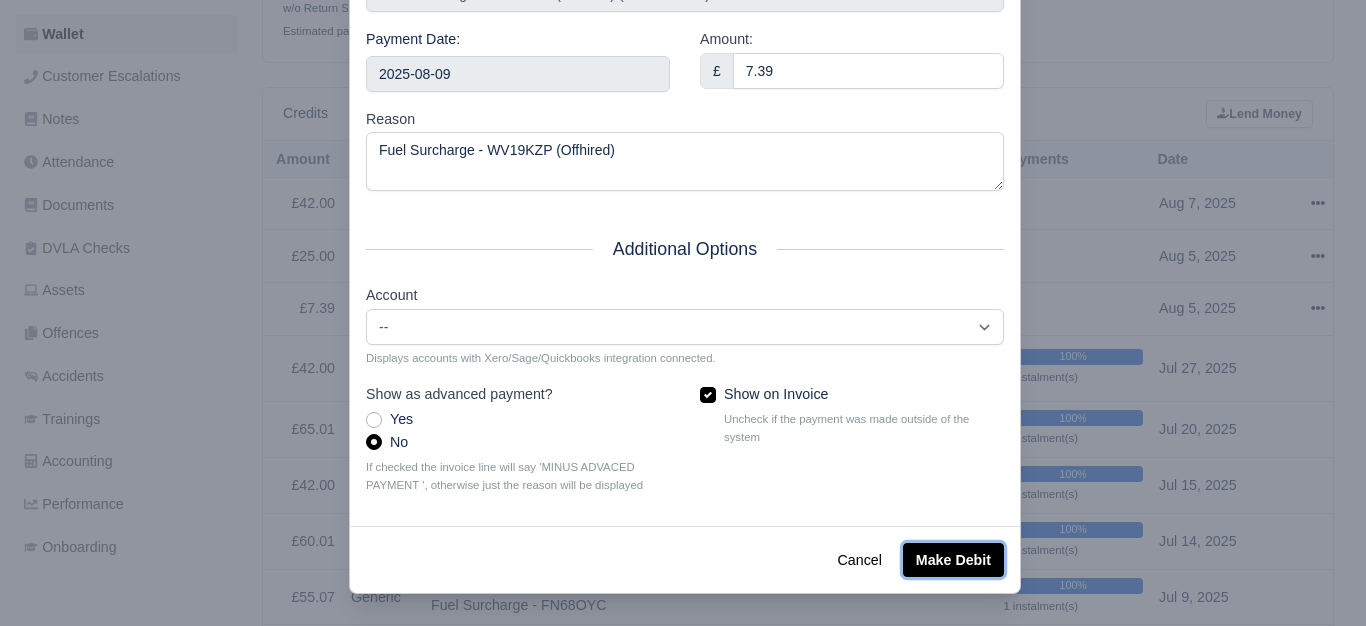 click on "Make Debit" at bounding box center (953, 560) 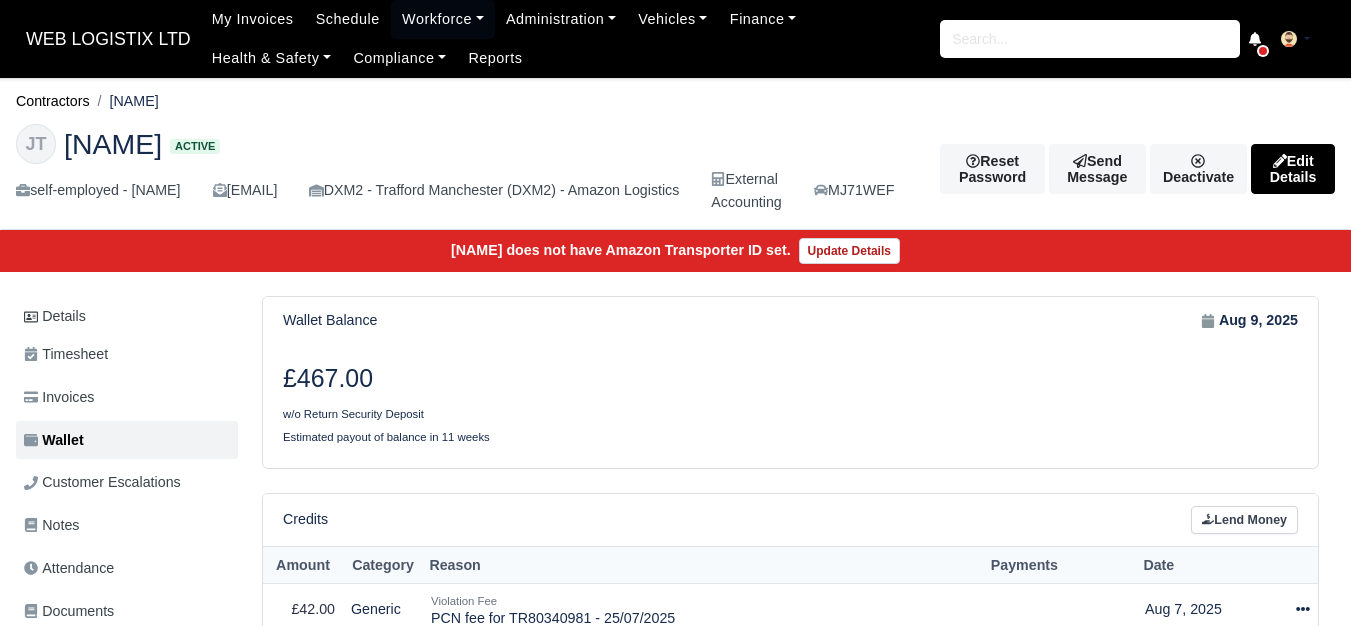 scroll, scrollTop: 0, scrollLeft: 0, axis: both 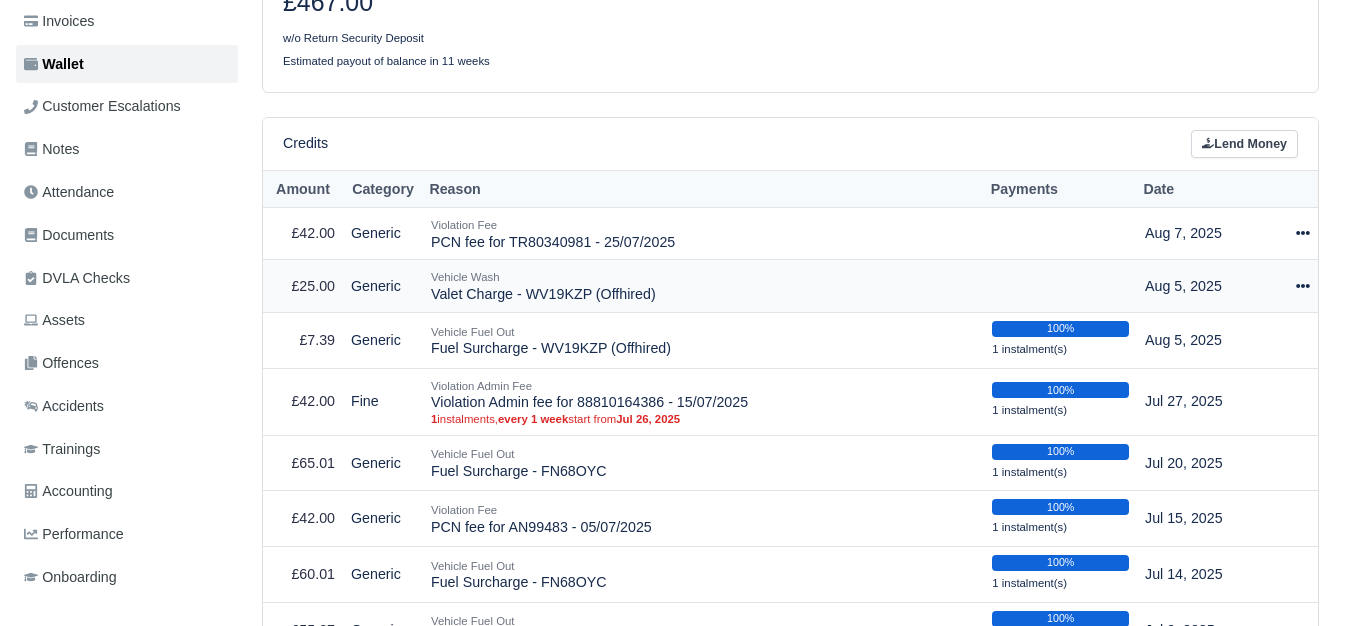 click 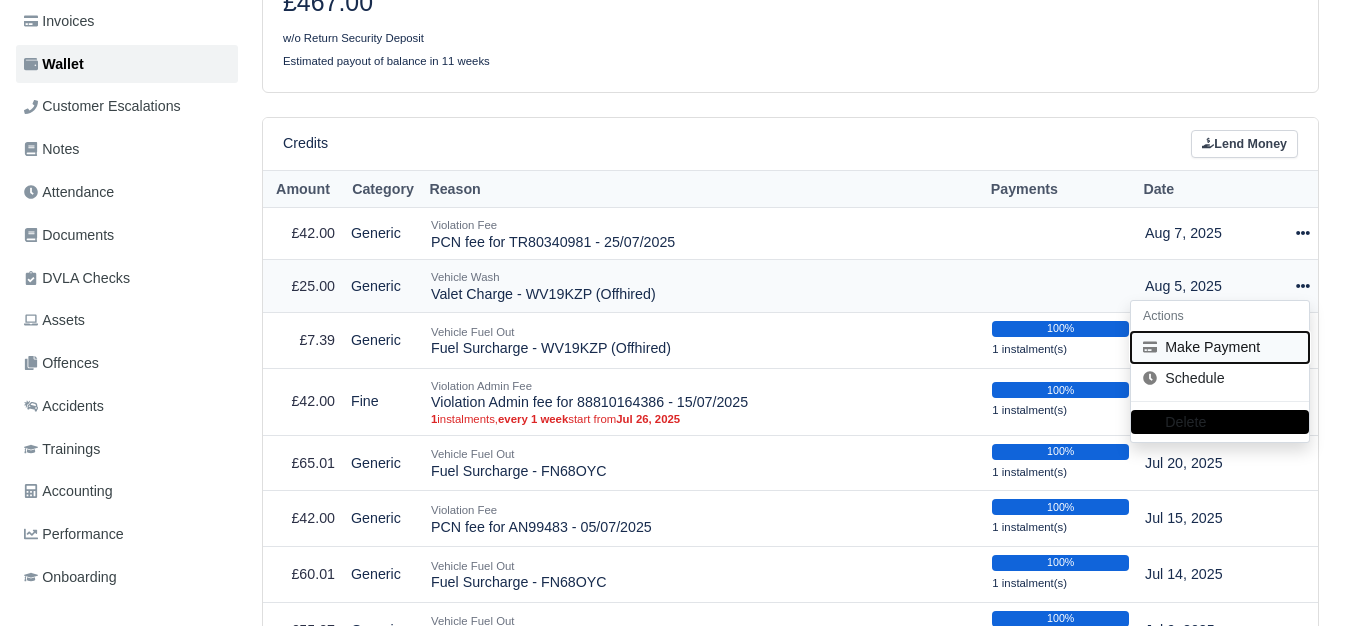 click on "Make Payment" at bounding box center (1220, 347) 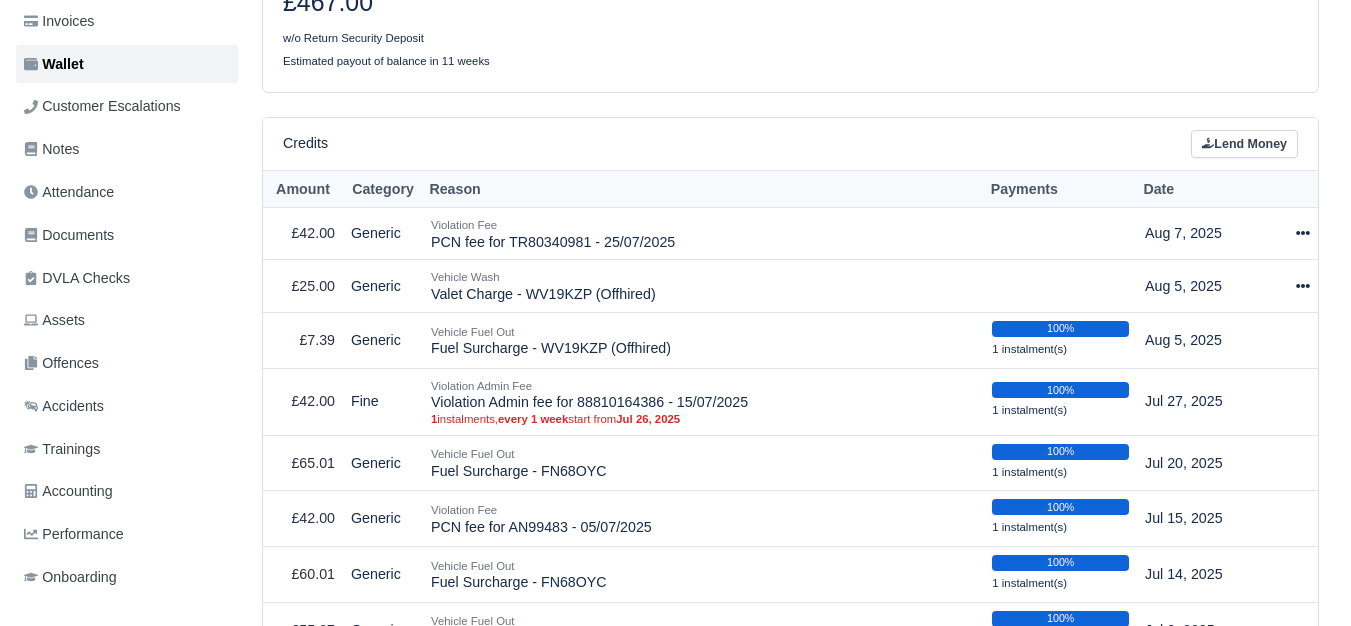select on "6147" 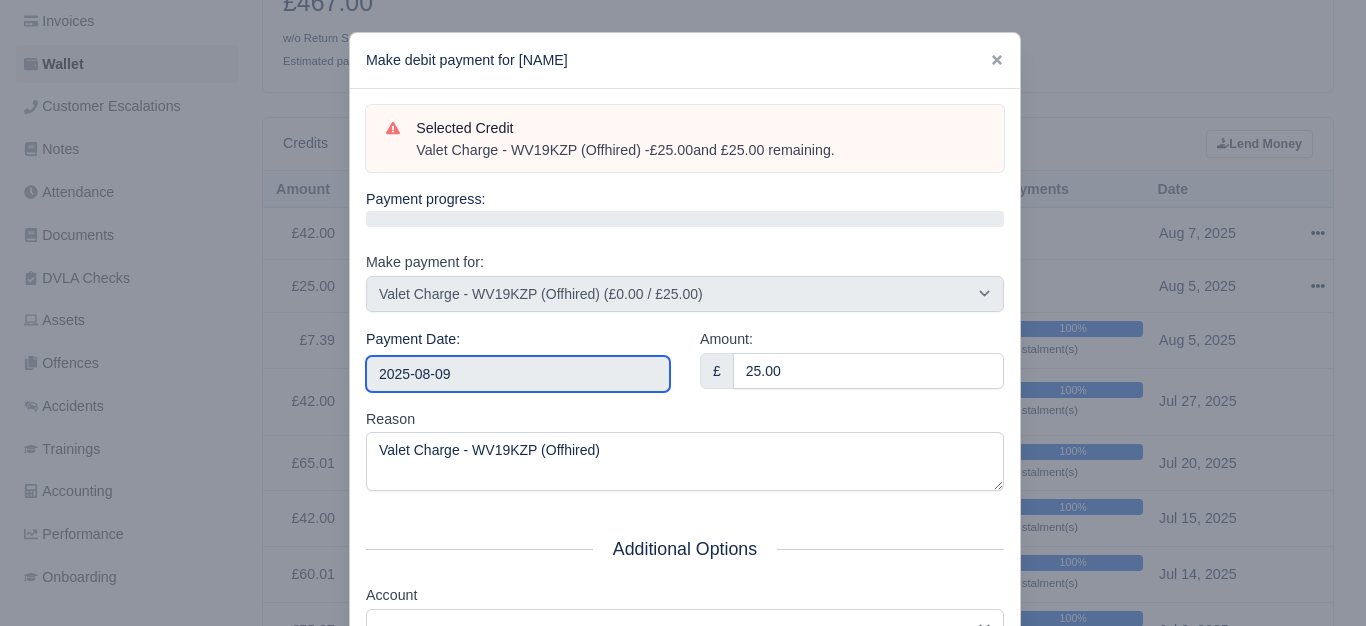 click on "2025-08-09" at bounding box center (518, 374) 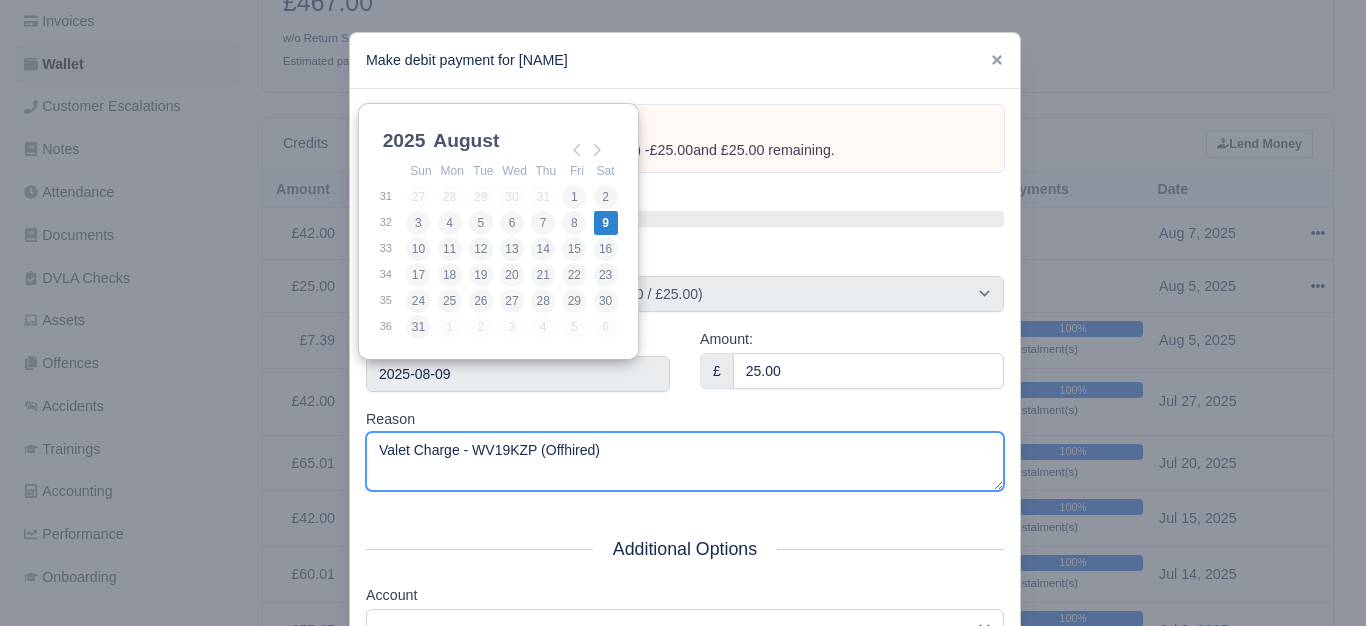 click on "Valet Charge - WV19KZP (Offhired)" at bounding box center (685, 461) 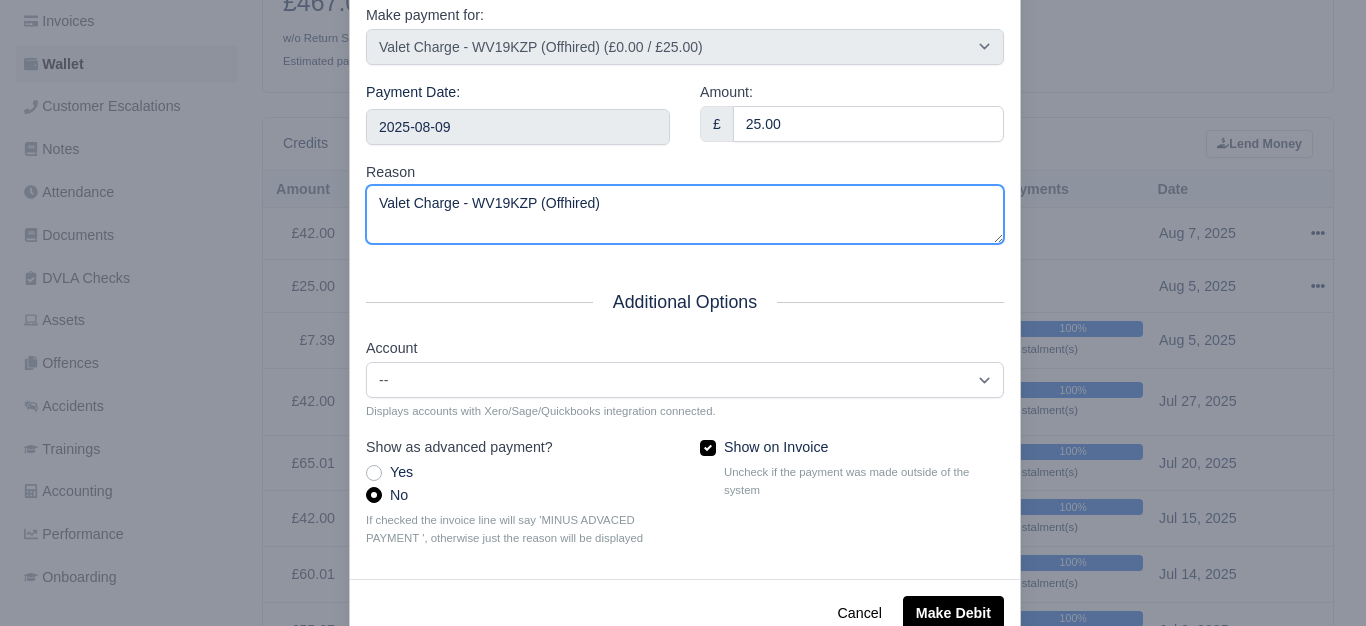 scroll, scrollTop: 283, scrollLeft: 0, axis: vertical 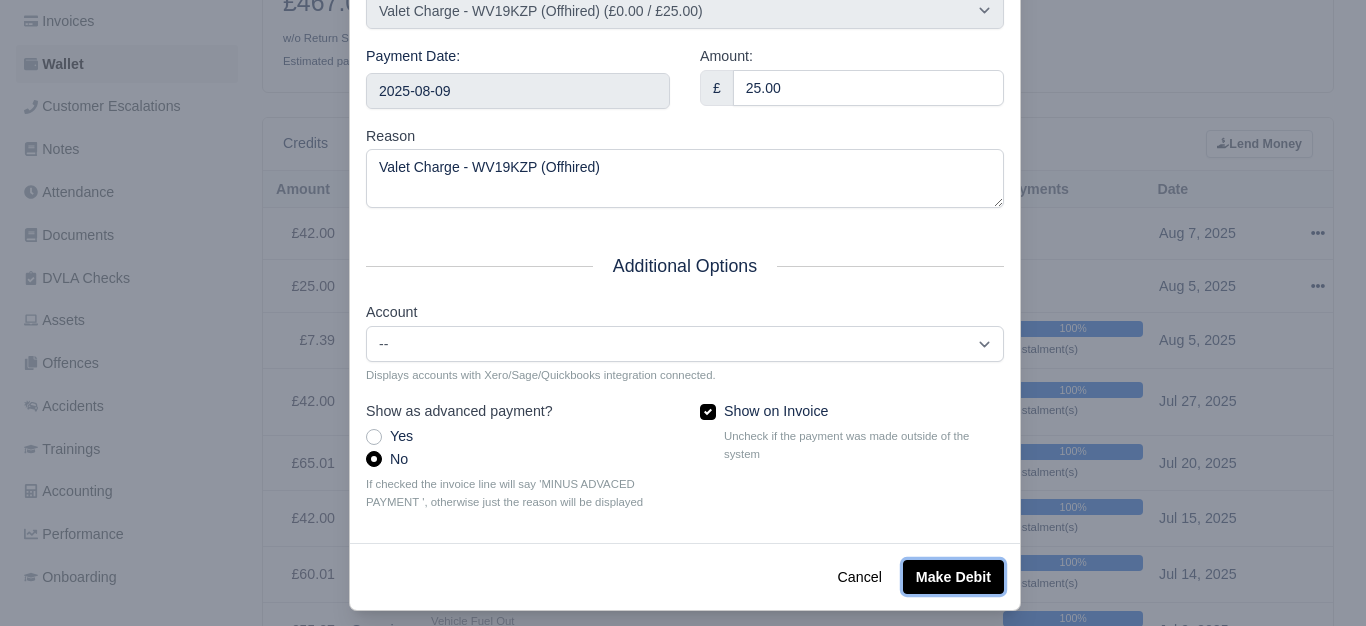 click on "Make Debit" at bounding box center [953, 577] 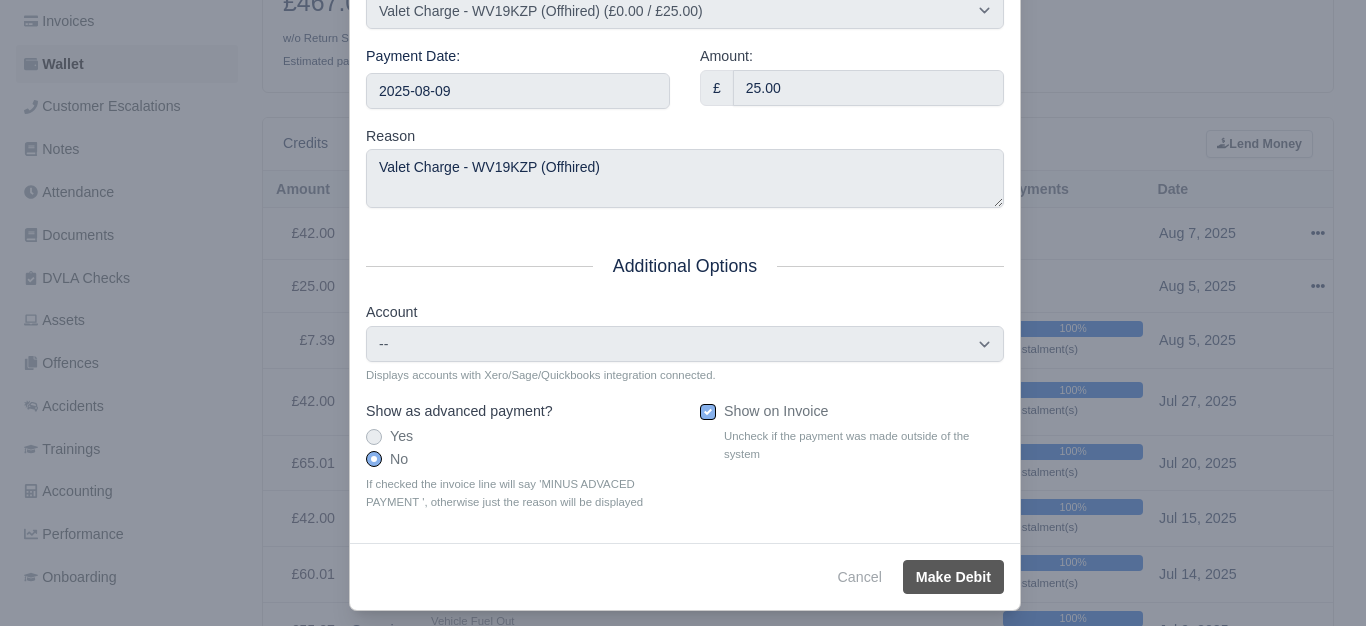 type on "[DATE]" 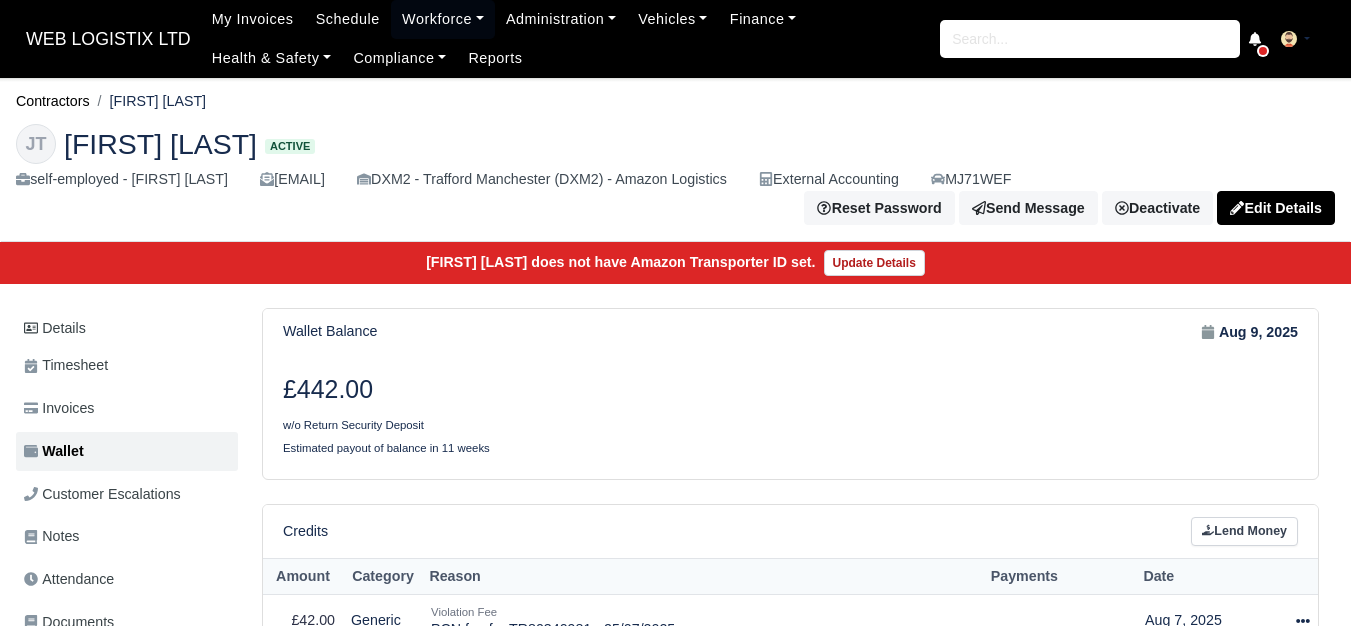 scroll, scrollTop: 0, scrollLeft: 0, axis: both 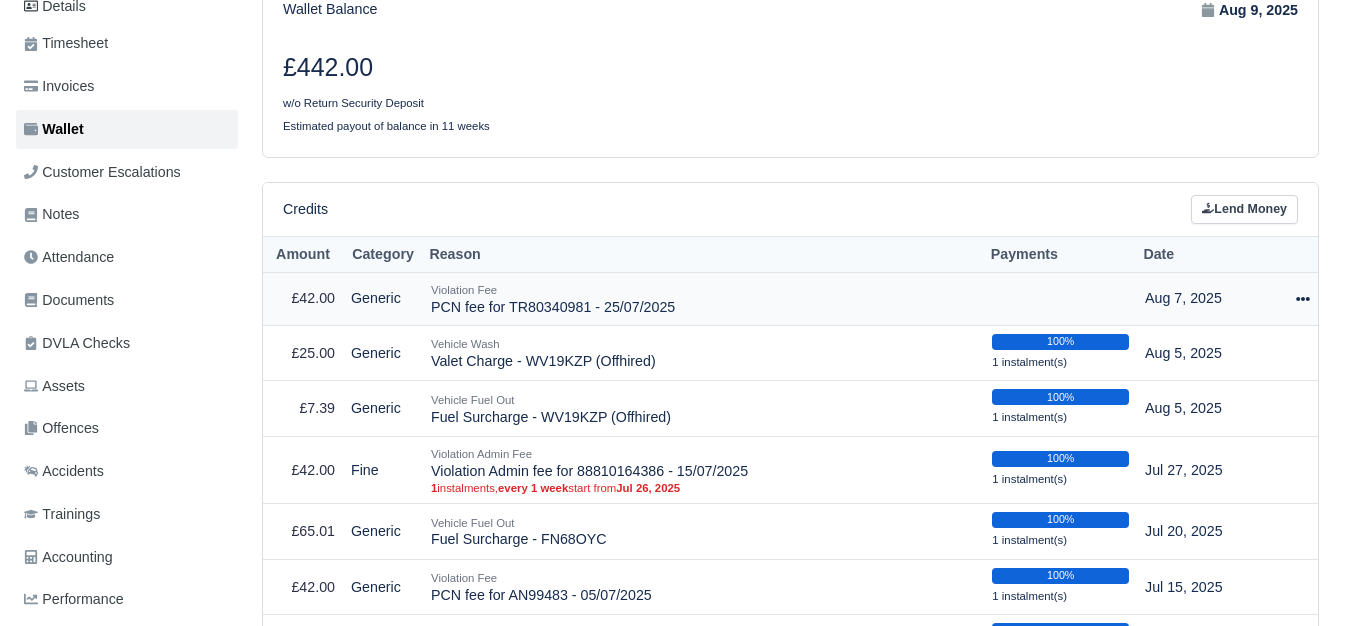 click 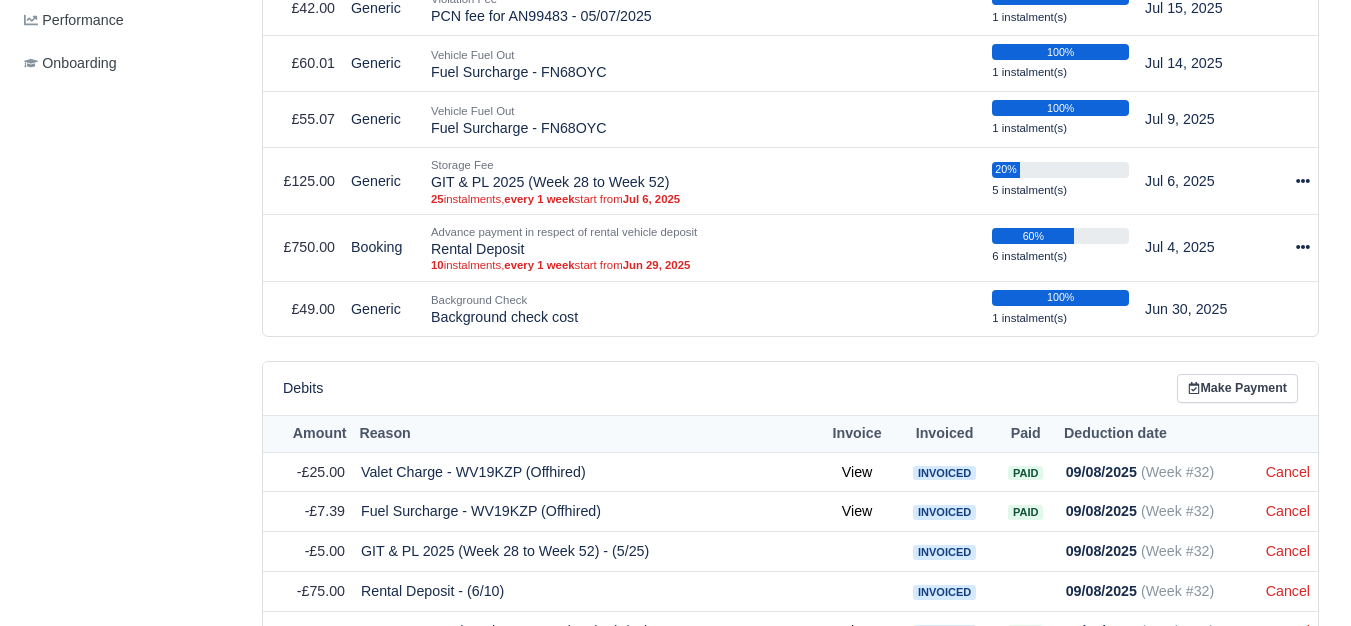scroll, scrollTop: 0, scrollLeft: 0, axis: both 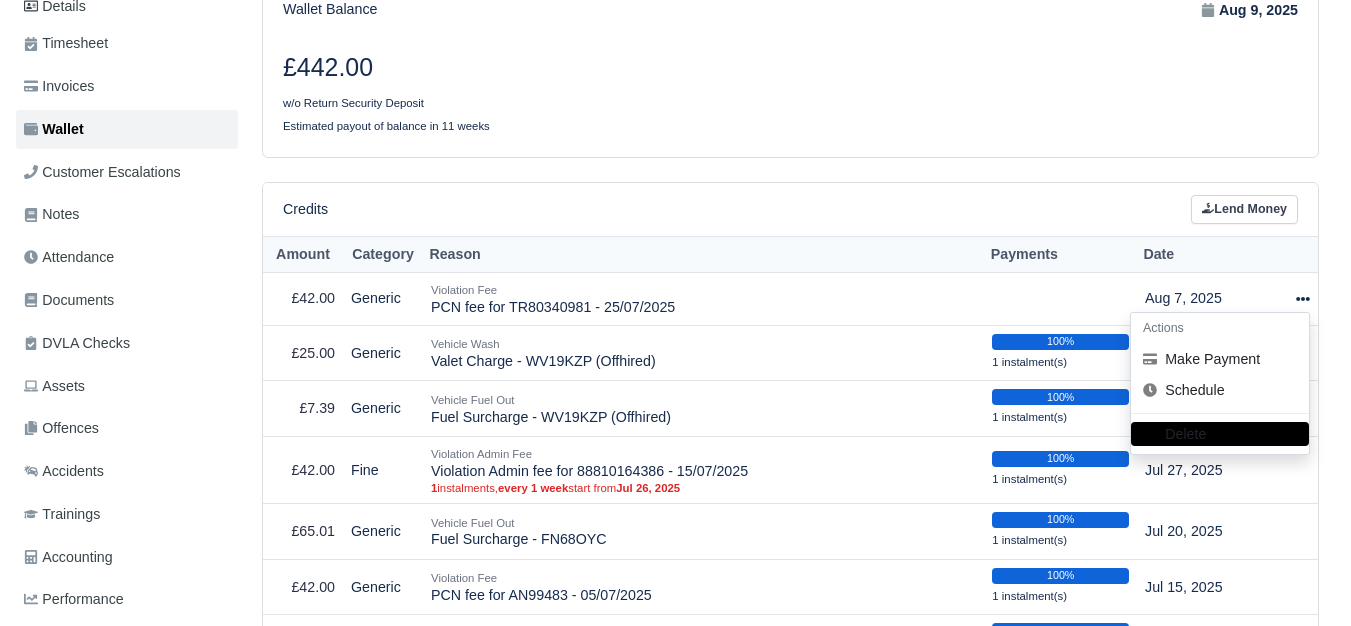 click on "Credits
Lend Money" at bounding box center (790, 209) 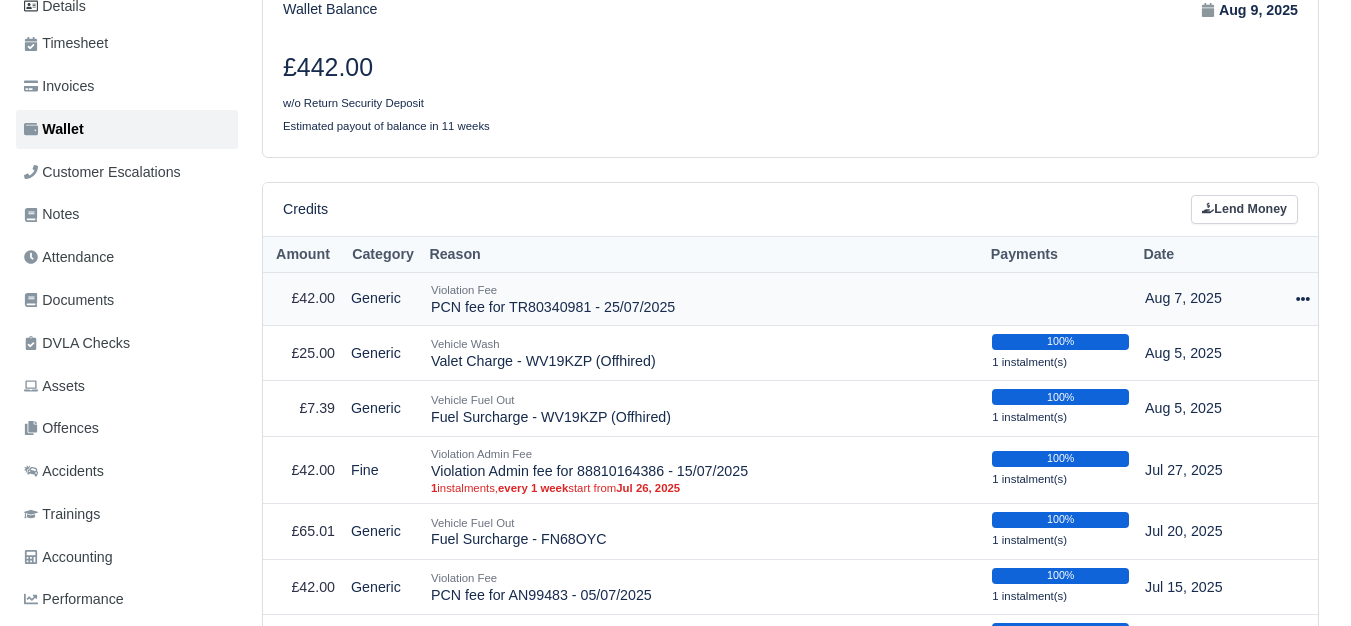 click 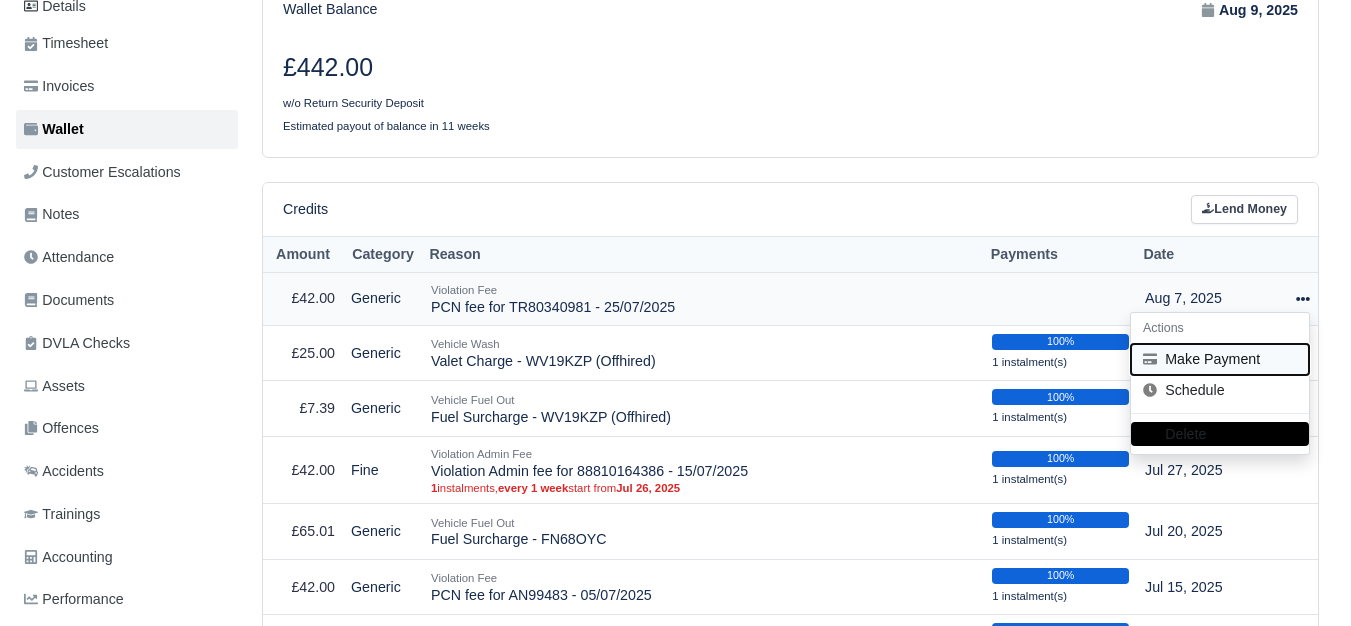 click on "Make Payment" at bounding box center (1220, 359) 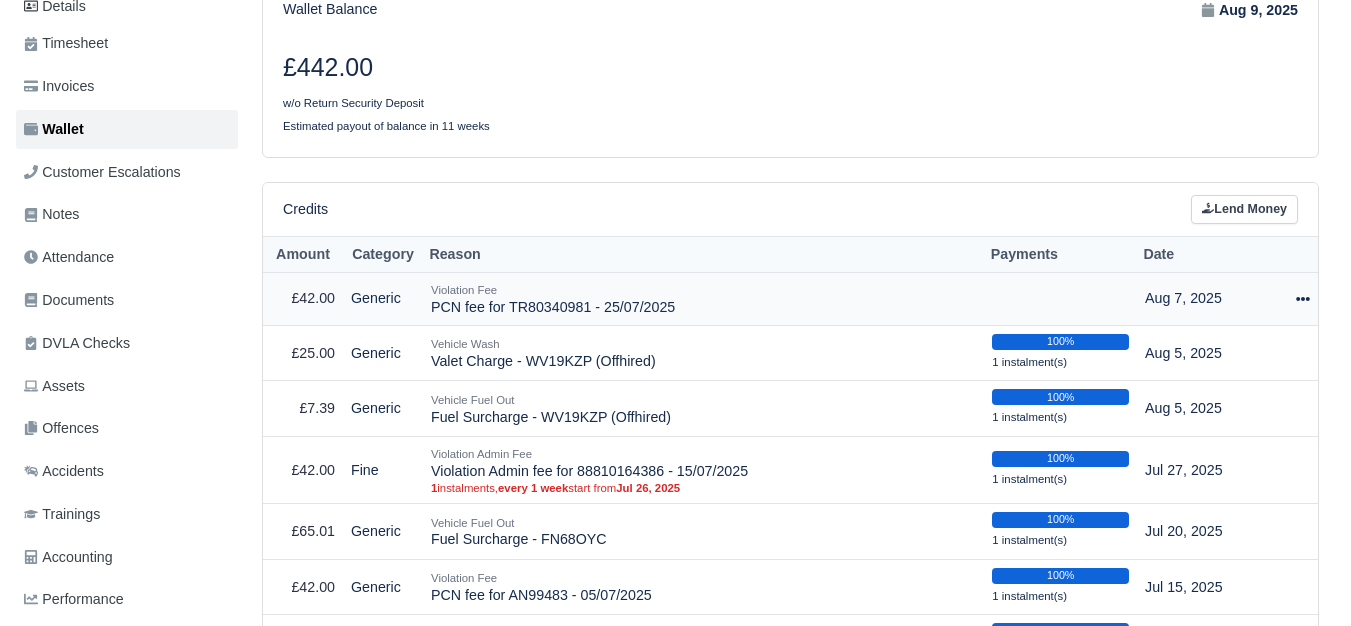 select on "6135" 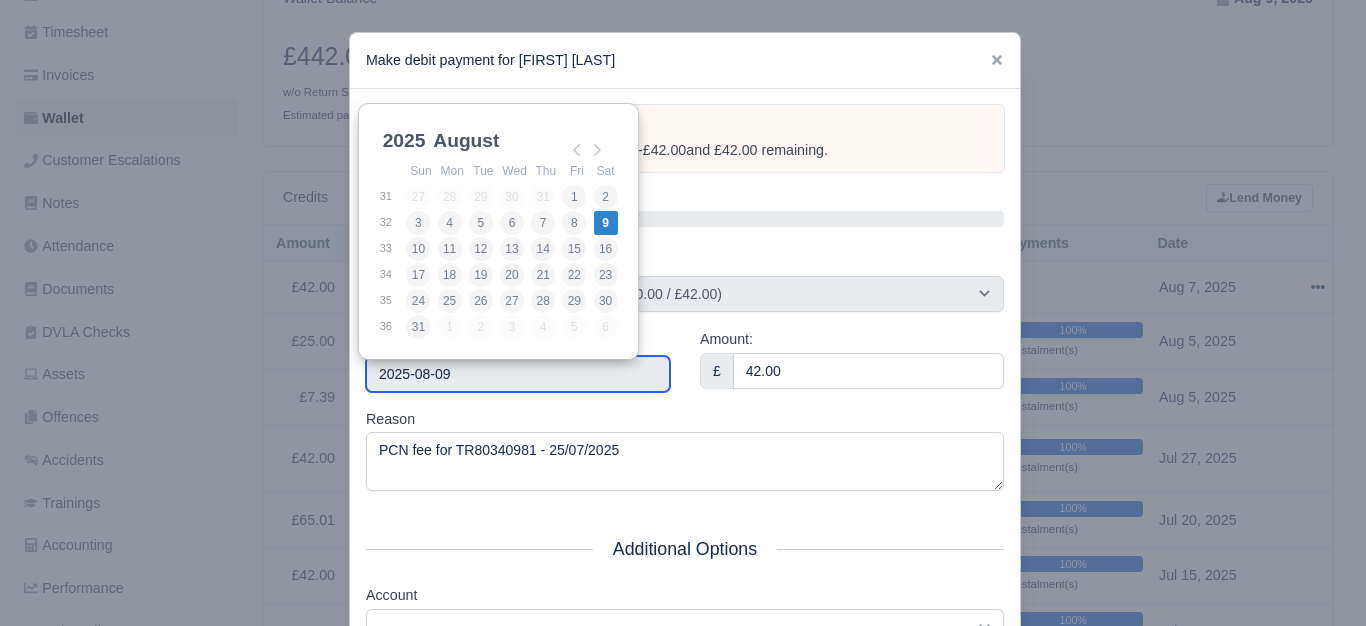 click on "2025-08-09" at bounding box center [518, 374] 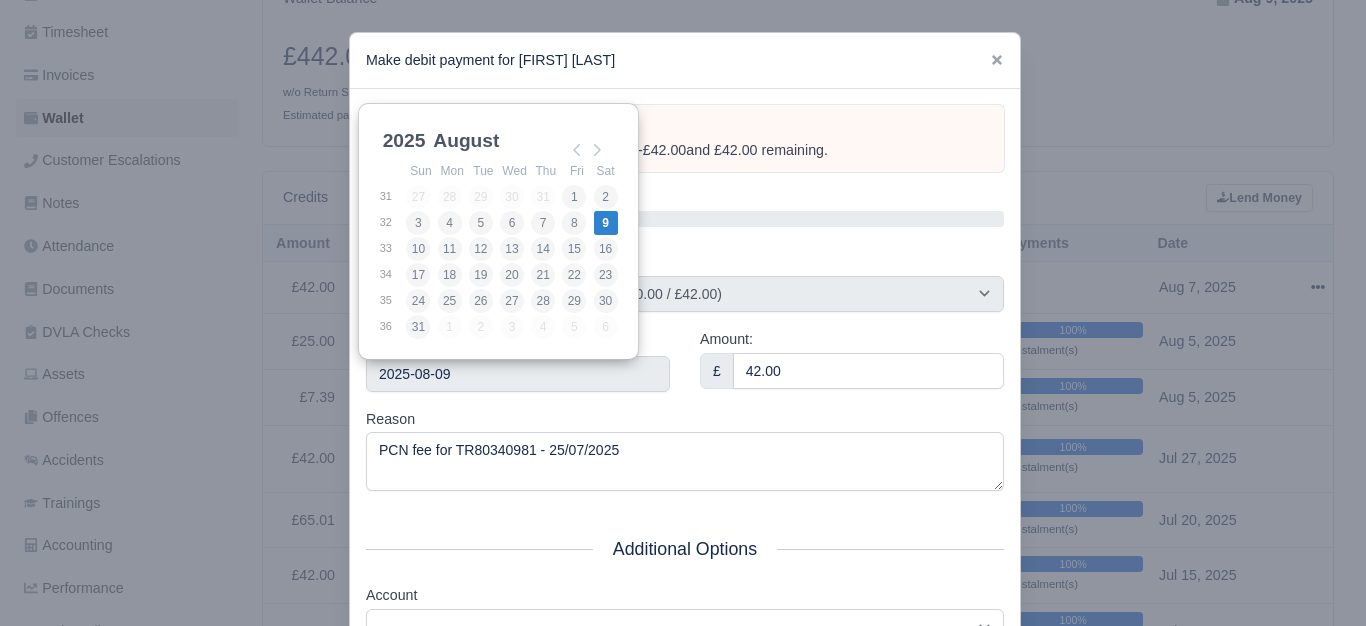 click on "Reason
PCN fee for TR80340981 - 25/07/2025" at bounding box center [685, 450] 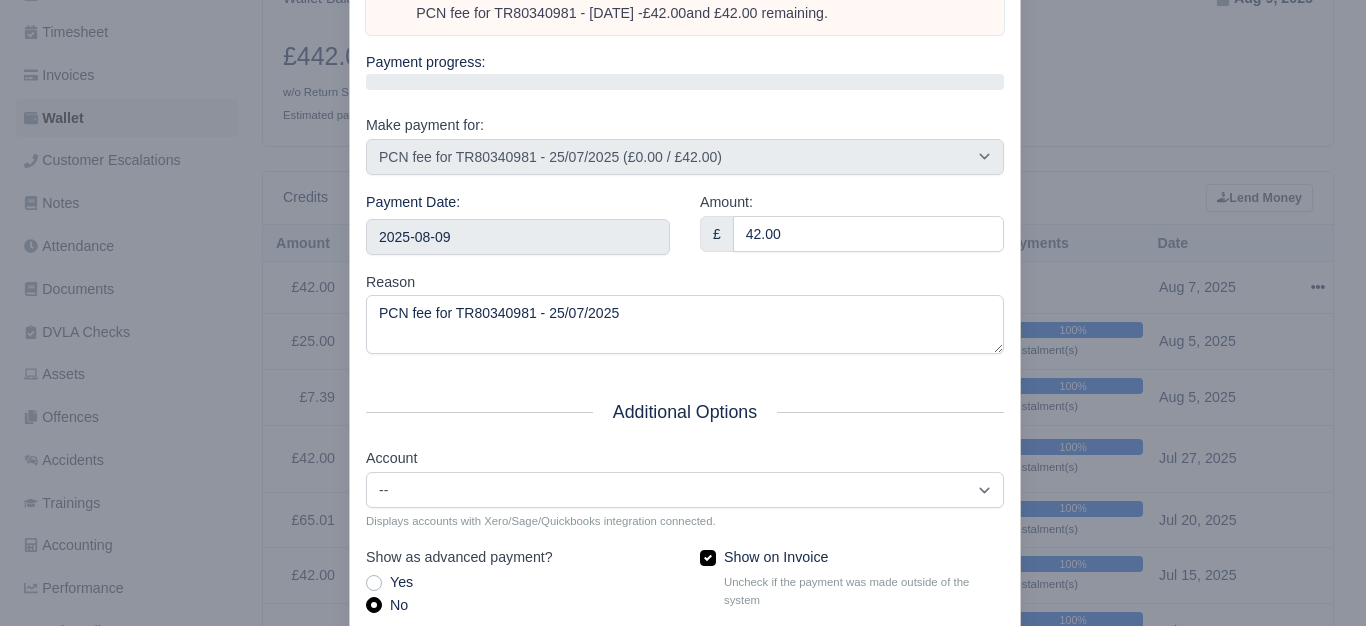 scroll, scrollTop: 247, scrollLeft: 0, axis: vertical 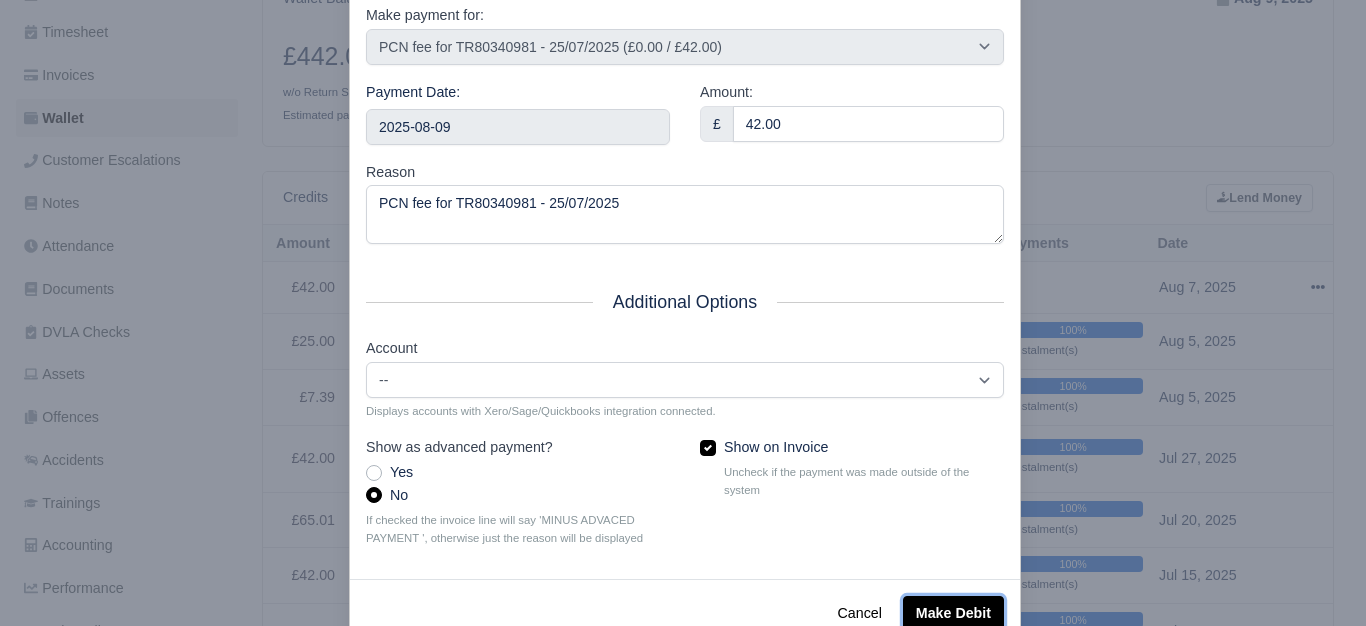 click on "Make Debit" at bounding box center (953, 613) 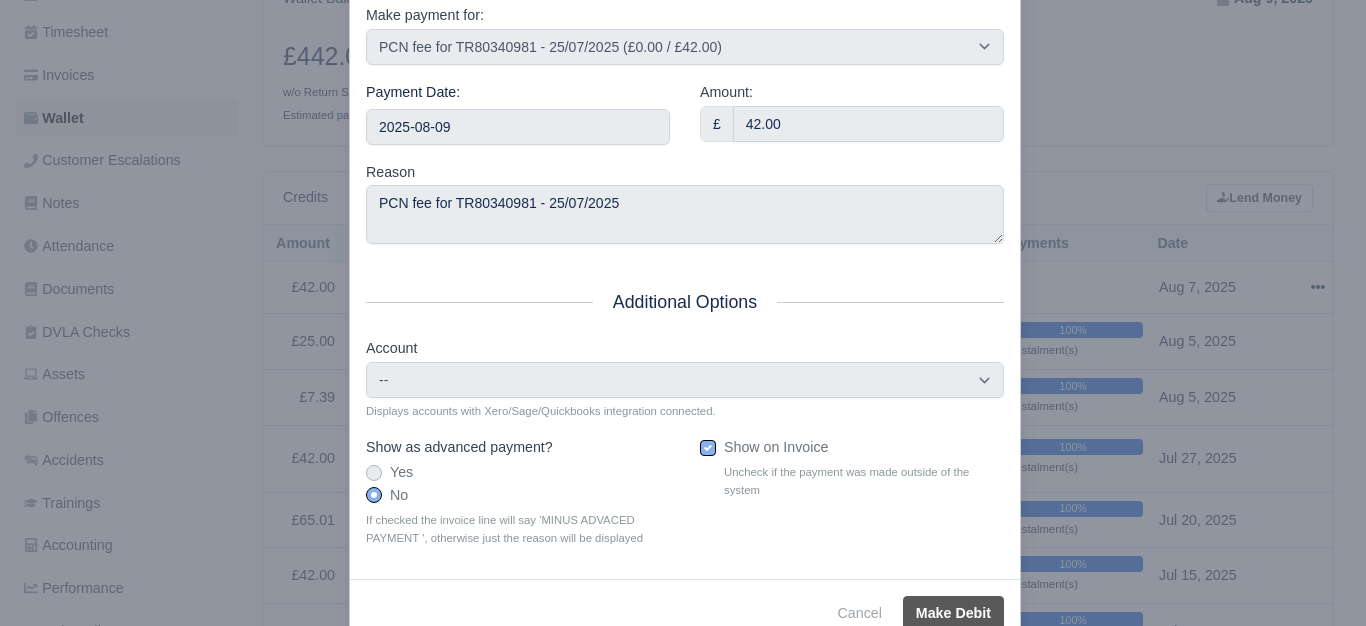 type on "2025-08-09T23:59:59+01:00" 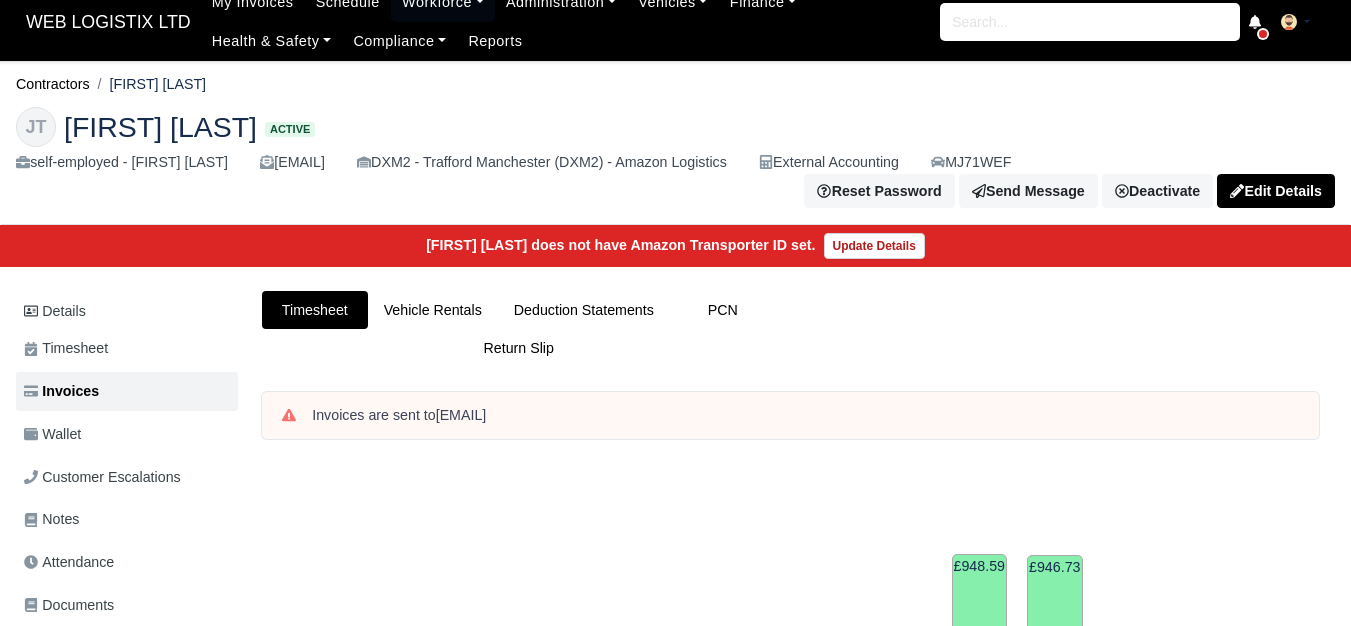 scroll, scrollTop: 0, scrollLeft: 0, axis: both 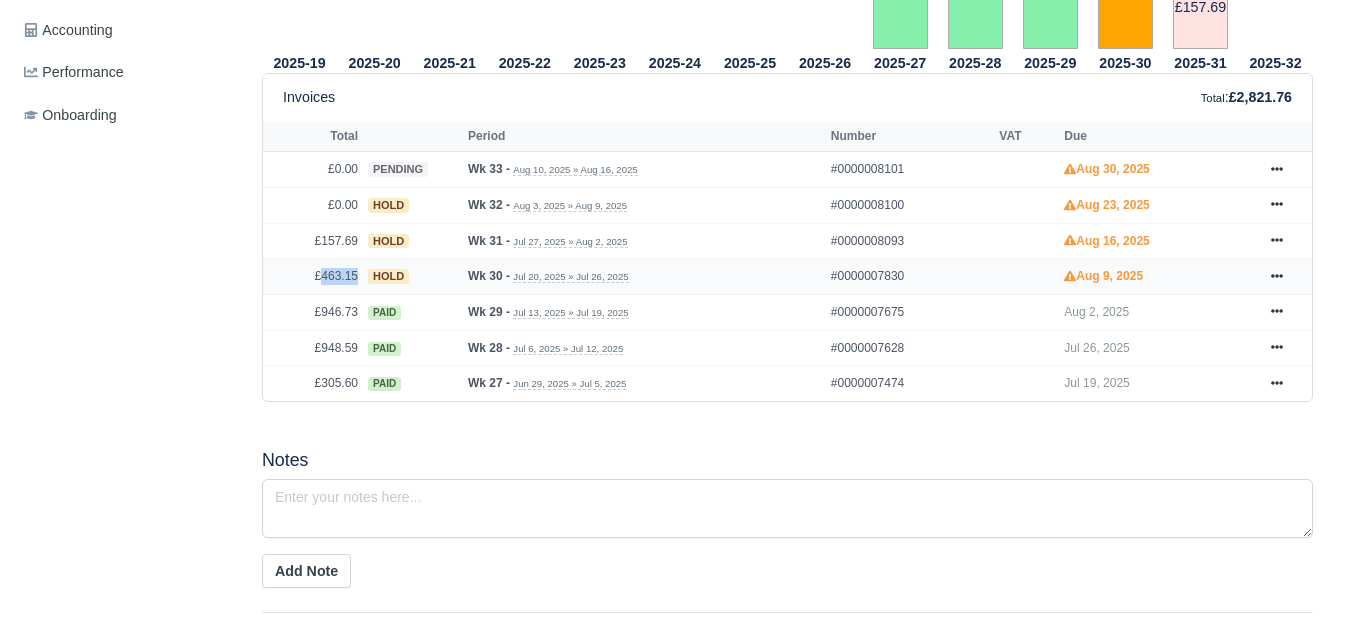 drag, startPoint x: 324, startPoint y: 281, endPoint x: 356, endPoint y: 281, distance: 32 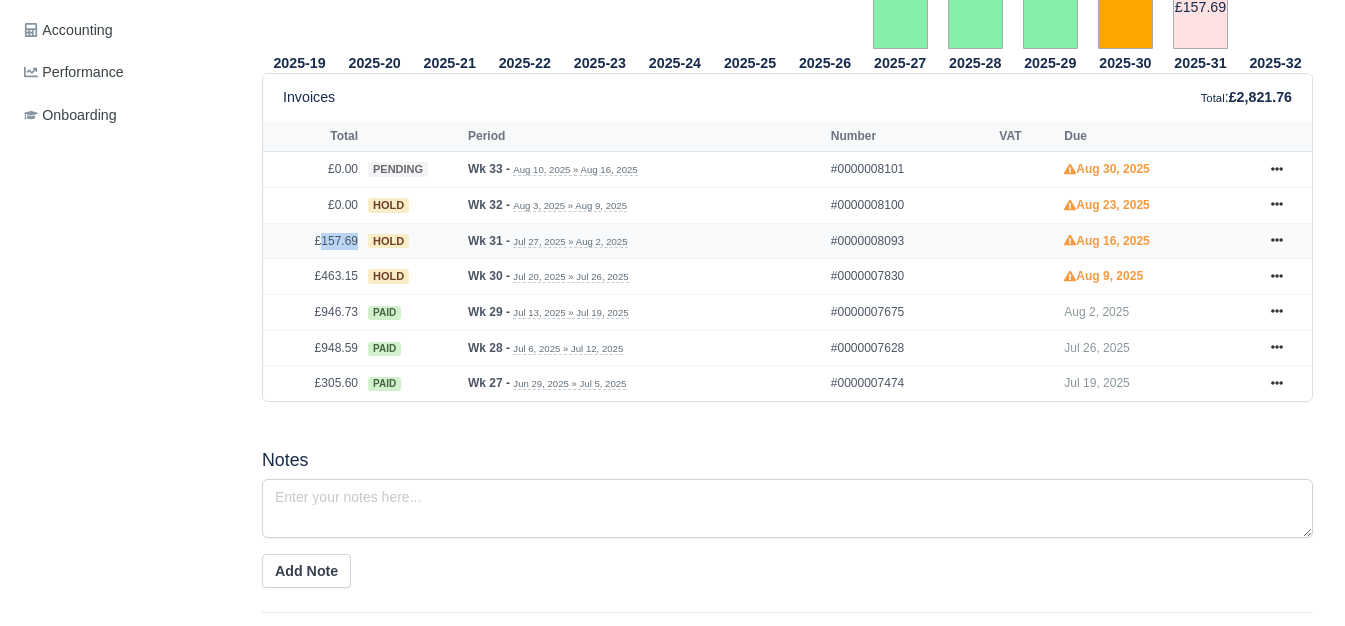 drag, startPoint x: 324, startPoint y: 244, endPoint x: 356, endPoint y: 245, distance: 32.01562 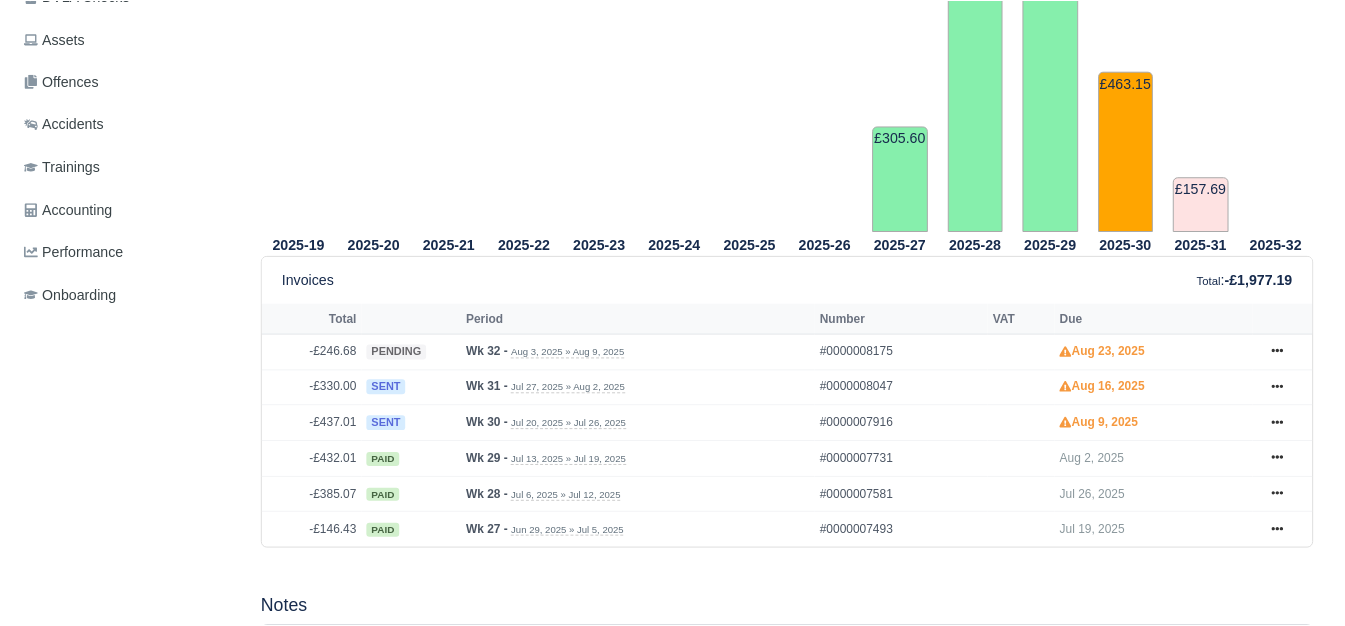 scroll, scrollTop: 669, scrollLeft: 0, axis: vertical 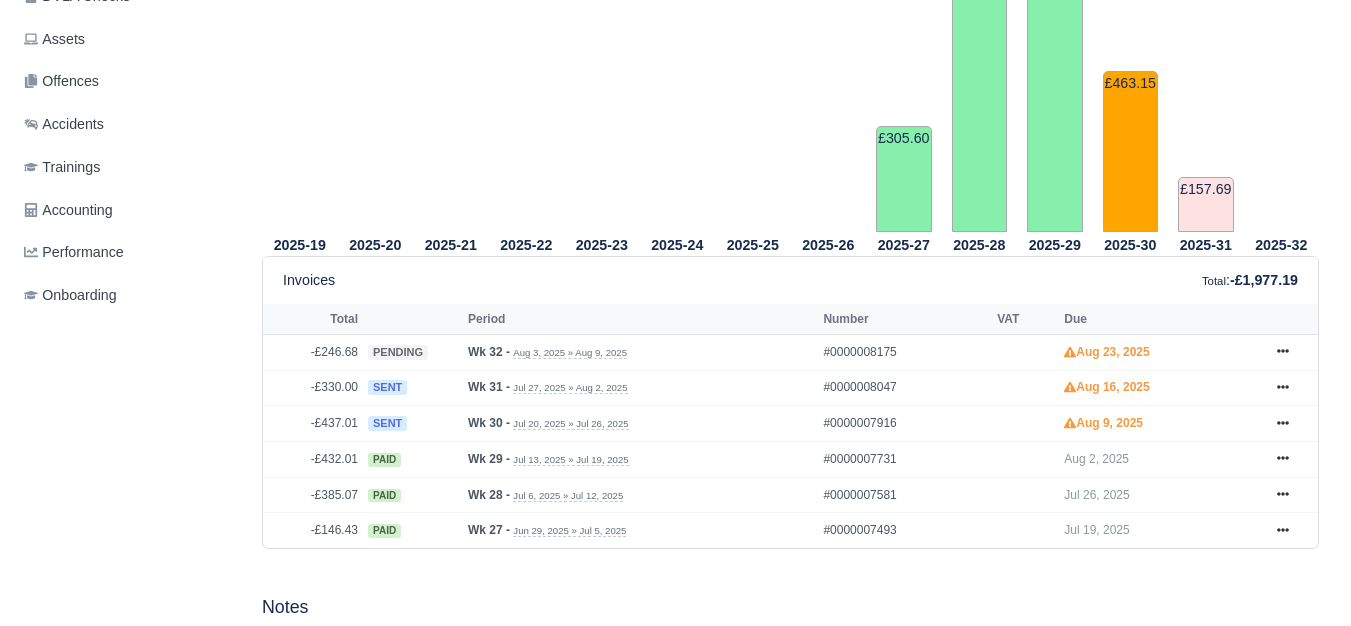 click on "WEB LOGISTIX LTD
My Invoices Schedule Workforce Manpower Expiring Documents Leave Requests Daily Attendance Daily Timesheet Onboardings Feedback Administration Depots Operating Centres Management Schedule Tasks Tasks Metrics Vehicles Fleet Schedule Rental Agreements Today's Inspections Forms Customers Offences Incidents Service Entries Renewal Dates Vehicle Groups Fleet Insurance B2B Contractors Finance Invoices Disputes Payment Types Service Types Assets Credit Instalments Bulk Payment Custom Invoices Health & Safety Vehicle Inspections Support Portal Incidents Compliance Compliance Dashboard E-Sign Documents Communication Center Trainings Reports
×" at bounding box center [675, -356] 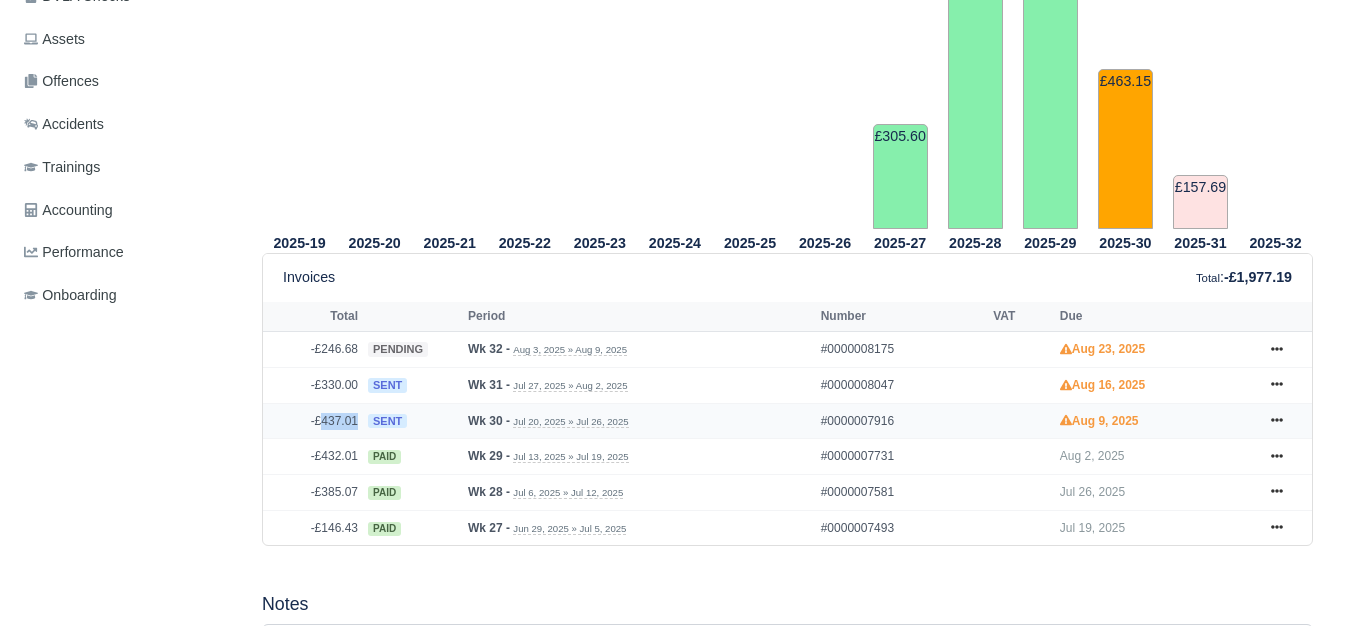 drag, startPoint x: 325, startPoint y: 426, endPoint x: 358, endPoint y: 430, distance: 33.24154 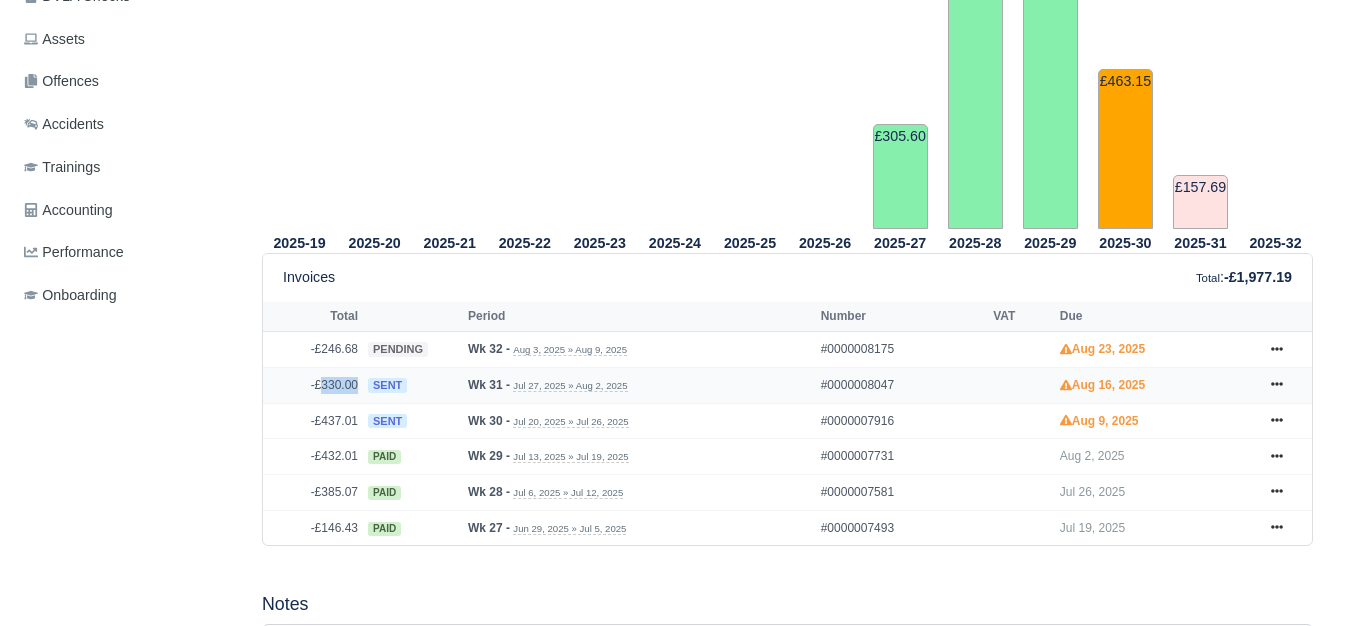 drag, startPoint x: 323, startPoint y: 386, endPoint x: 362, endPoint y: 390, distance: 39.20459 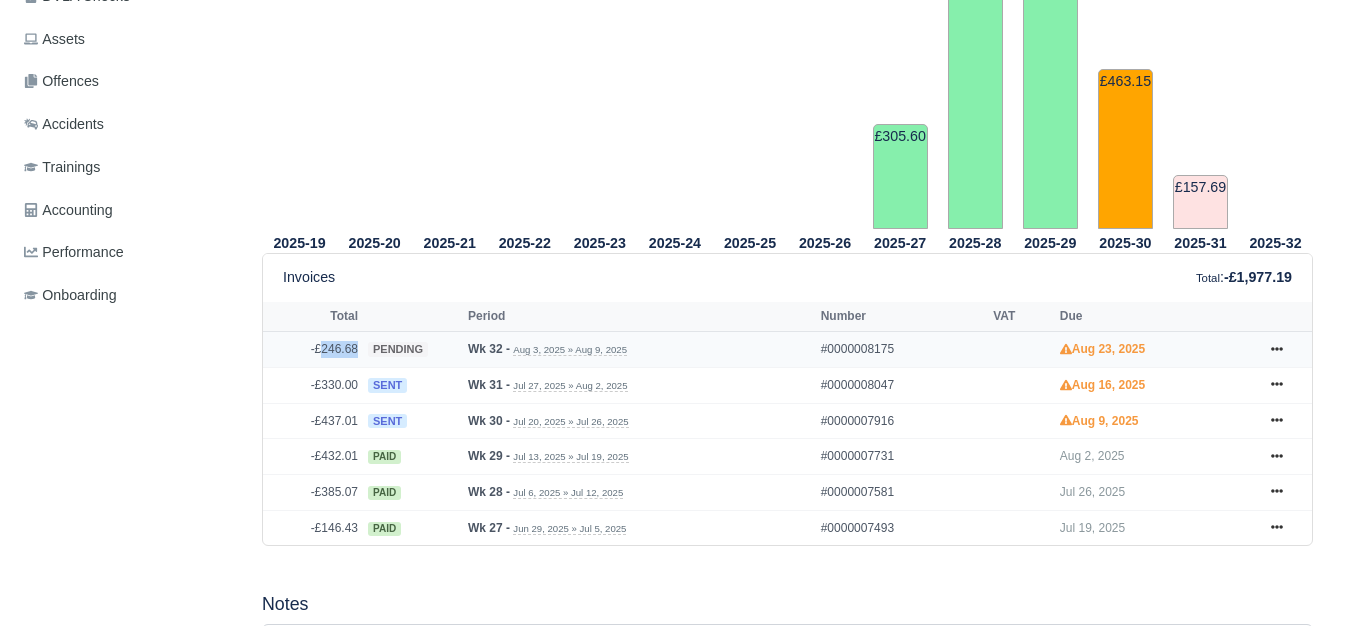 drag, startPoint x: 322, startPoint y: 352, endPoint x: 366, endPoint y: 352, distance: 44 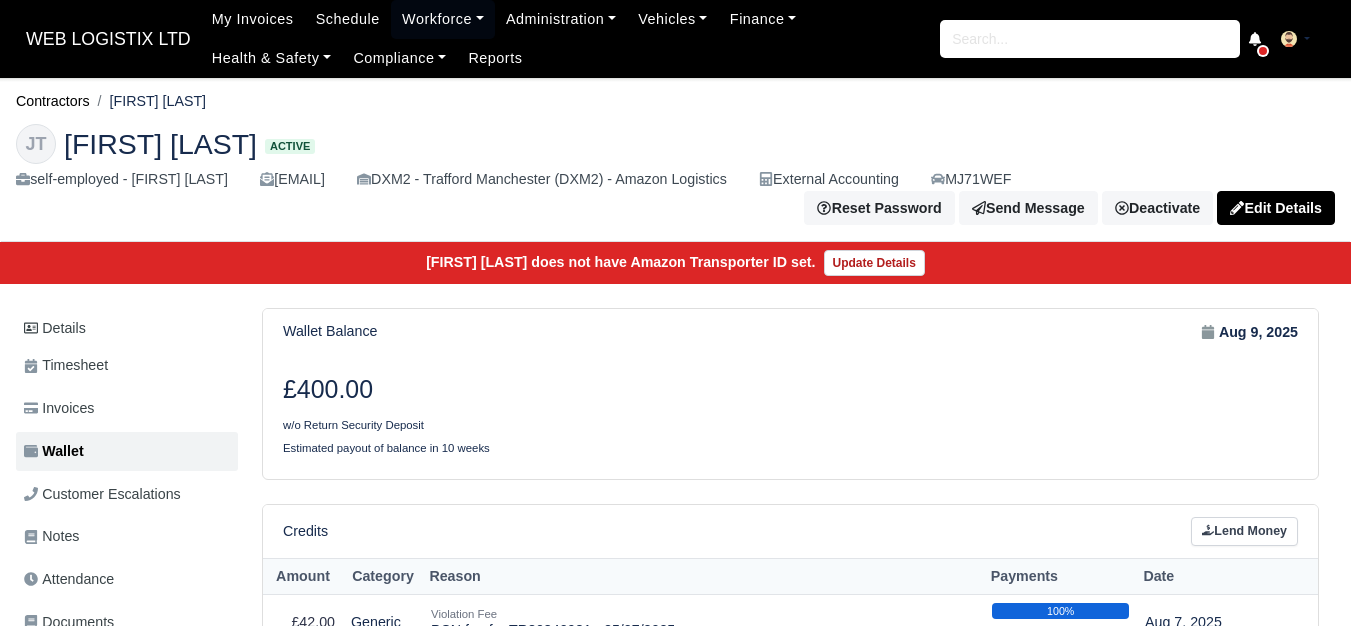 scroll, scrollTop: 0, scrollLeft: 0, axis: both 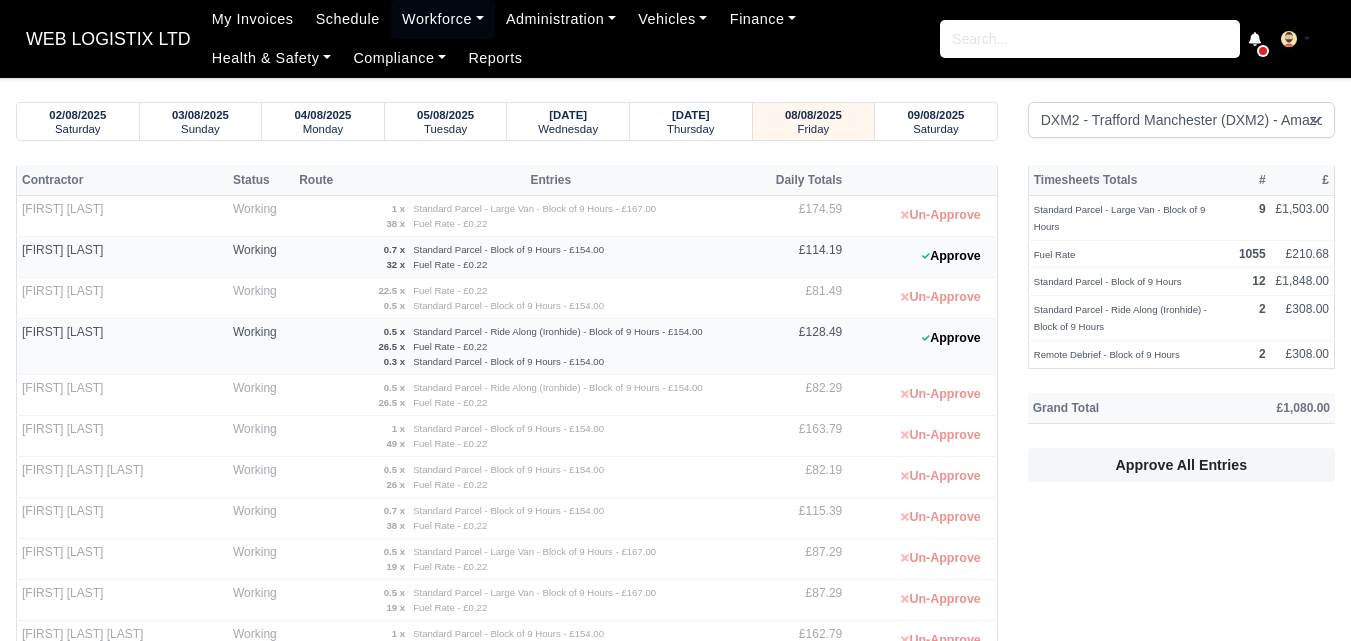 select on "1" 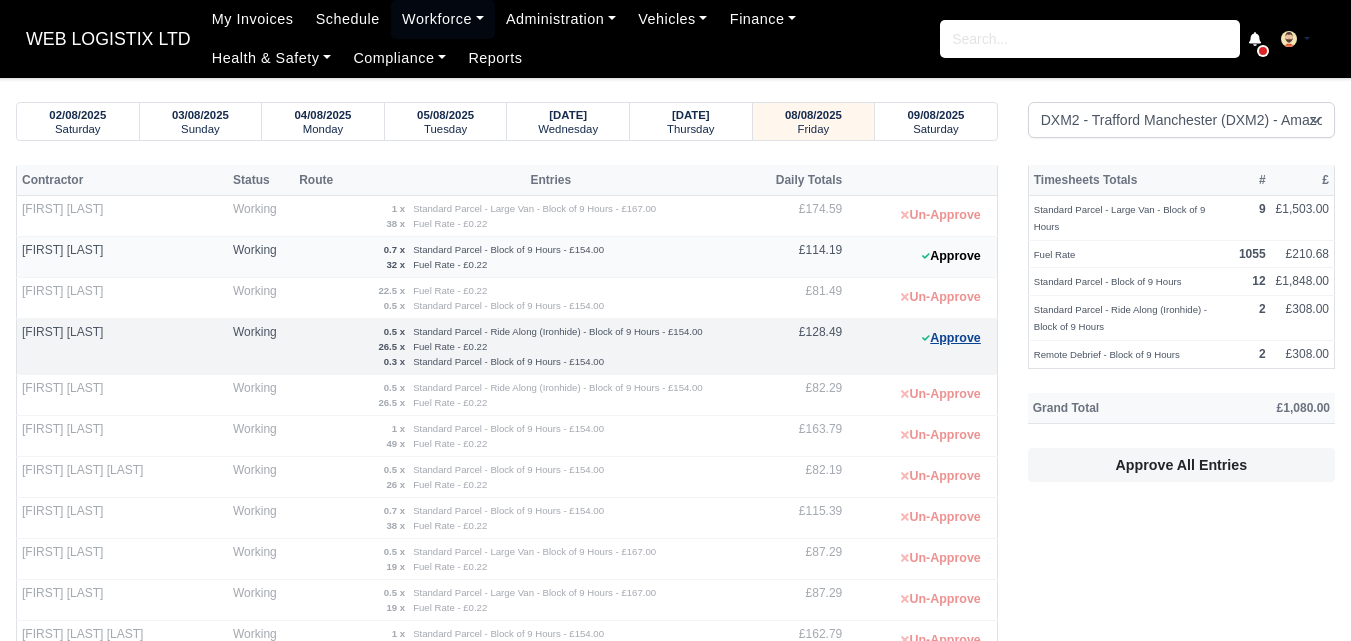 click on "Approve" at bounding box center (951, 338) 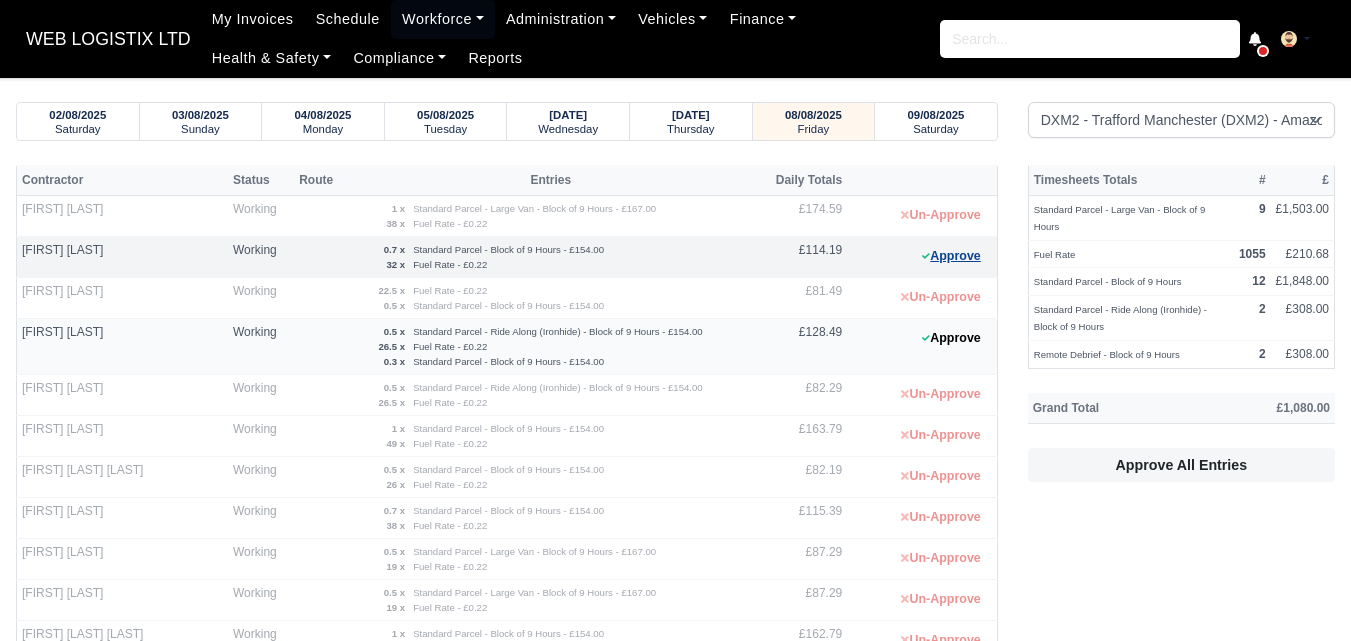 click on "Approve" at bounding box center (951, 256) 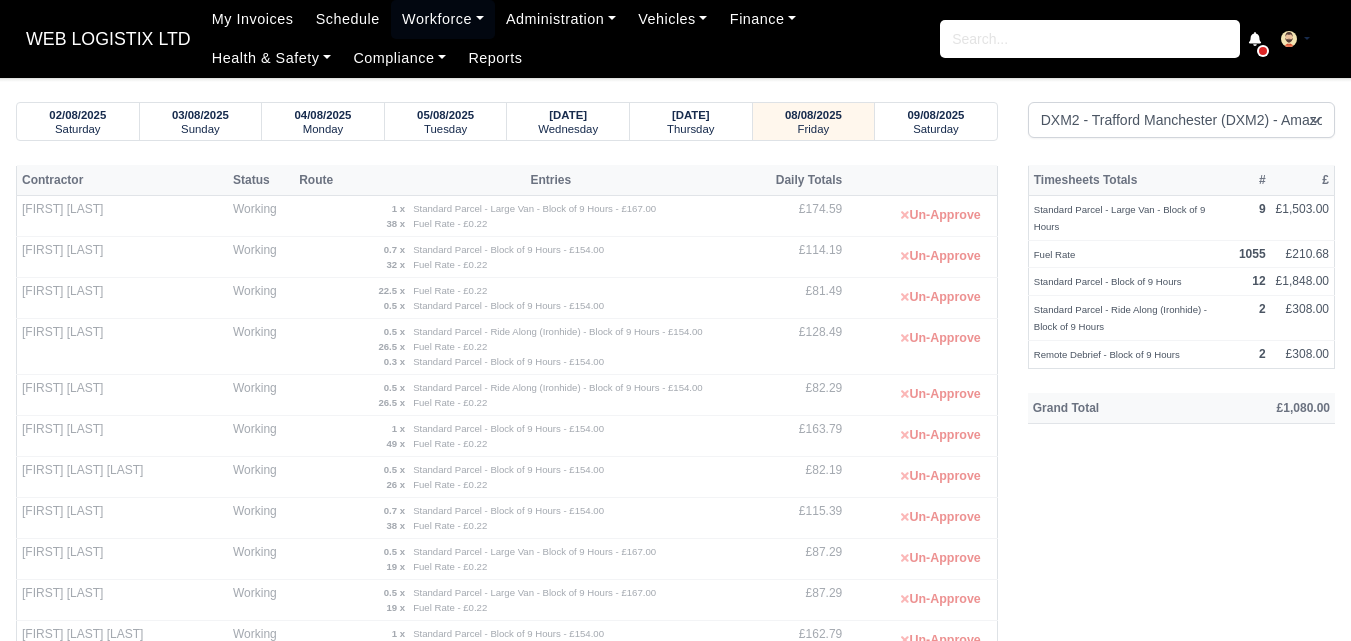 click on "Grand Total" at bounding box center [1112, 408] 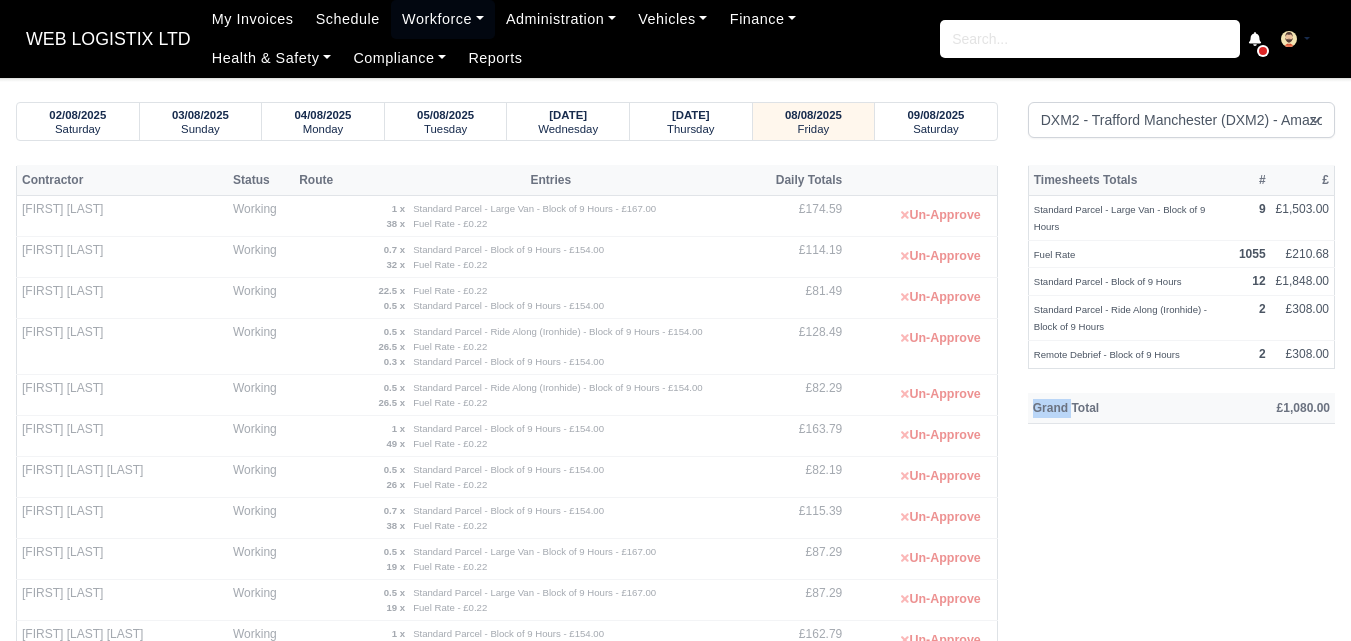 click on "Grand Total" at bounding box center [1112, 408] 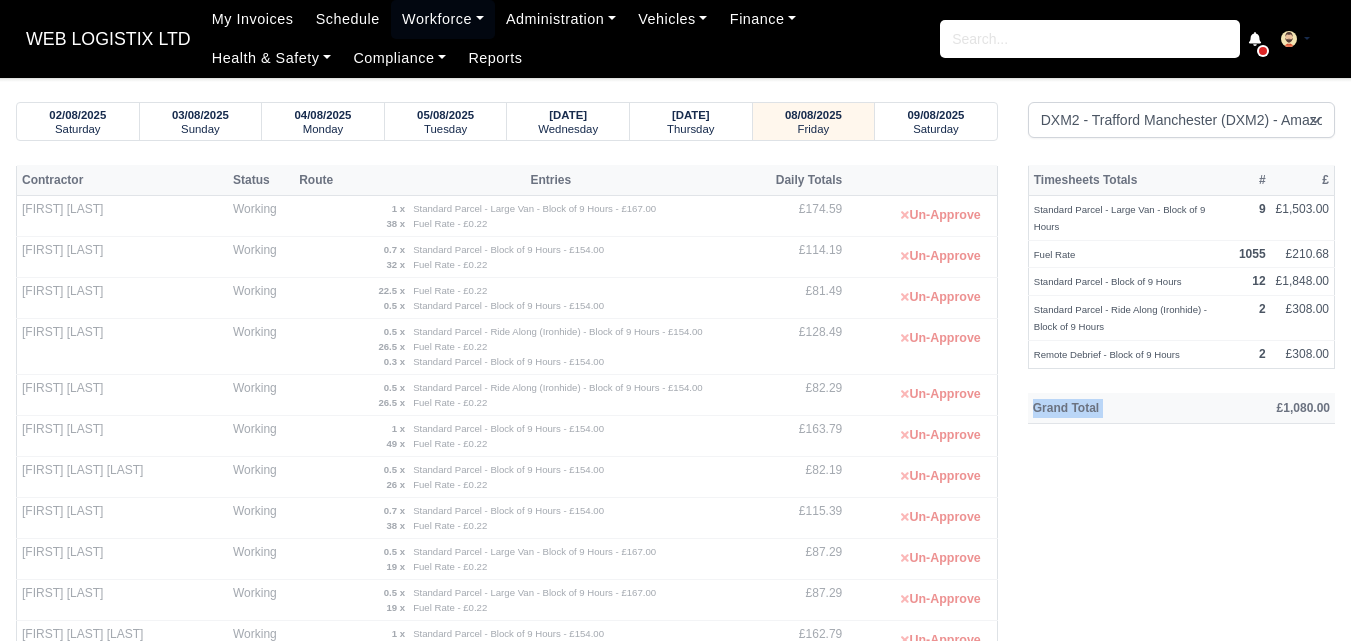 click on "Grand Total" at bounding box center (1112, 408) 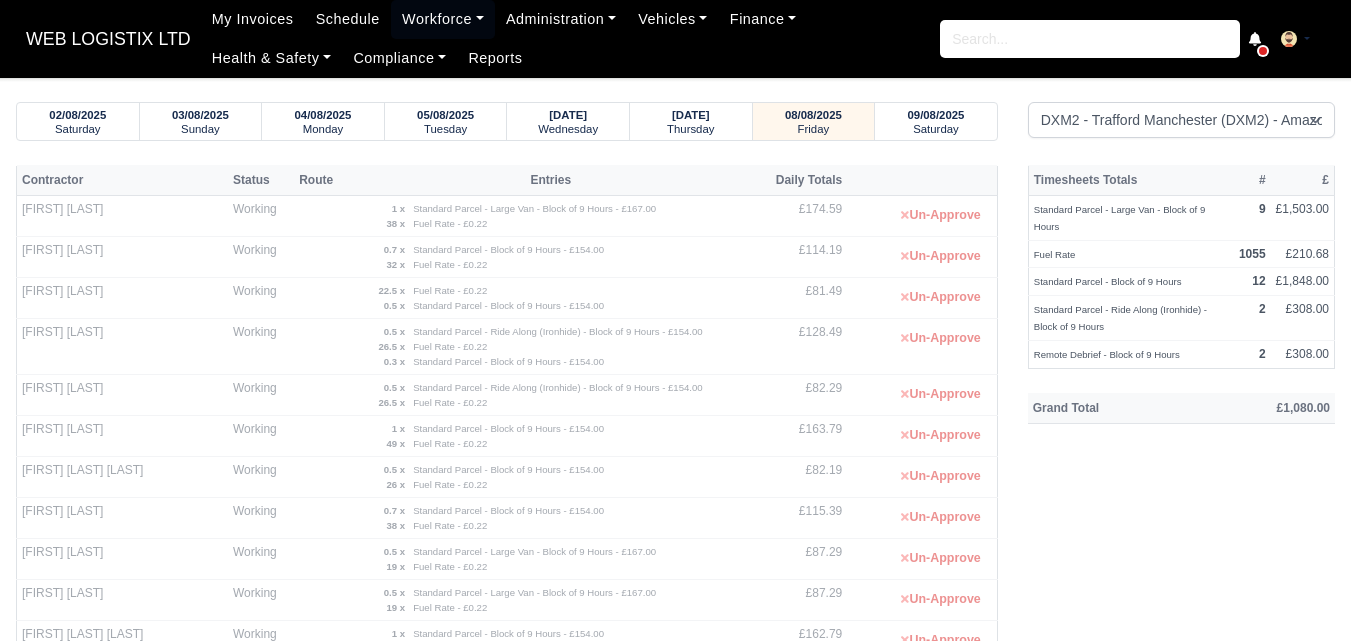 click on "Timesheets Totals
#
£
Standard Parcel - Large Van - Block of 9 Hours
9
£1,503.00
Fuel Rate
1055
£210.68
12 2 2" at bounding box center (1181, 818) 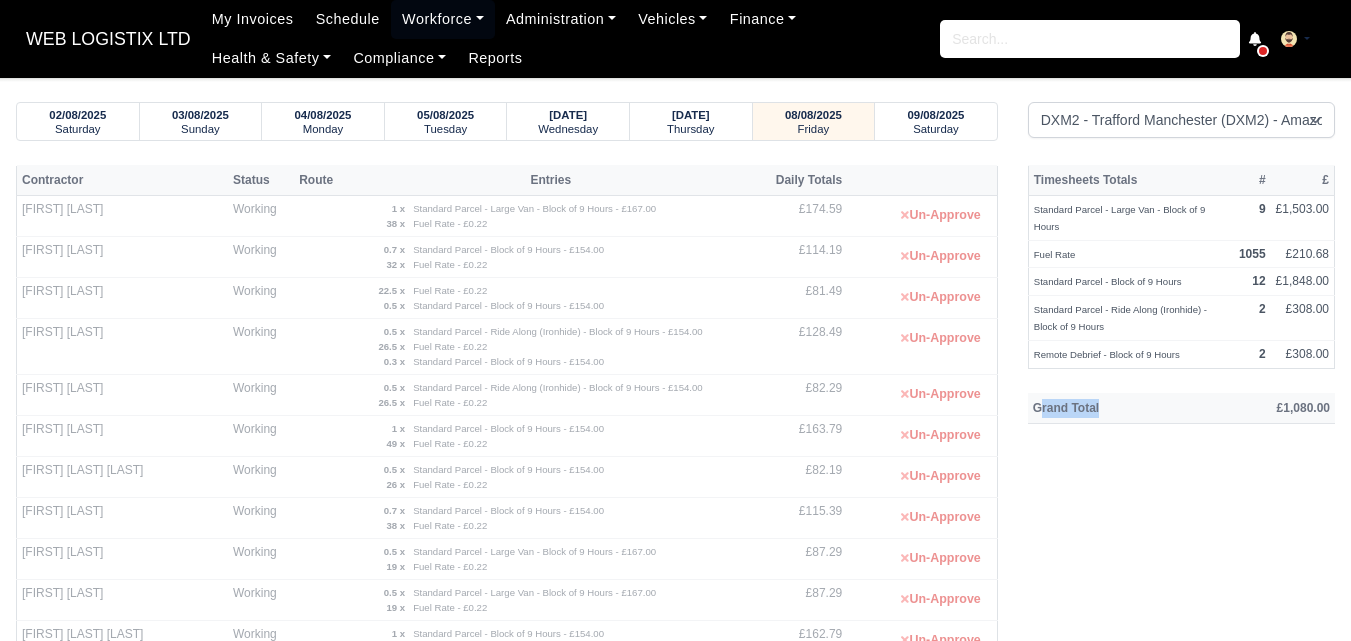 drag, startPoint x: 1042, startPoint y: 393, endPoint x: 1104, endPoint y: 387, distance: 62.289646 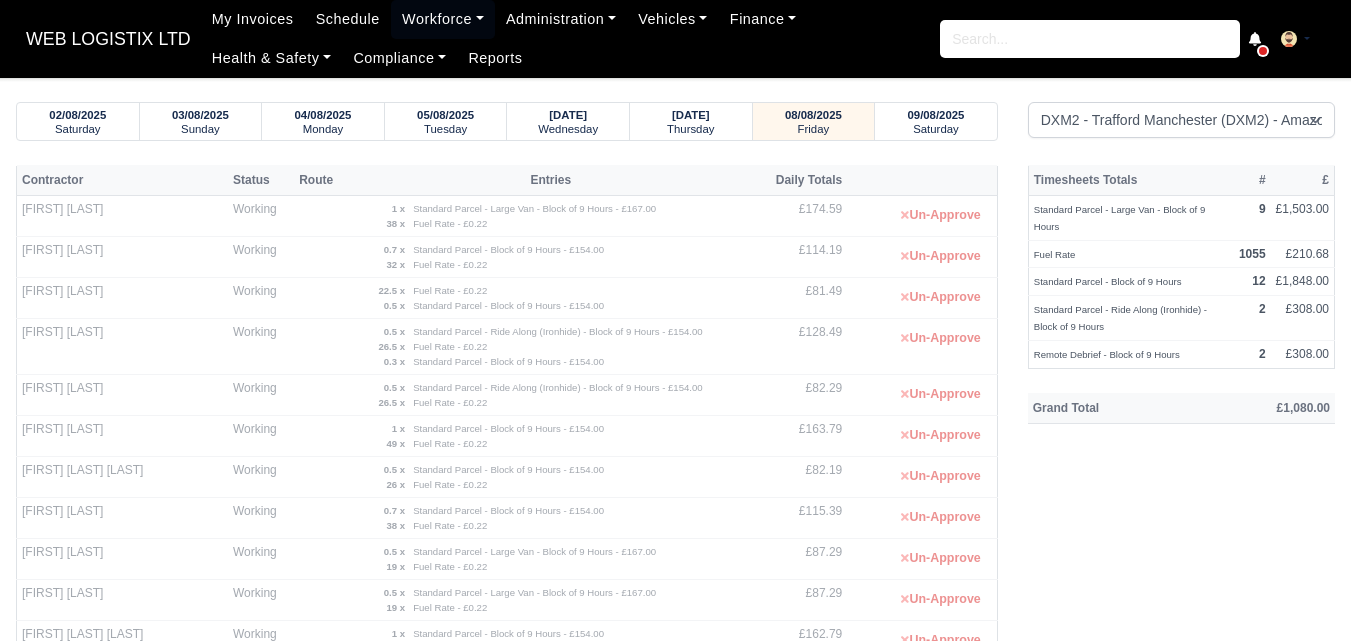 click on "Timesheets Totals
#
£
Standard Parcel - Large Van - Block of 9 Hours
9
£1,503.00
Fuel Rate
1055
£210.68
12 2 2" at bounding box center [1181, 818] 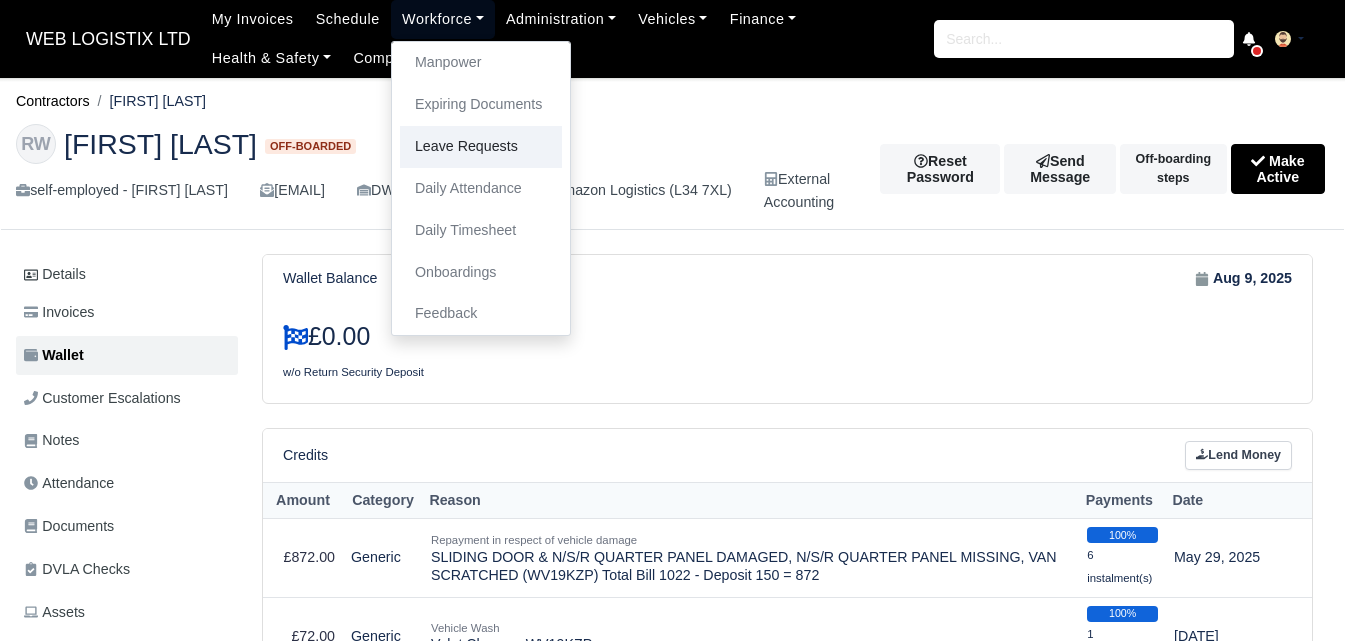 scroll, scrollTop: 0, scrollLeft: 0, axis: both 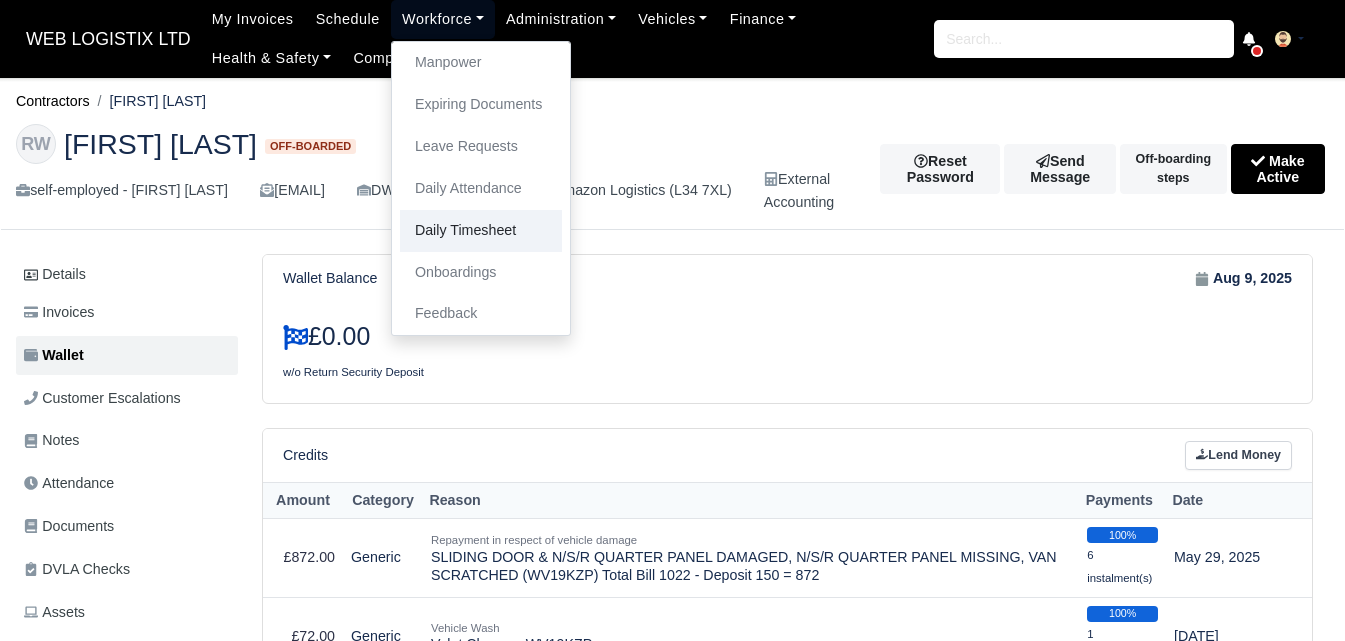click on "Daily Timesheet" at bounding box center (481, 231) 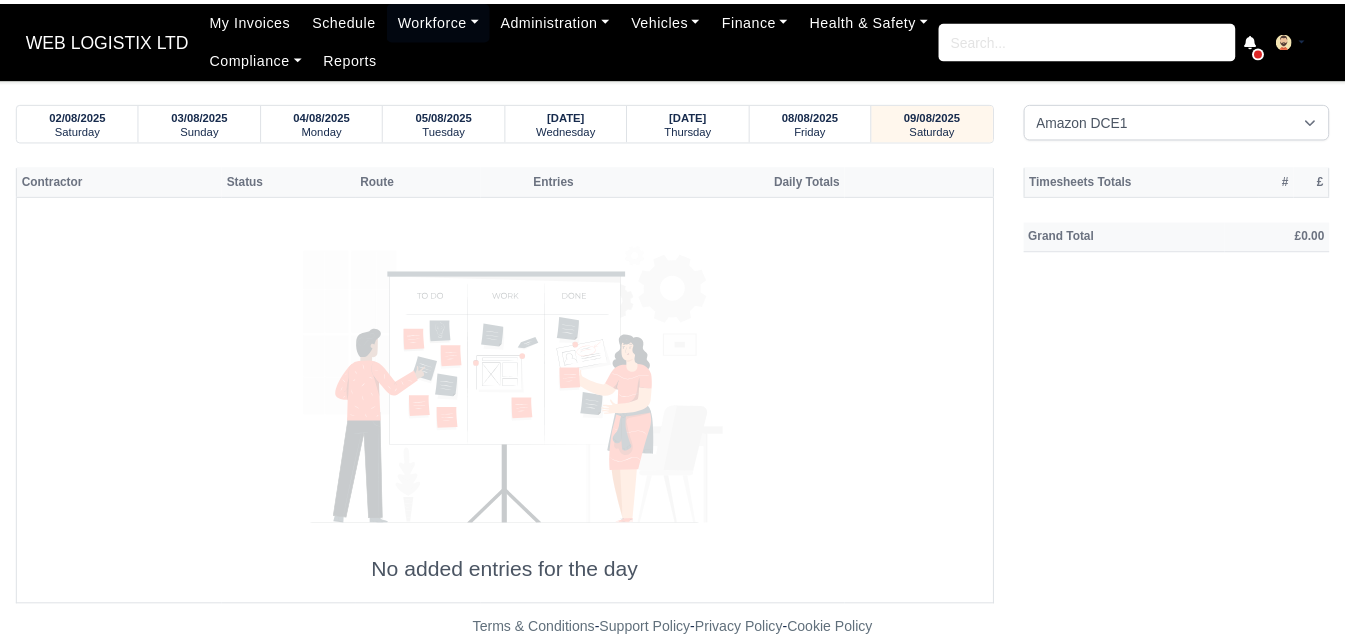 scroll, scrollTop: 0, scrollLeft: 0, axis: both 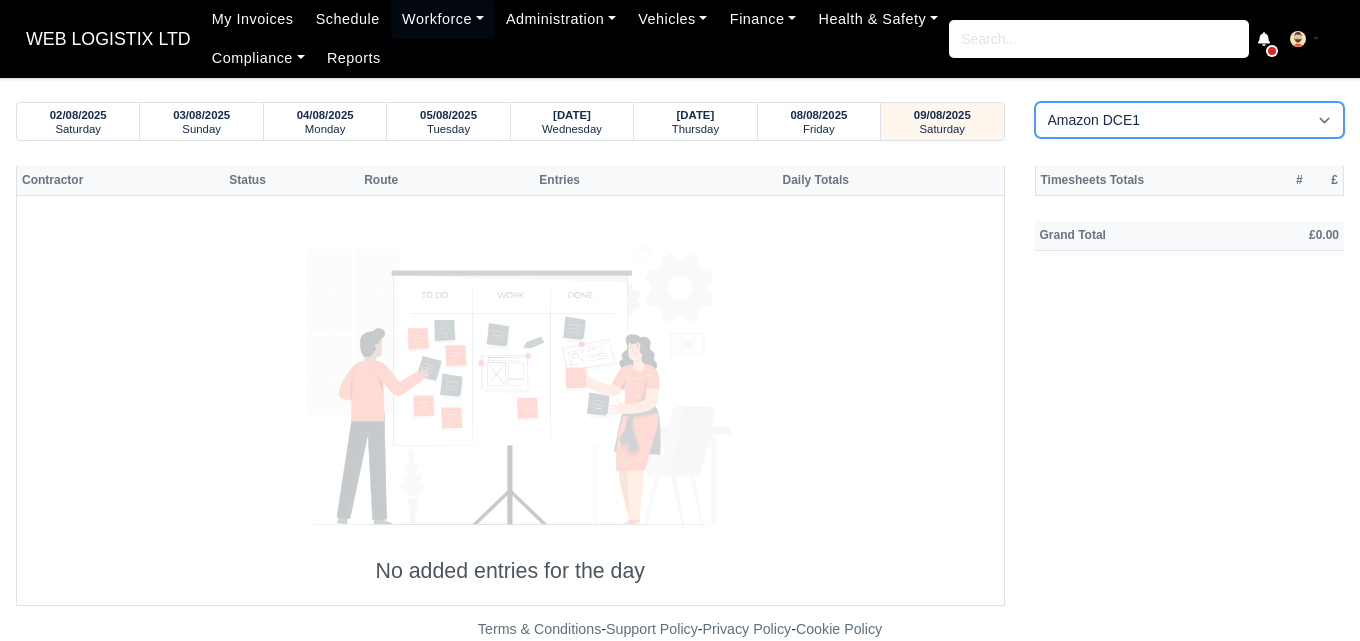 click on "Amazon DCE1
DWN2 - Knowsley (DWN2) - Amazon Logistics (L34 7XL)
DXM2 - Trafford Manchester (DXM2) - Amazon Logistics" at bounding box center (1190, 120) 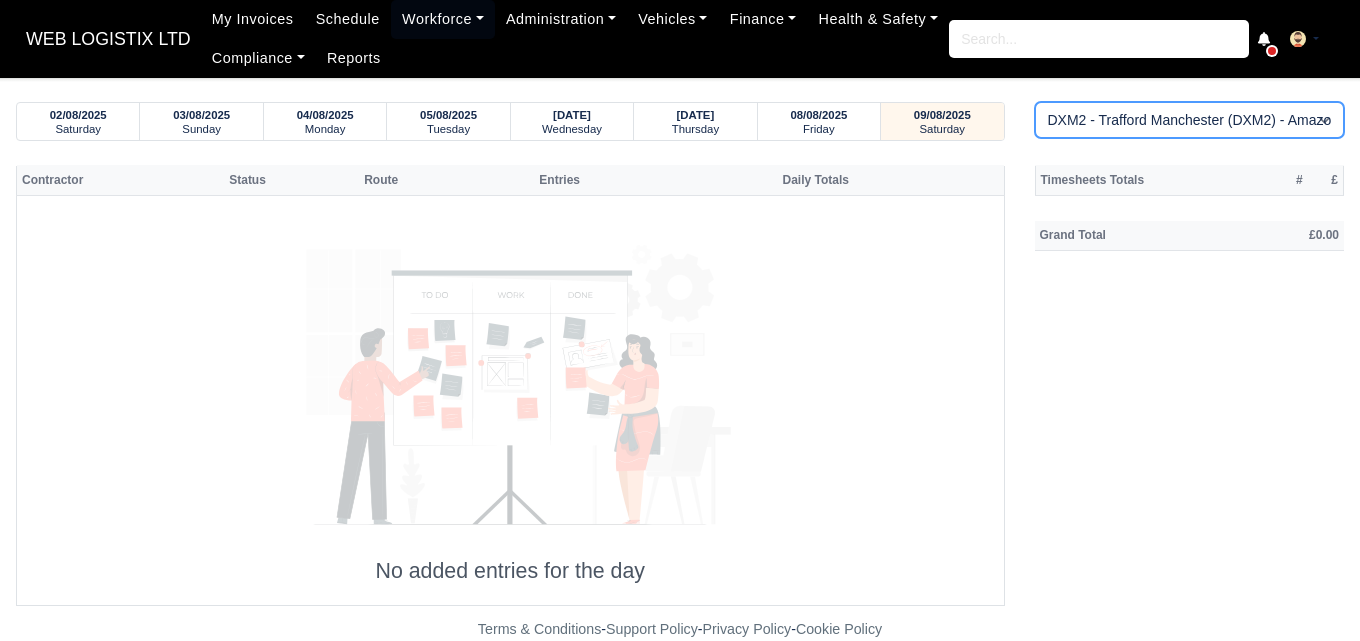 click on "Amazon DCE1
DWN2 - Knowsley (DWN2) - Amazon Logistics (L34 7XL)
DXM2 - Trafford Manchester (DXM2) - Amazon Logistics" at bounding box center [1190, 120] 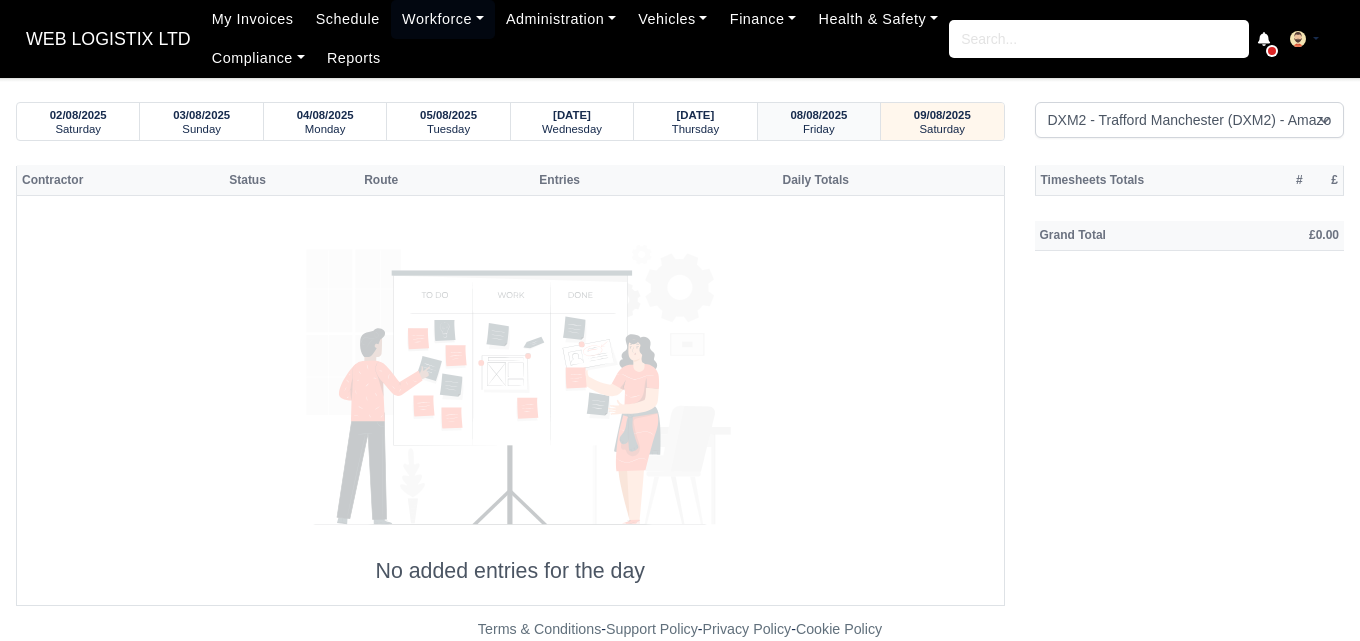 click on "08/08/2025" at bounding box center [818, 115] 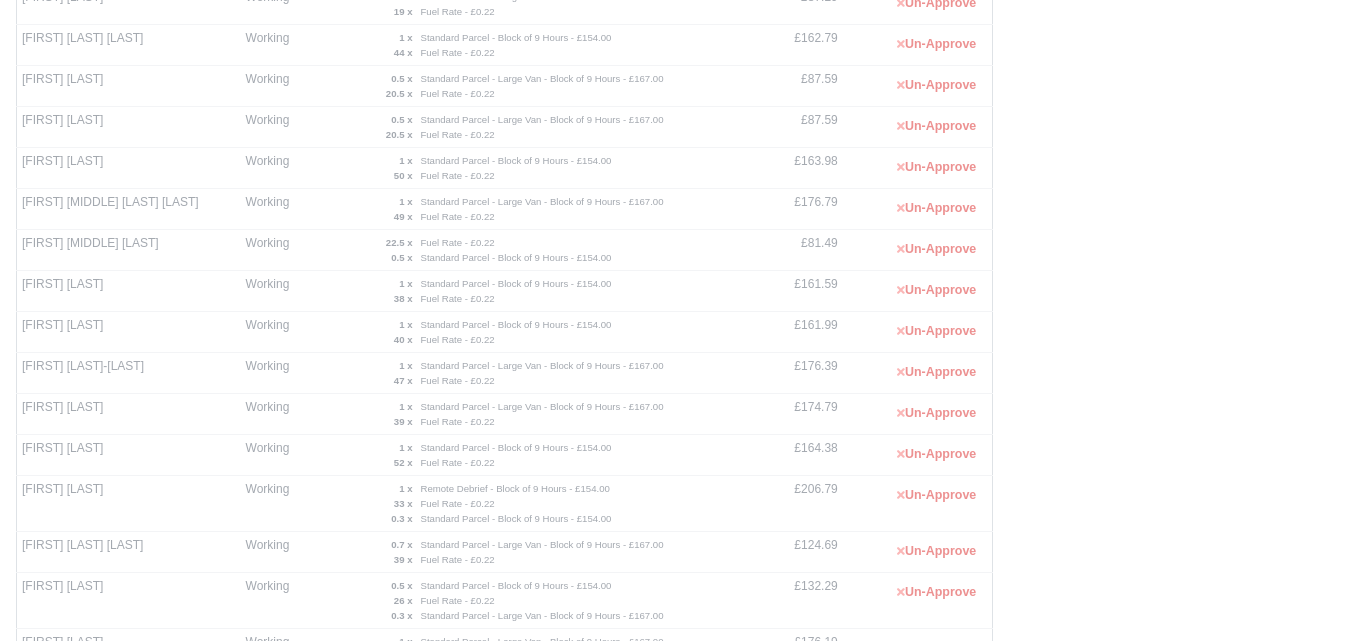 scroll, scrollTop: 608, scrollLeft: 0, axis: vertical 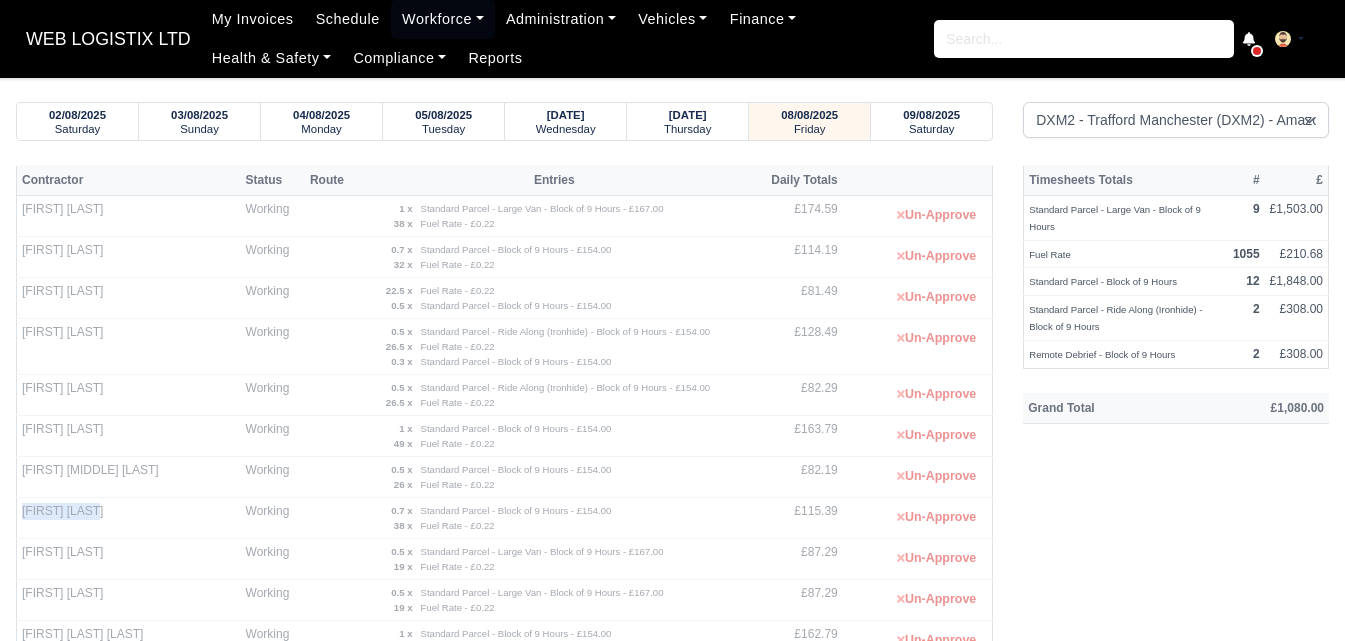 drag, startPoint x: 22, startPoint y: 513, endPoint x: 107, endPoint y: 515, distance: 85.02353 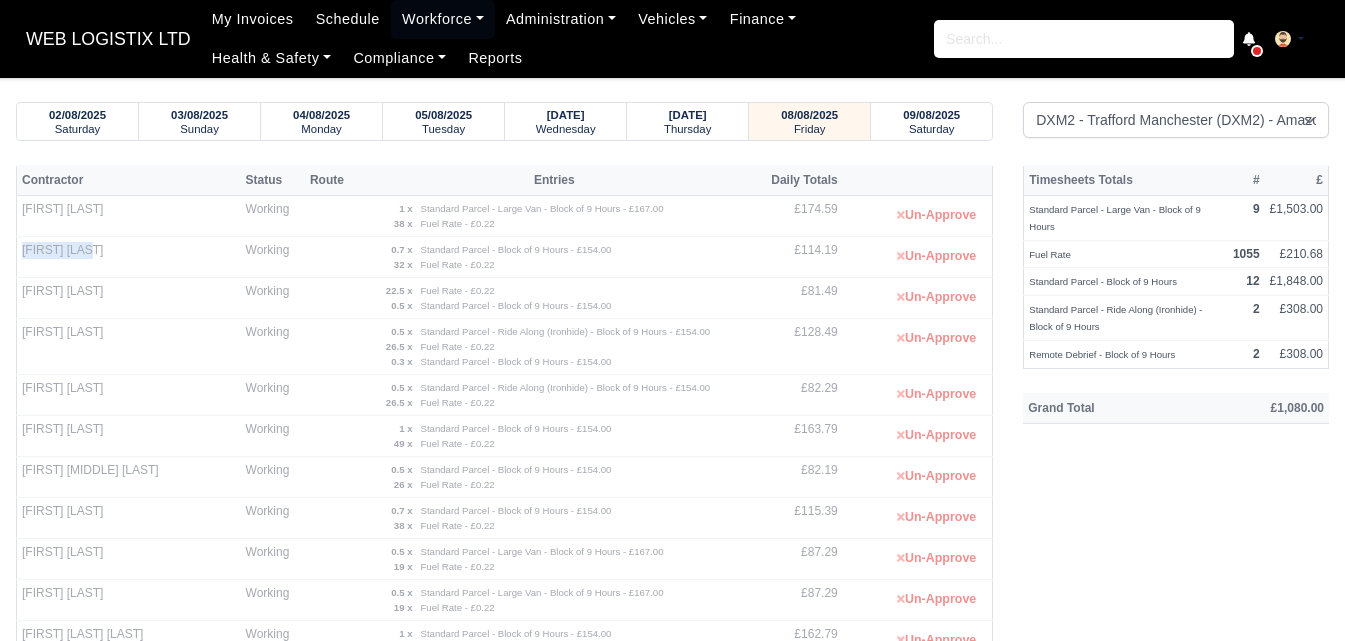 drag, startPoint x: 23, startPoint y: 247, endPoint x: 103, endPoint y: 254, distance: 80.305664 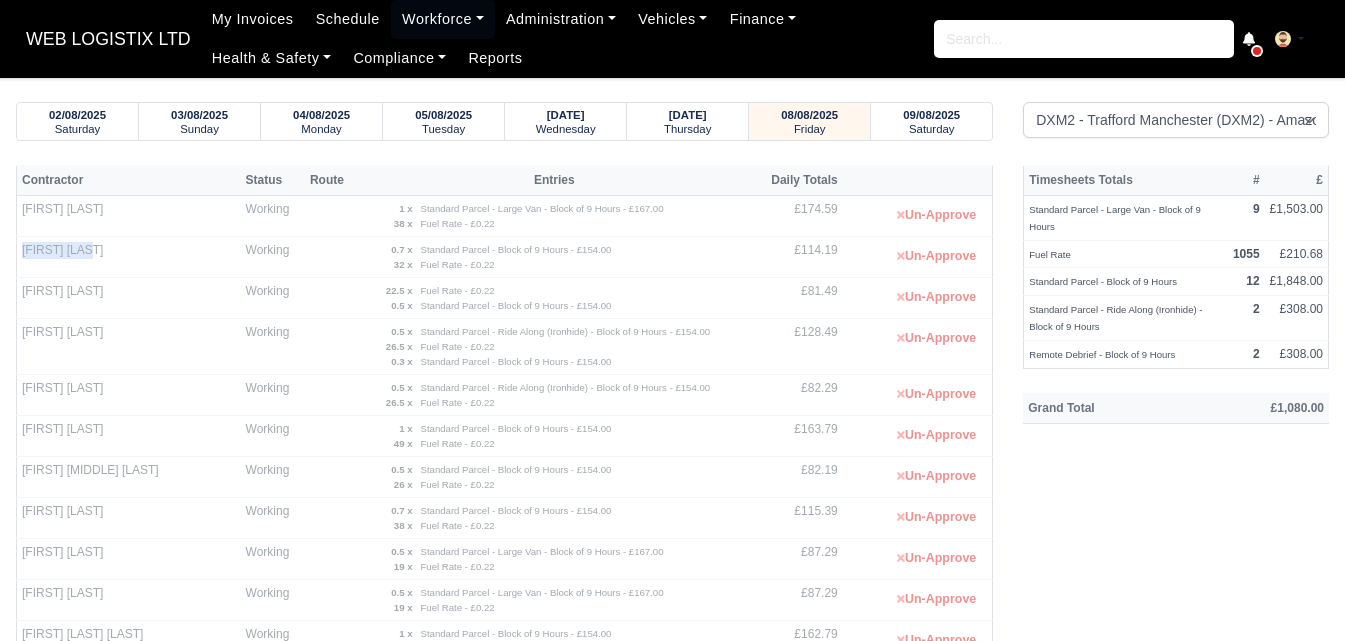 drag, startPoint x: 20, startPoint y: 333, endPoint x: 129, endPoint y: 338, distance: 109.11462 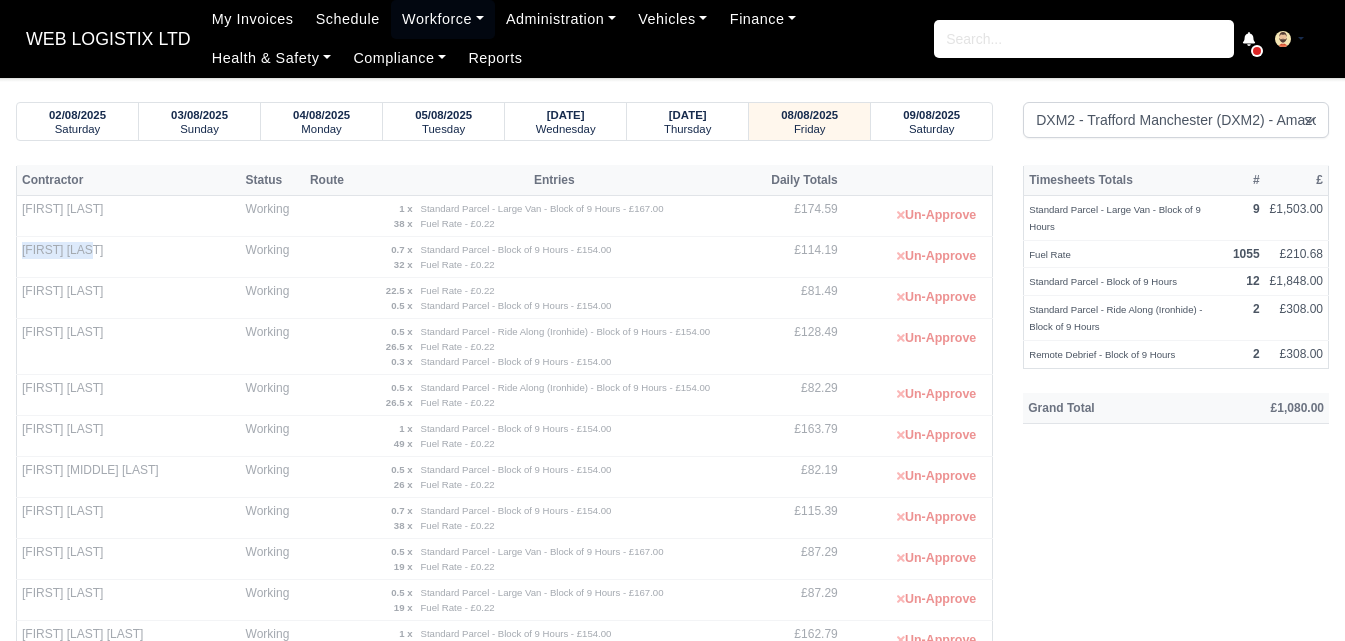 click on "[FIRST] [LAST]" at bounding box center [129, 347] 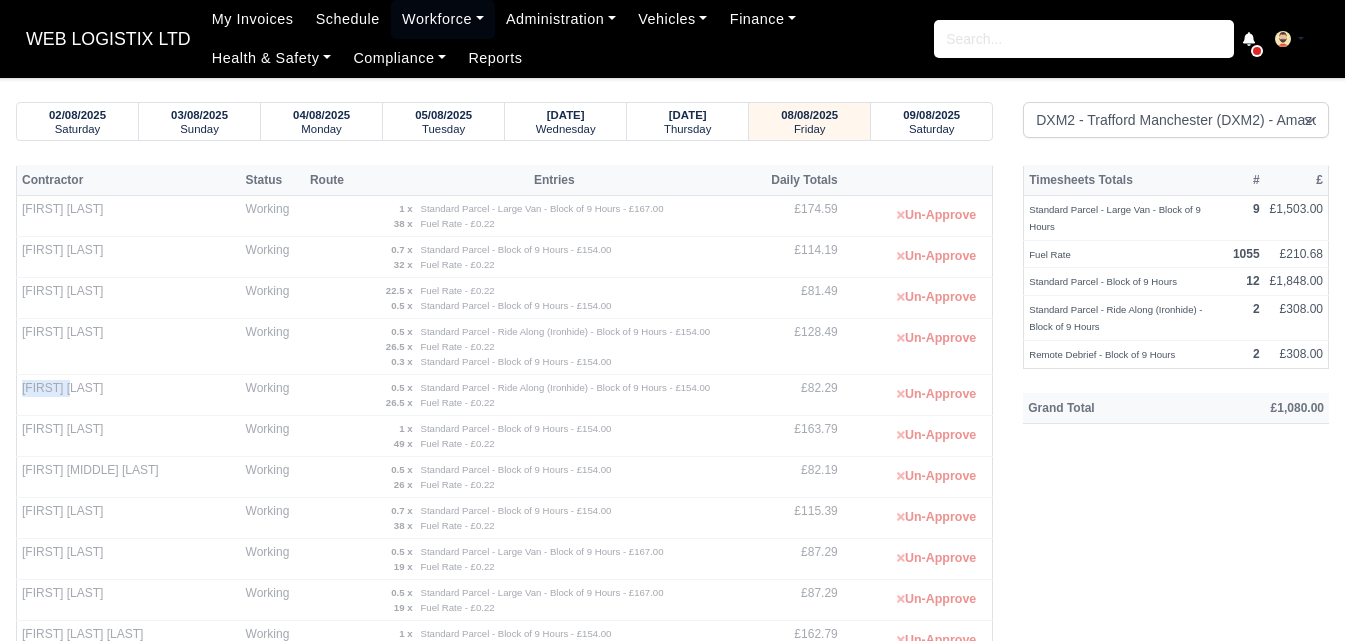 drag, startPoint x: 20, startPoint y: 389, endPoint x: 82, endPoint y: 402, distance: 63.348244 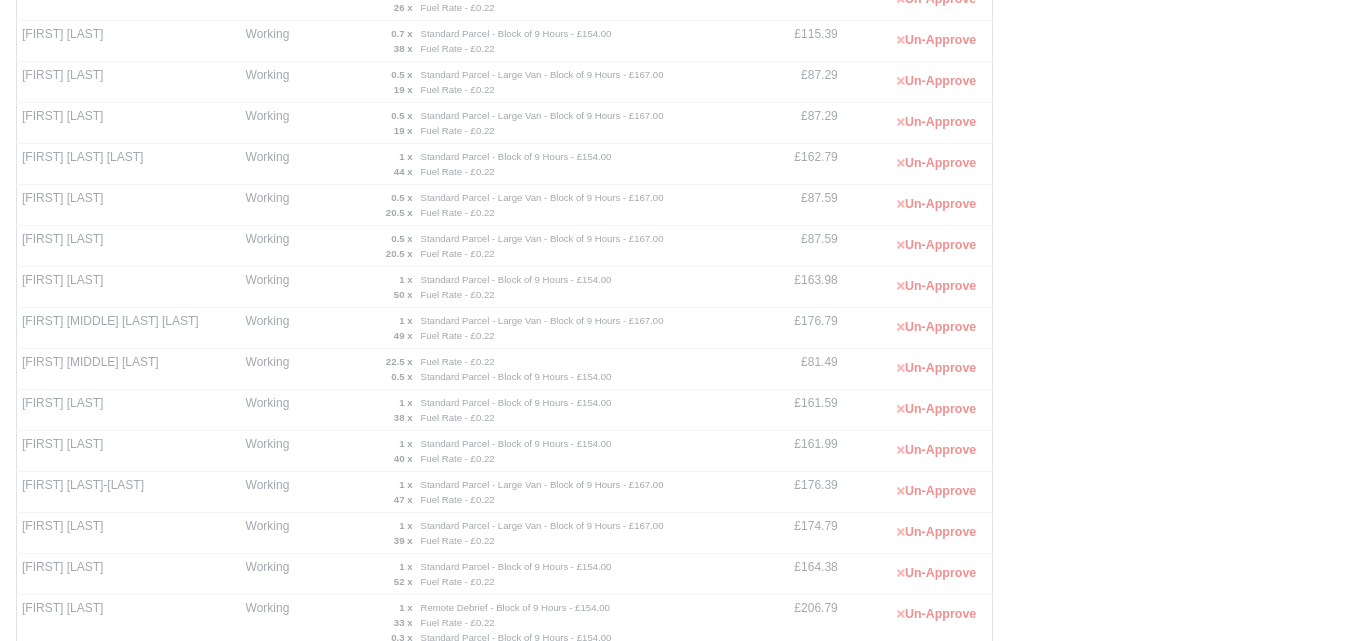 scroll, scrollTop: 507, scrollLeft: 0, axis: vertical 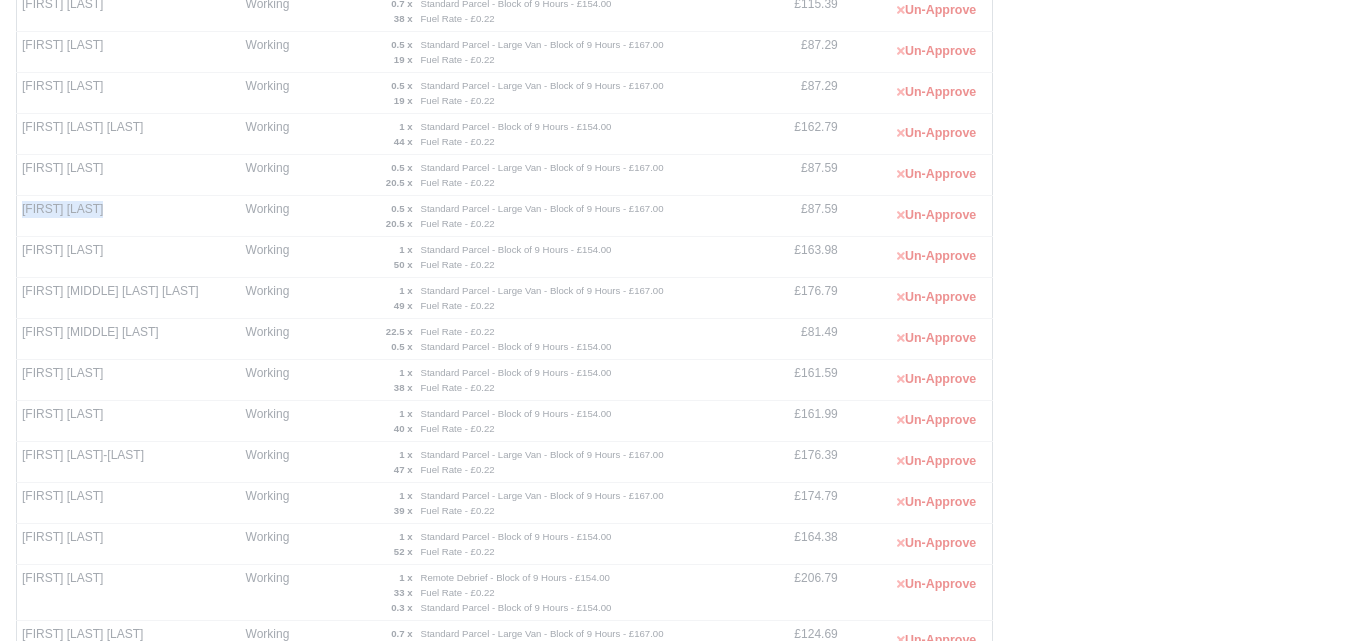 drag, startPoint x: 20, startPoint y: 209, endPoint x: 110, endPoint y: 216, distance: 90.27181 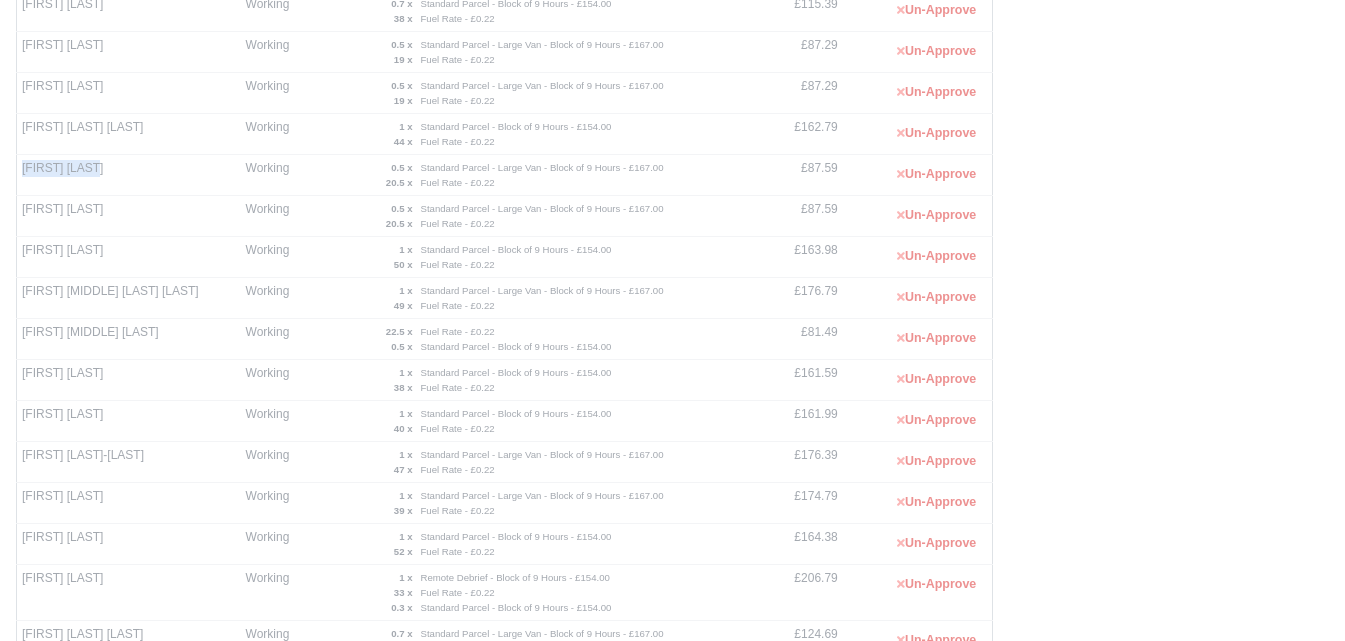 drag, startPoint x: 24, startPoint y: 163, endPoint x: 118, endPoint y: 172, distance: 94.42987 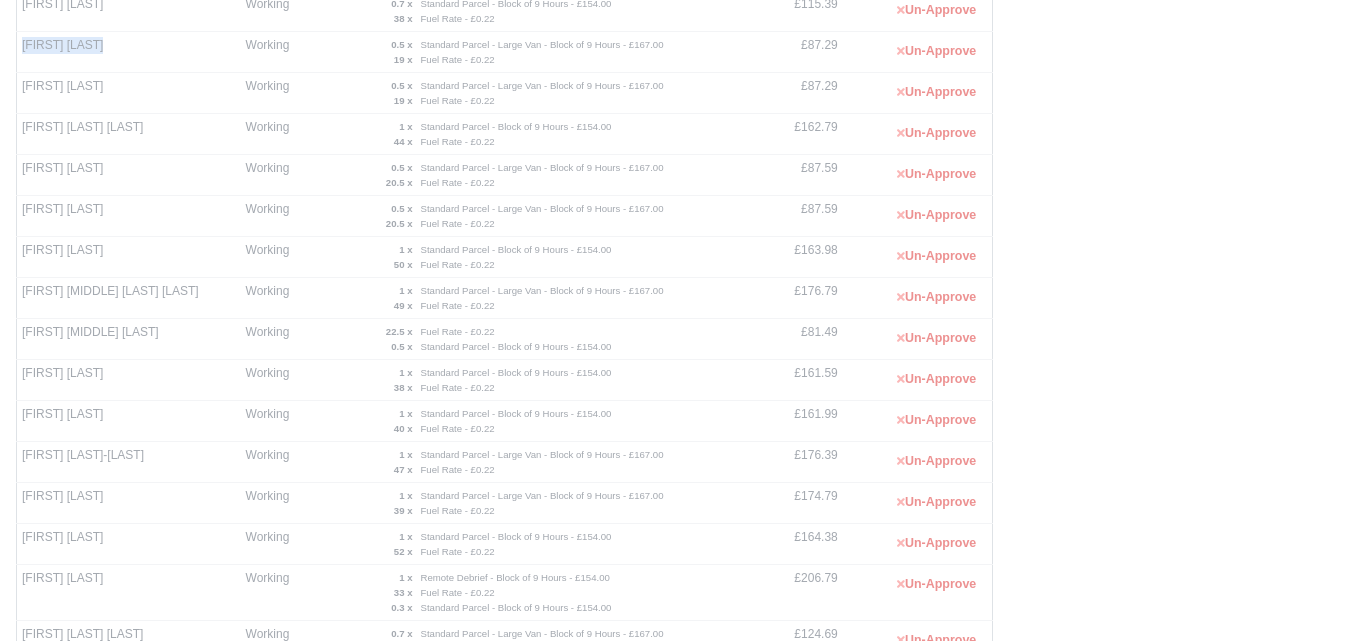 drag, startPoint x: 22, startPoint y: 45, endPoint x: 127, endPoint y: 47, distance: 105.01904 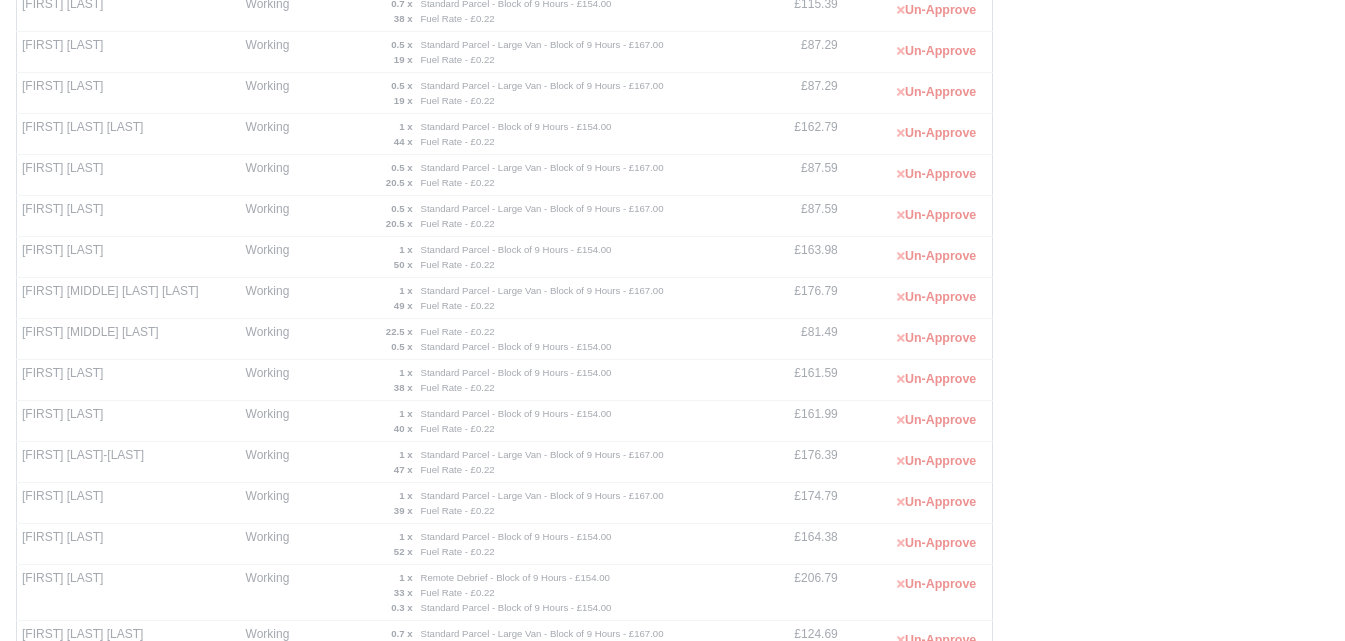 drag, startPoint x: 0, startPoint y: 205, endPoint x: 1, endPoint y: 221, distance: 16.03122 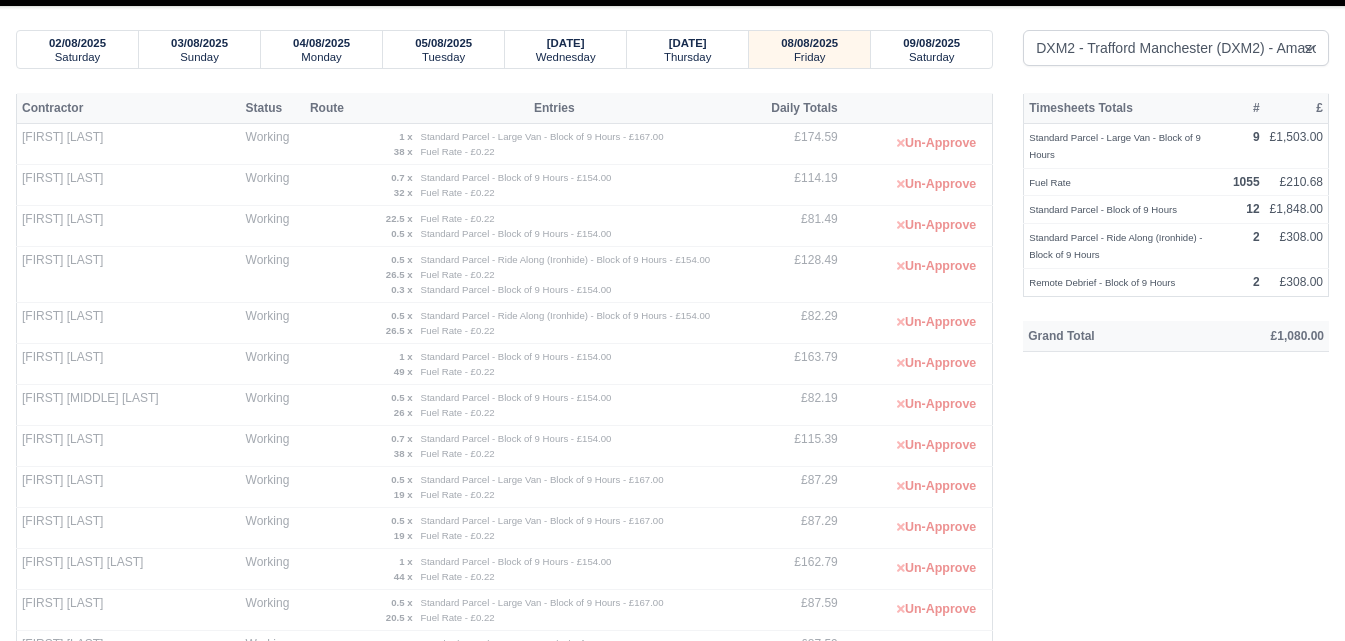scroll, scrollTop: 0, scrollLeft: 0, axis: both 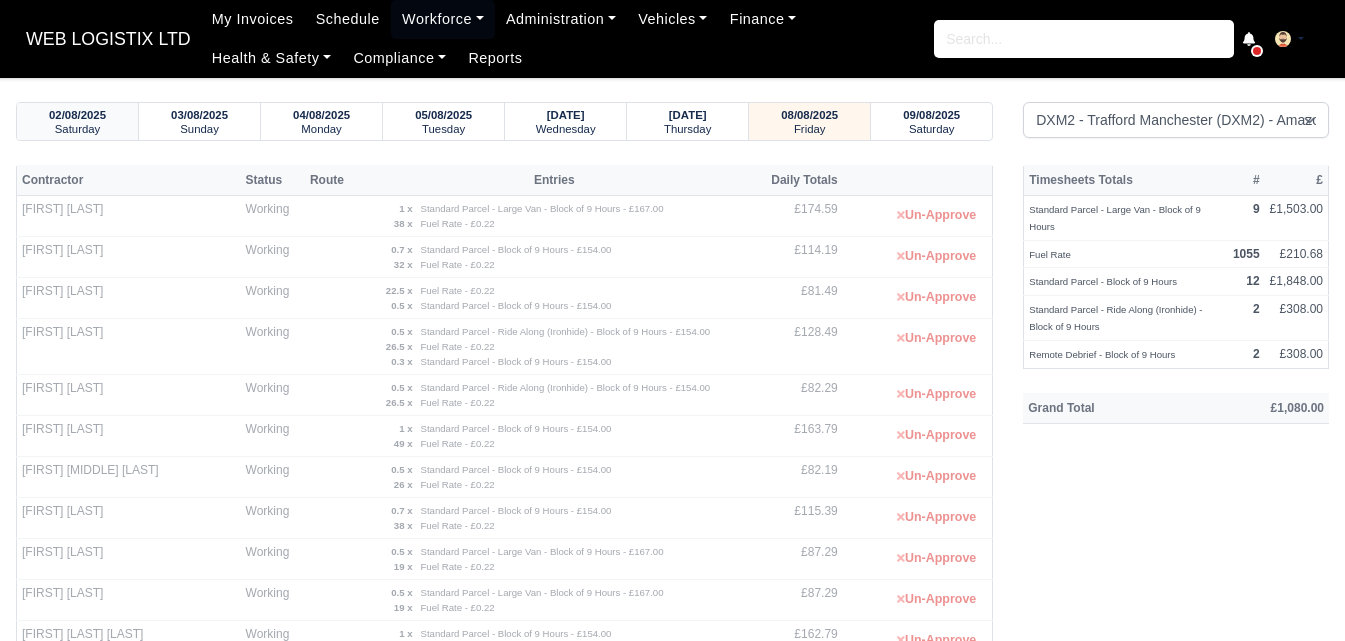 click on "Saturday" at bounding box center (78, 129) 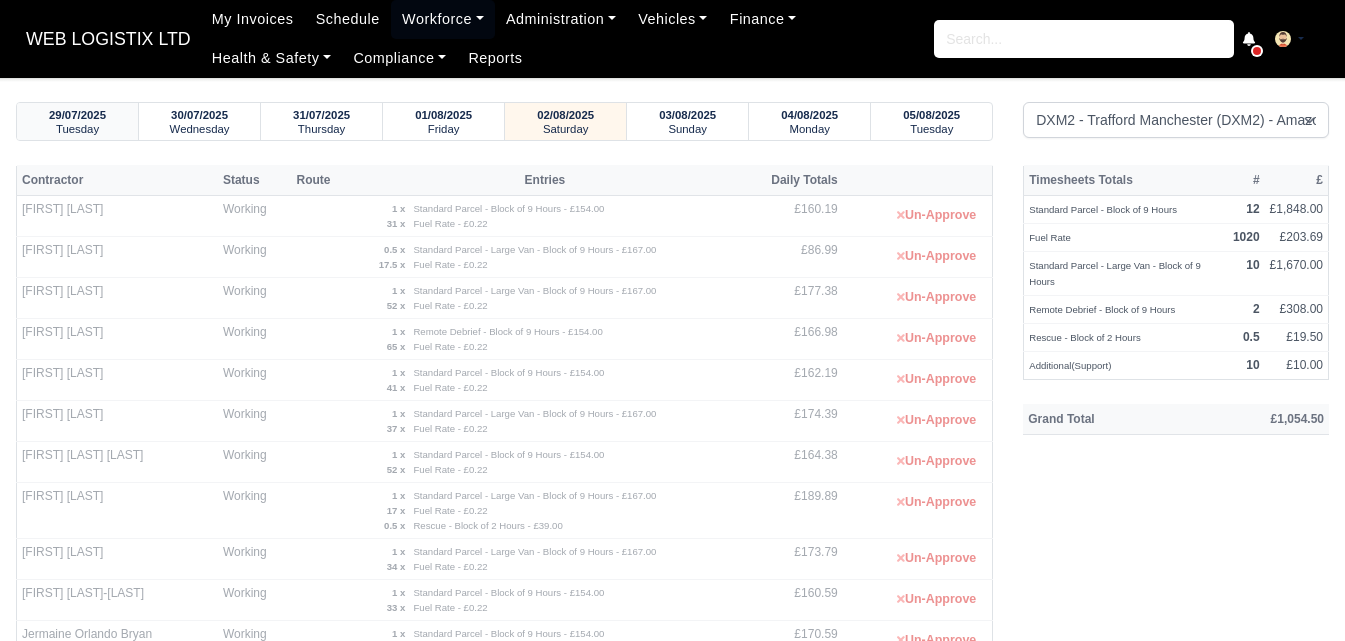 click on "Tuesday" at bounding box center [77, 129] 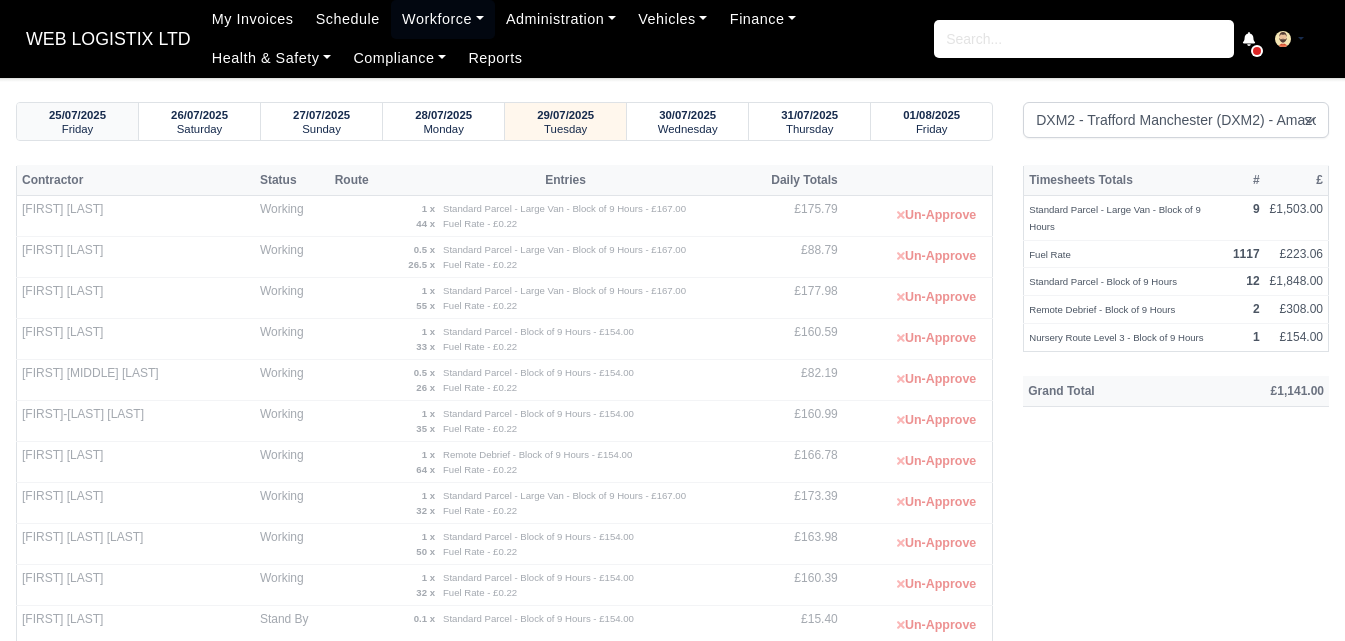 click on "Friday" at bounding box center [78, 129] 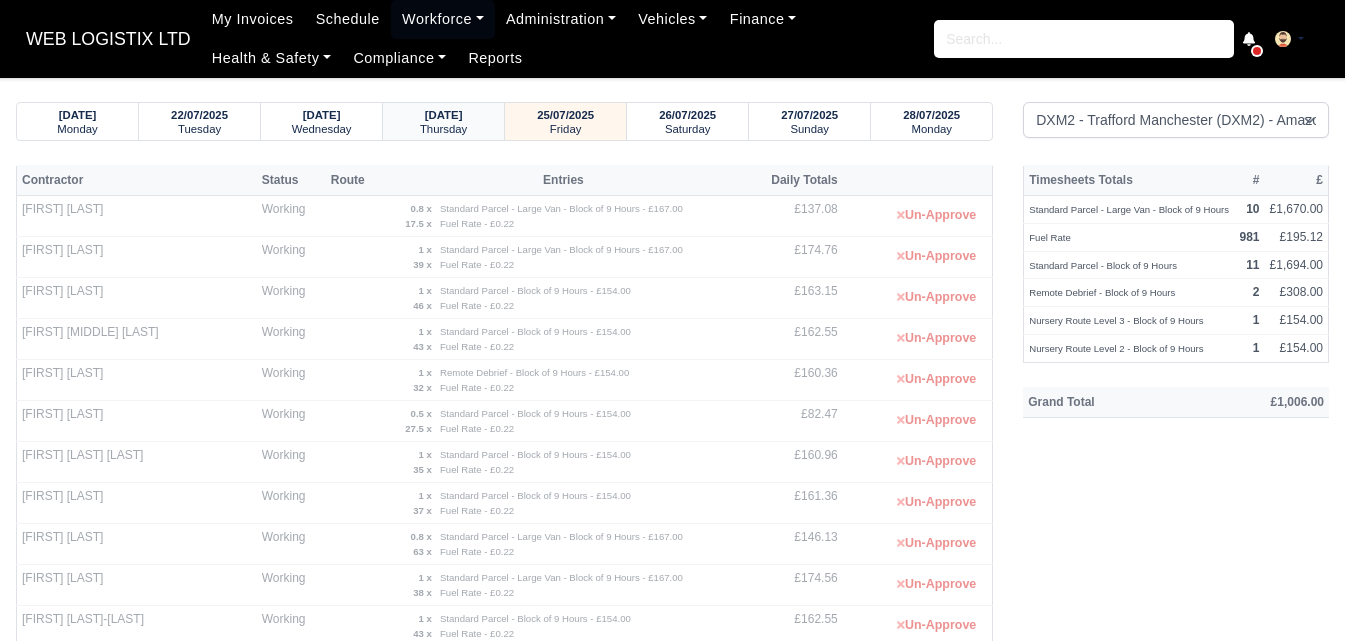 click on "Thursday" at bounding box center (443, 129) 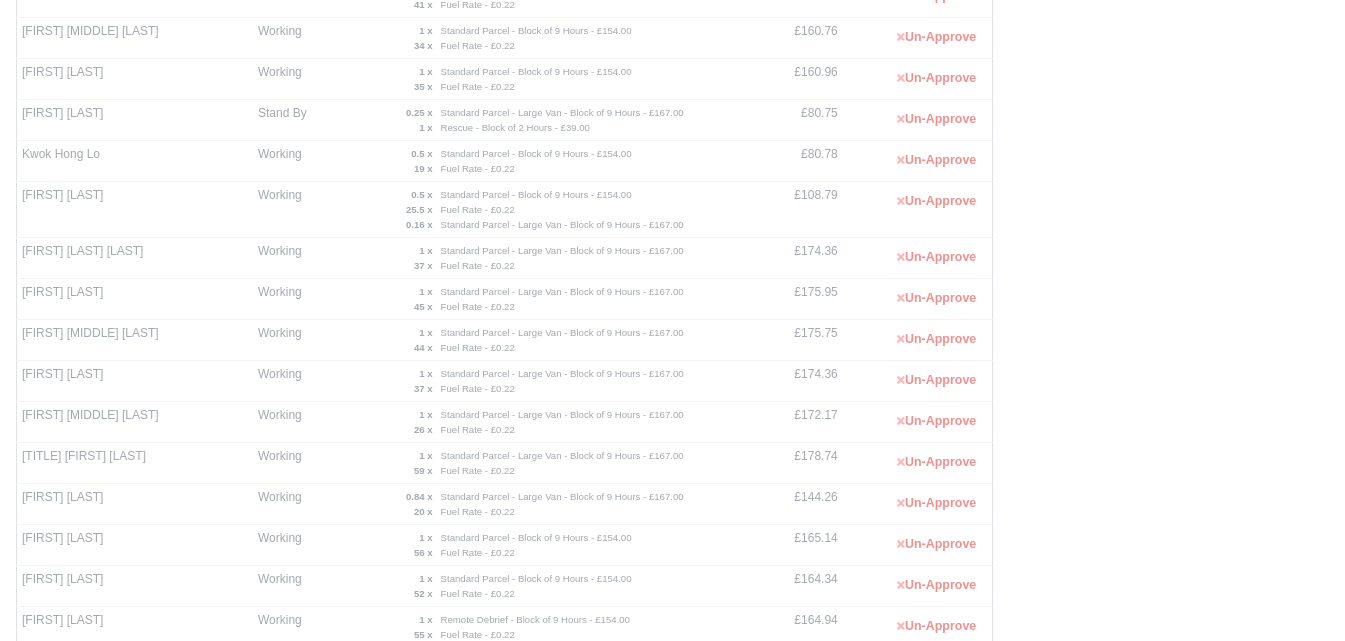scroll, scrollTop: 741, scrollLeft: 0, axis: vertical 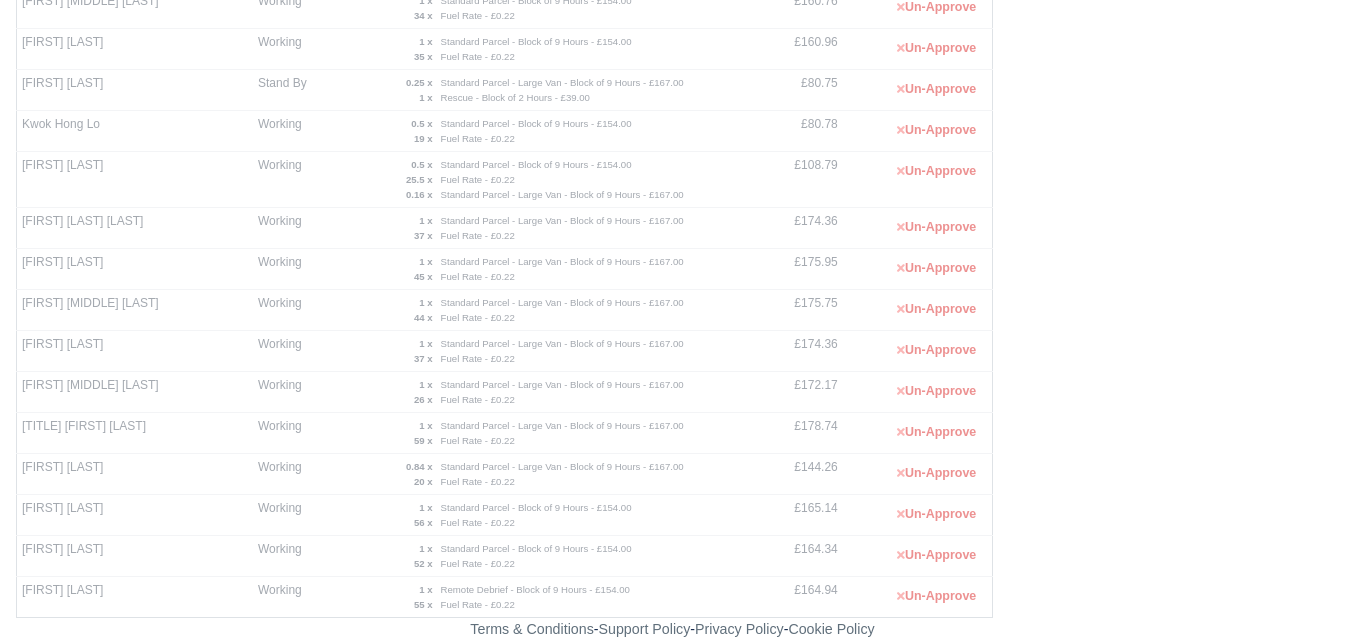 drag, startPoint x: 23, startPoint y: 464, endPoint x: 105, endPoint y: 470, distance: 82.219215 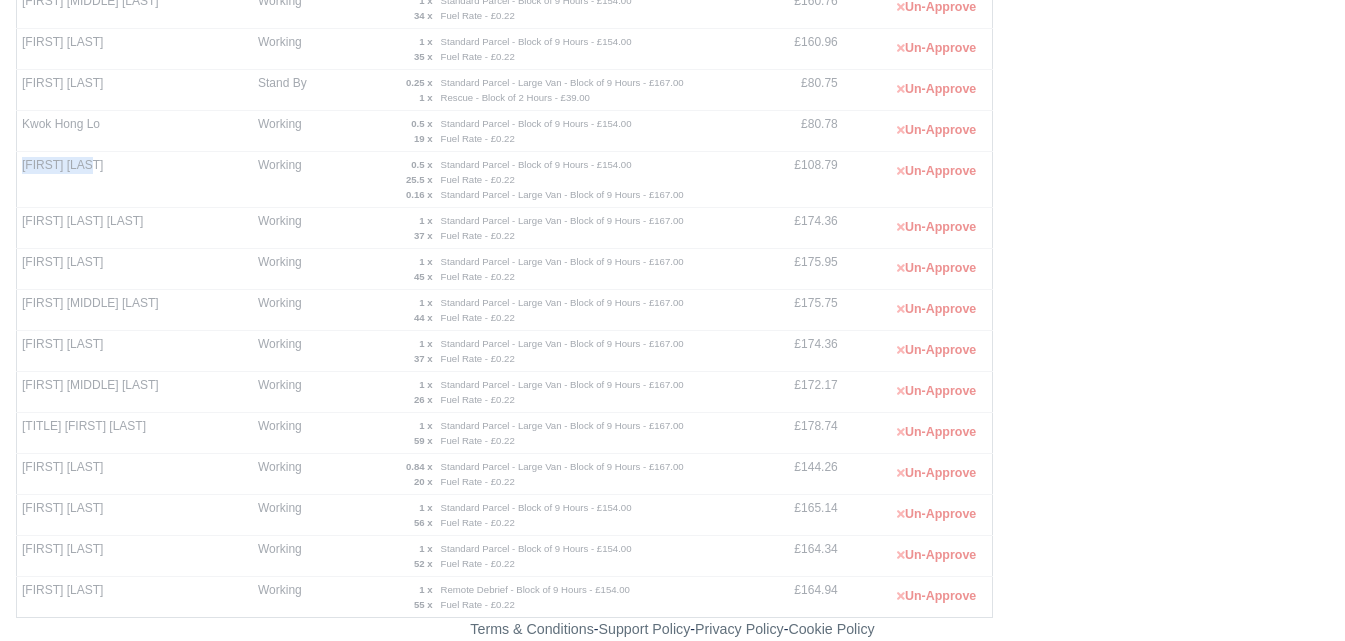 drag, startPoint x: 24, startPoint y: 164, endPoint x: 98, endPoint y: 170, distance: 74.24284 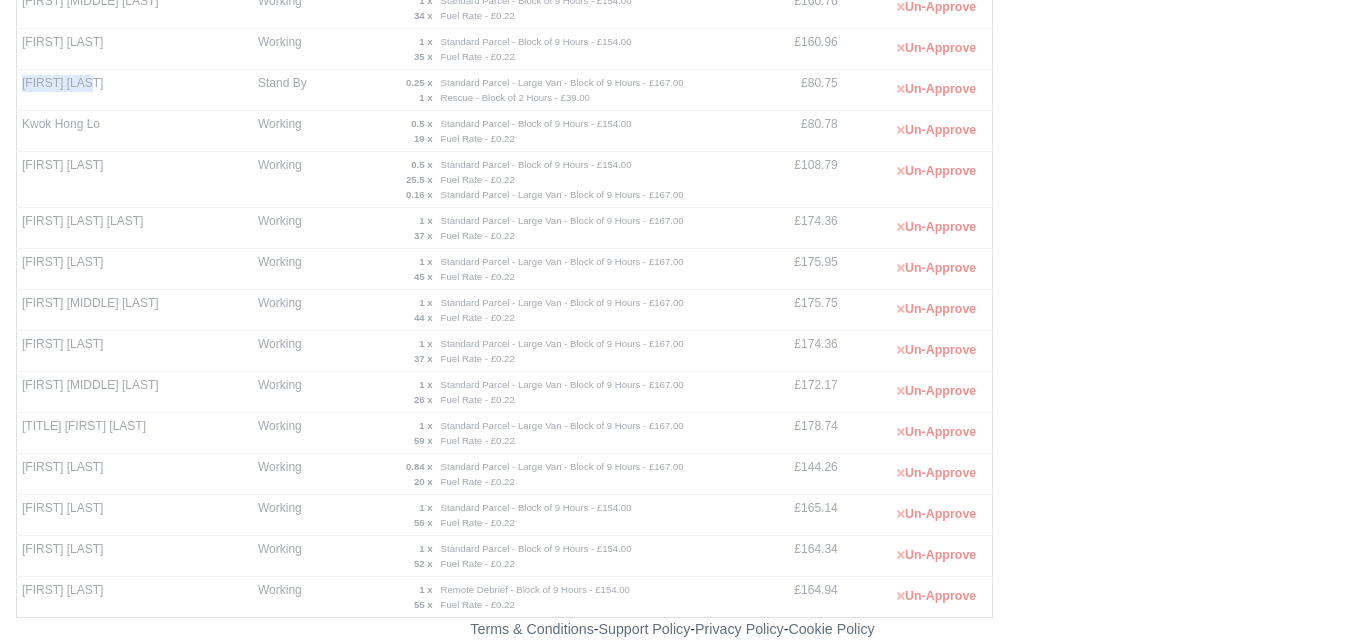 drag, startPoint x: 23, startPoint y: 82, endPoint x: 94, endPoint y: 89, distance: 71.34424 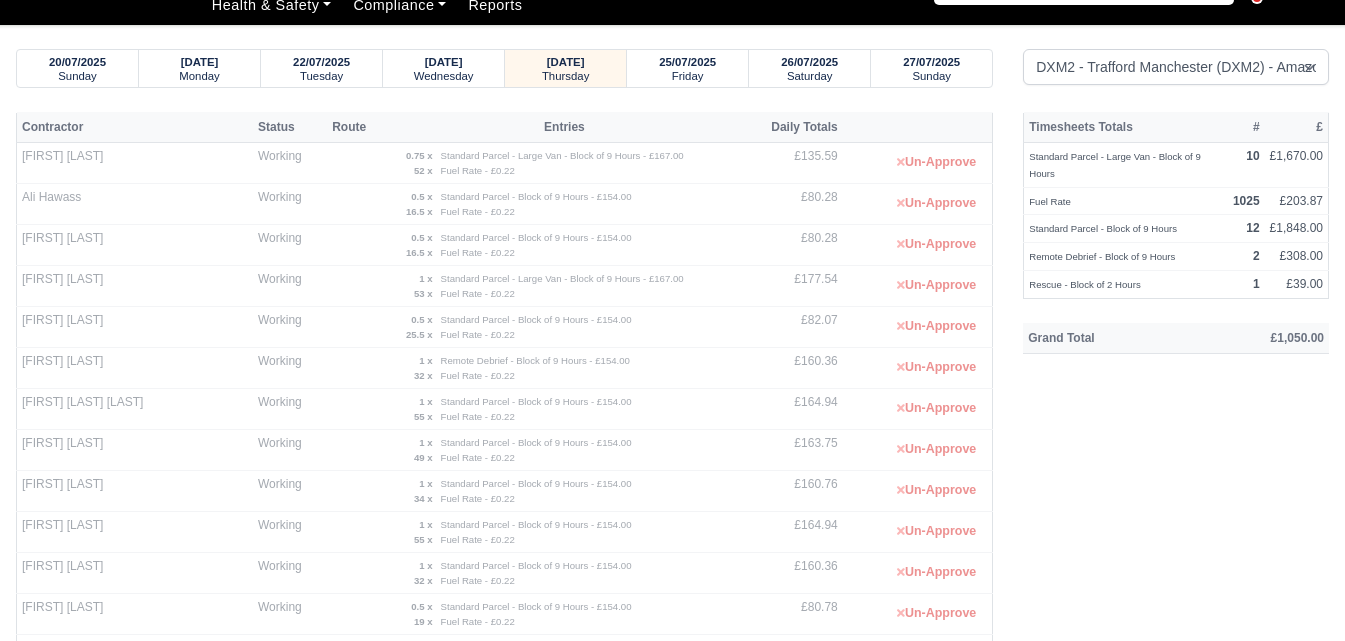 scroll, scrollTop: 0, scrollLeft: 0, axis: both 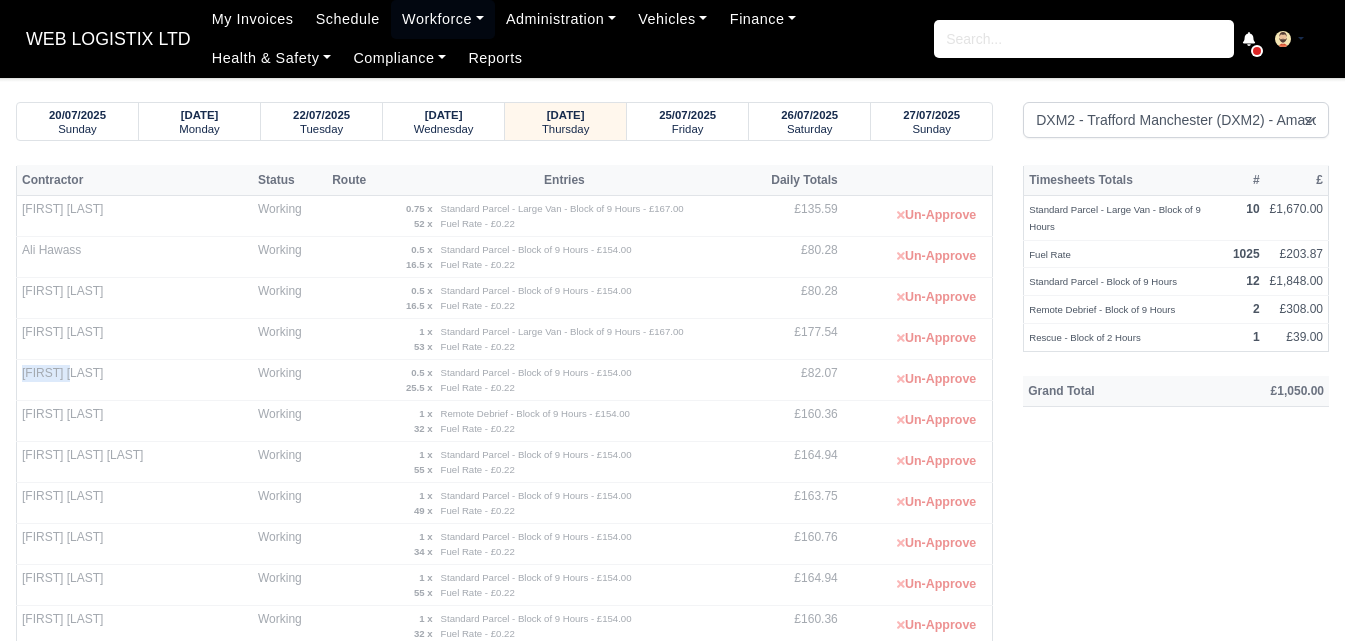 drag, startPoint x: 20, startPoint y: 372, endPoint x: 82, endPoint y: 378, distance: 62.289646 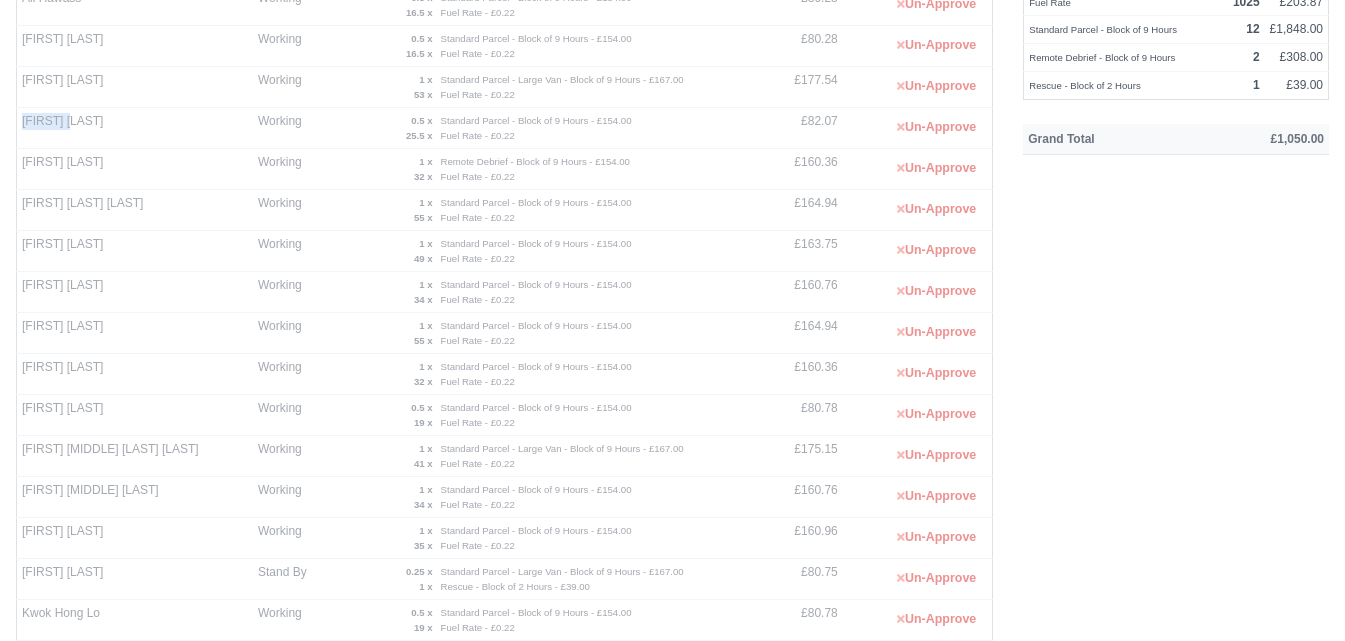 scroll, scrollTop: 290, scrollLeft: 0, axis: vertical 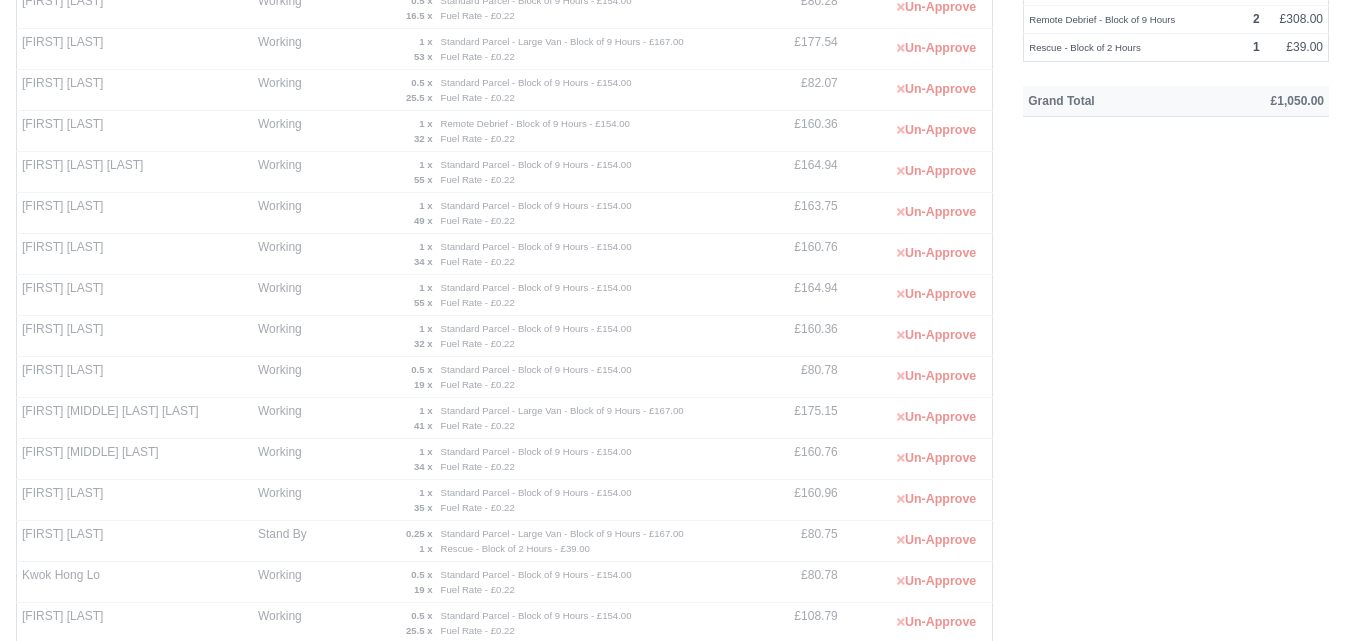 click on "Timesheets Totals
#
£
Standard Parcel - Large Van - Block of 9 Hours
10
£1,670.00
Fuel Rate
1025
£203.87
12 2 1" at bounding box center (1176, 472) 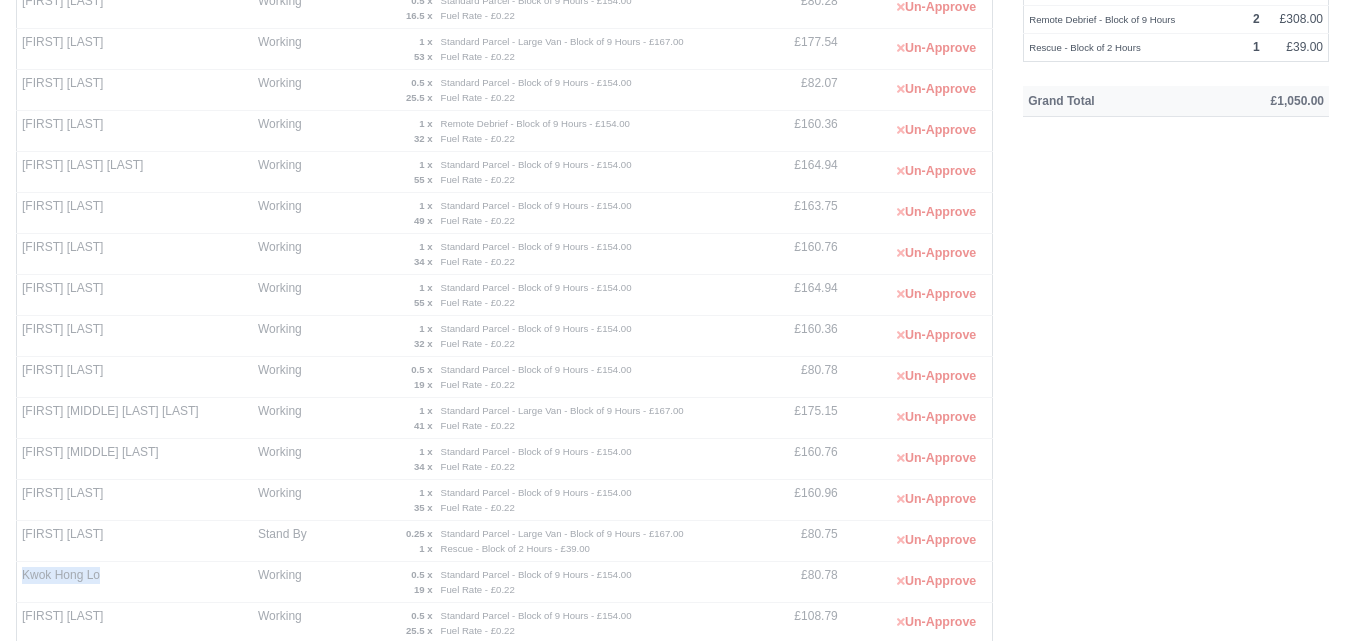 drag, startPoint x: 21, startPoint y: 579, endPoint x: 107, endPoint y: 588, distance: 86.46965 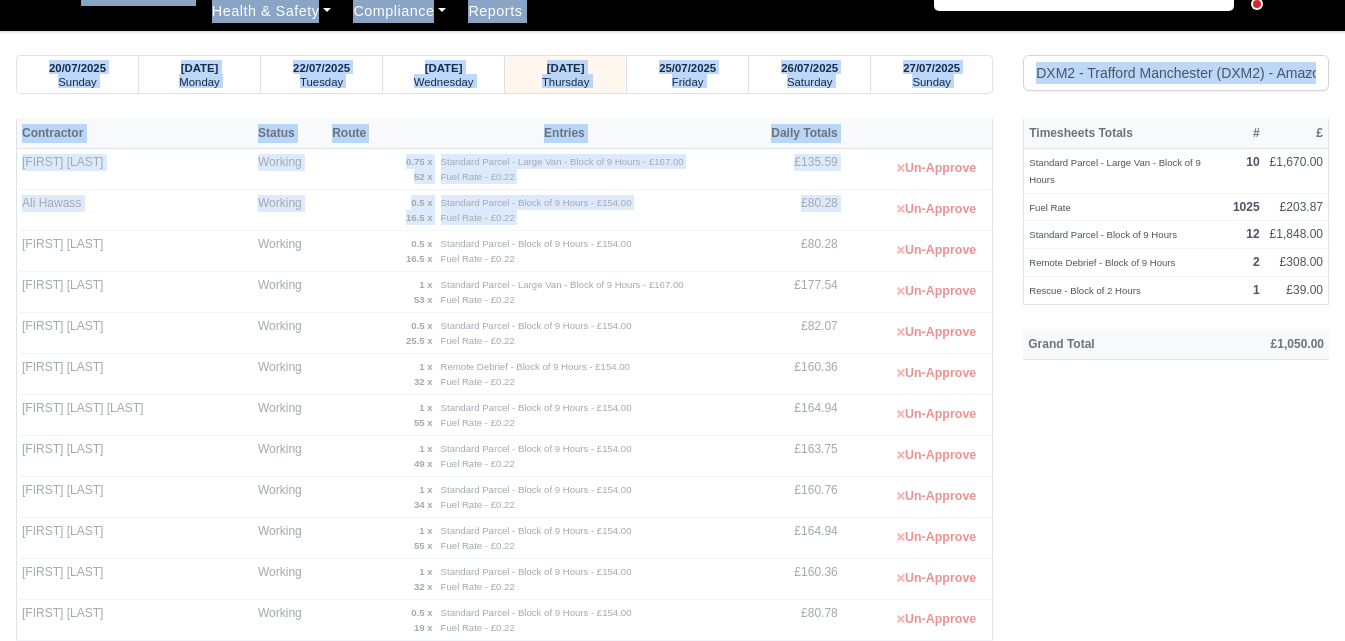 scroll, scrollTop: 0, scrollLeft: 0, axis: both 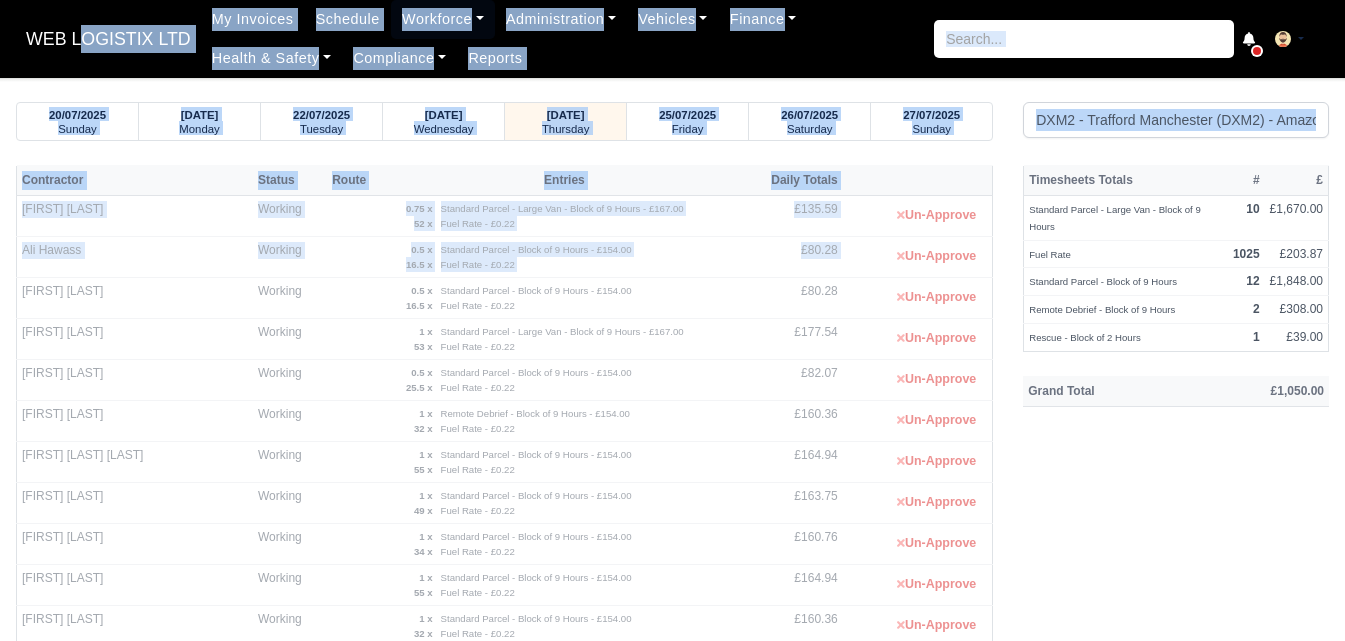 drag, startPoint x: 25, startPoint y: 2, endPoint x: 67, endPoint y: 4, distance: 42.047592 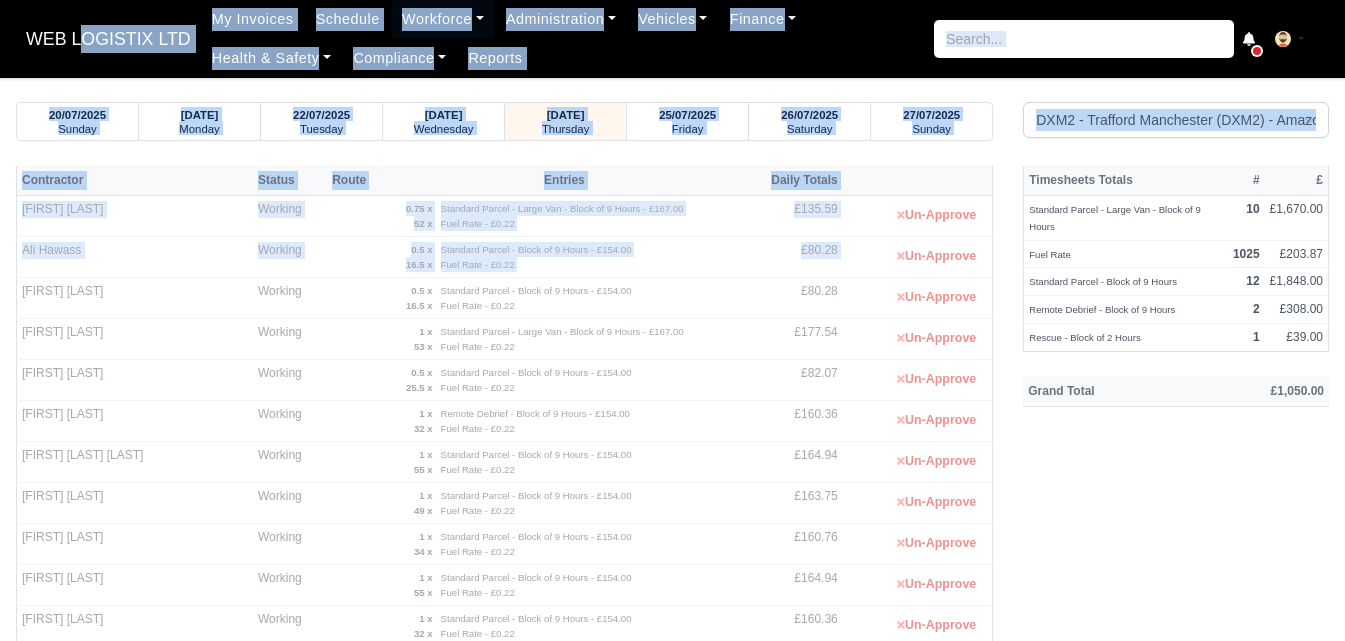 click on "Ali Hawass" at bounding box center (135, 257) 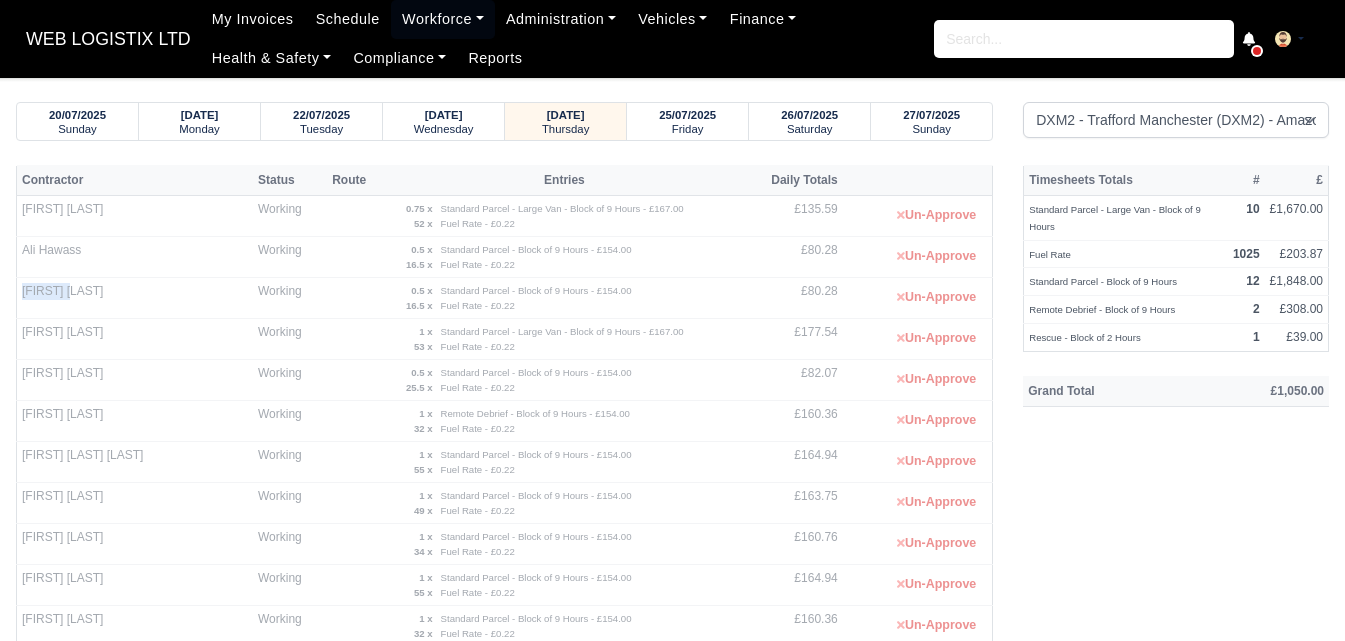 drag, startPoint x: 20, startPoint y: 291, endPoint x: 82, endPoint y: 300, distance: 62.649822 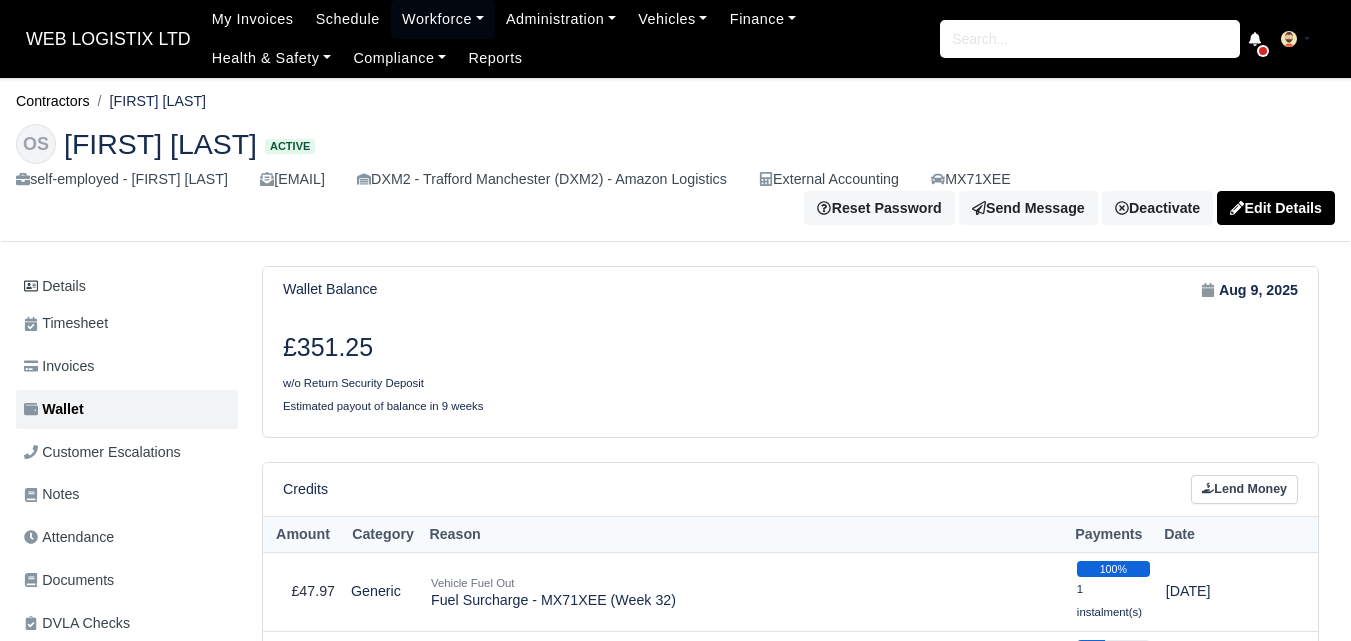scroll, scrollTop: 4502, scrollLeft: 0, axis: vertical 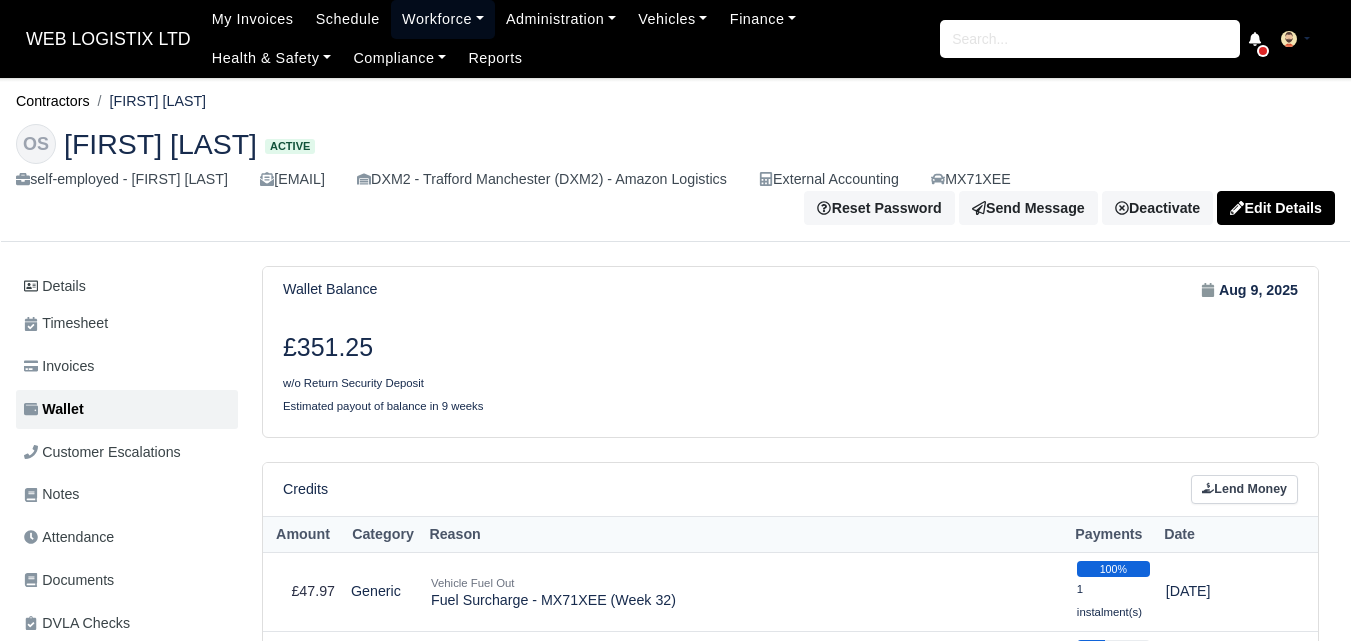 click on "Workforce" at bounding box center (443, 19) 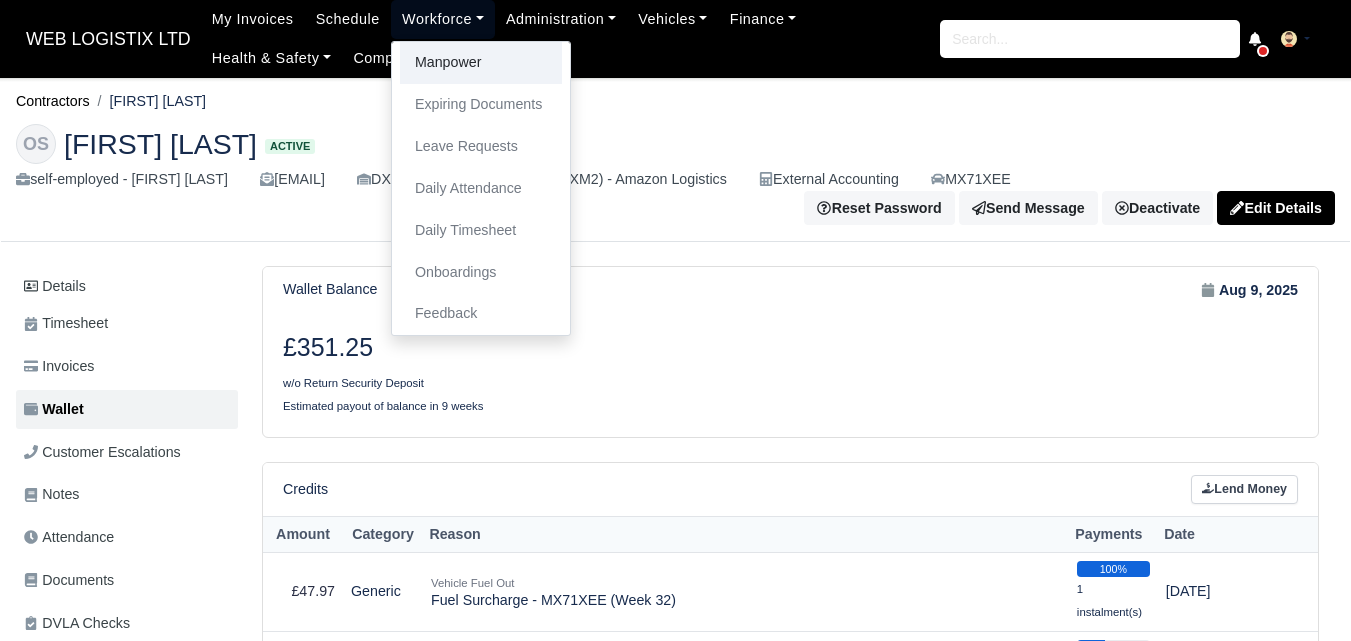 click on "Manpower" at bounding box center (481, 63) 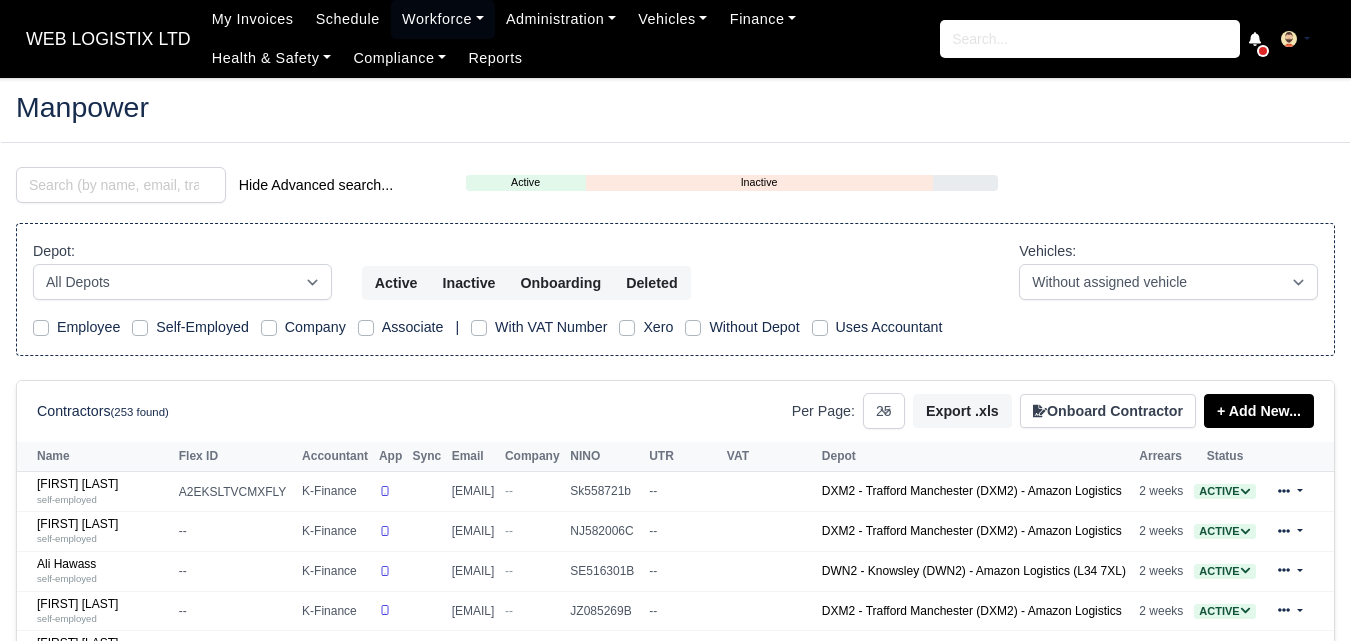 select on "25" 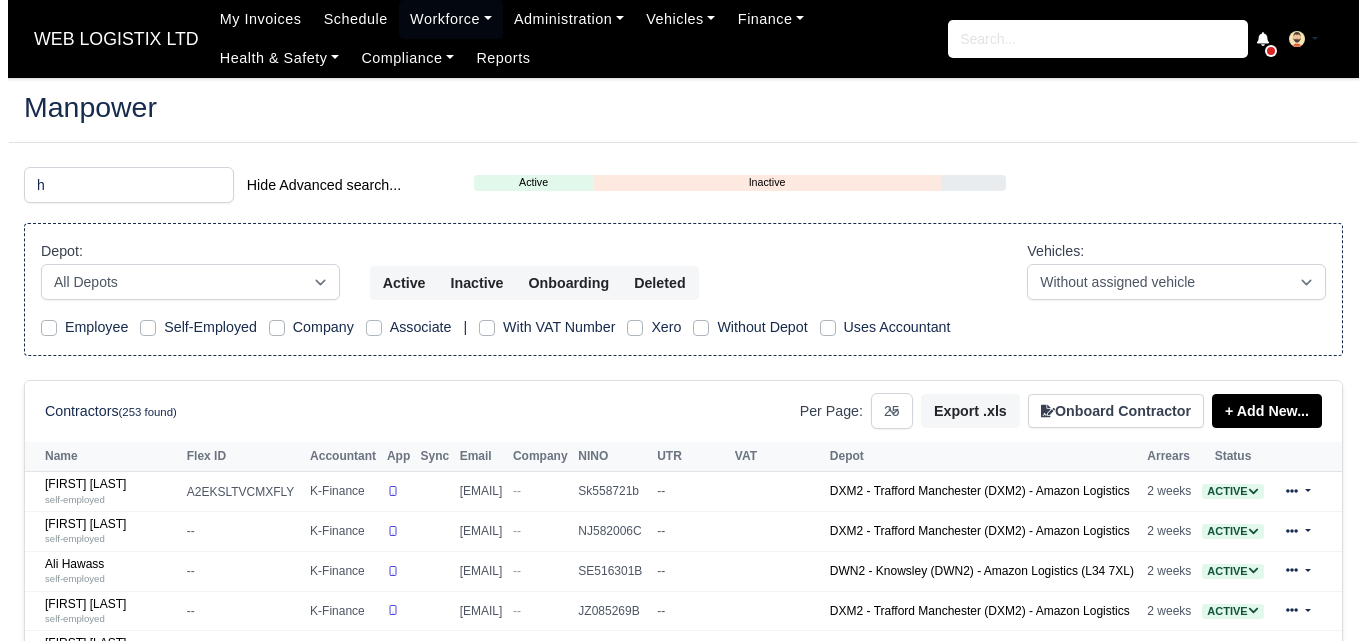 scroll, scrollTop: 0, scrollLeft: 0, axis: both 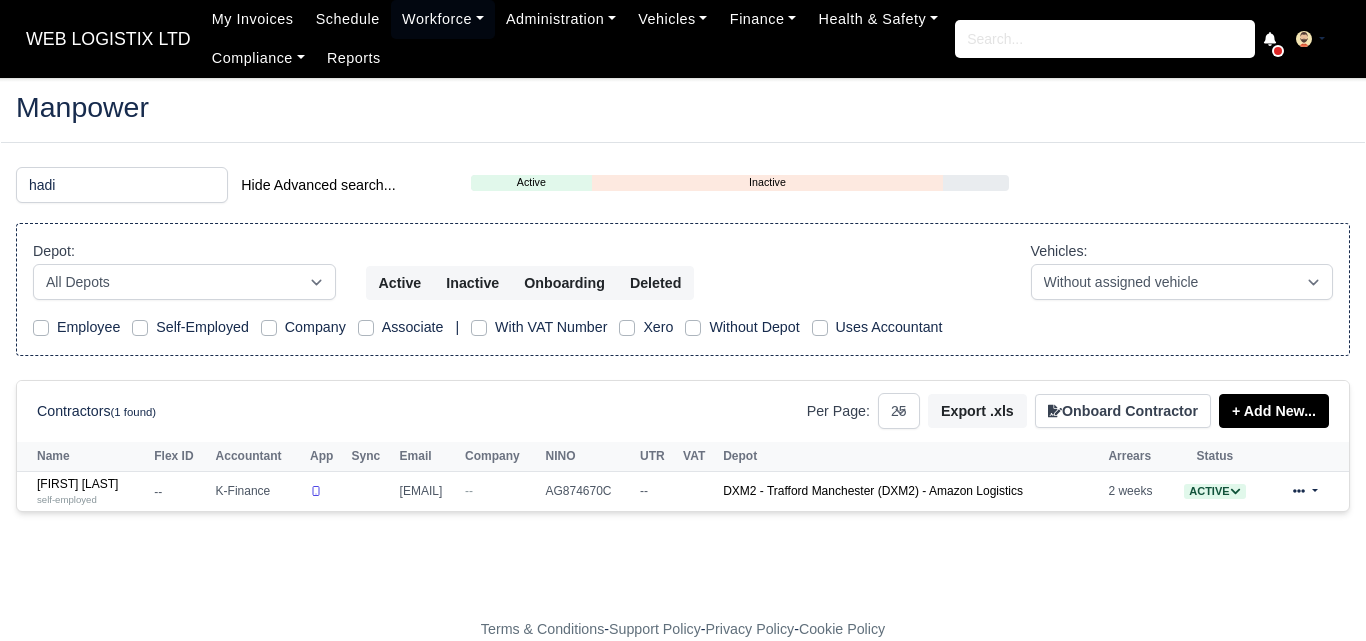 type on "hadi" 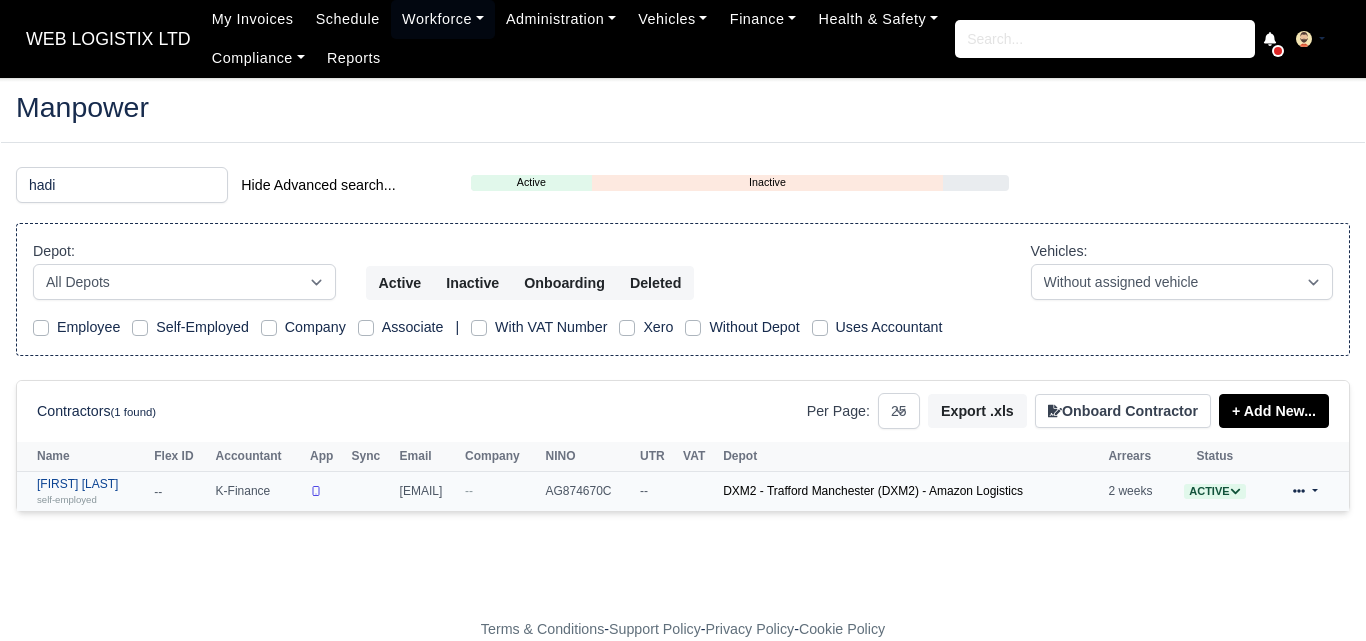 click on "[FIRST] [LAST]
[OCCUPATION]" at bounding box center [90, 491] 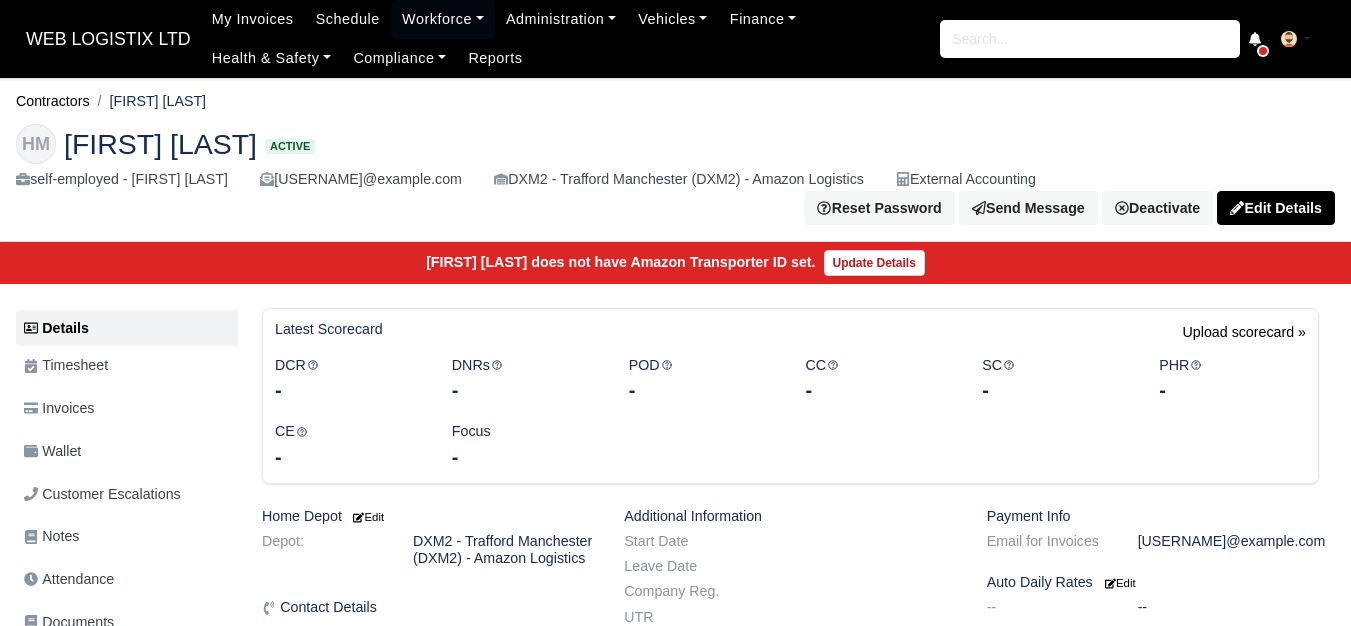 scroll, scrollTop: 0, scrollLeft: 0, axis: both 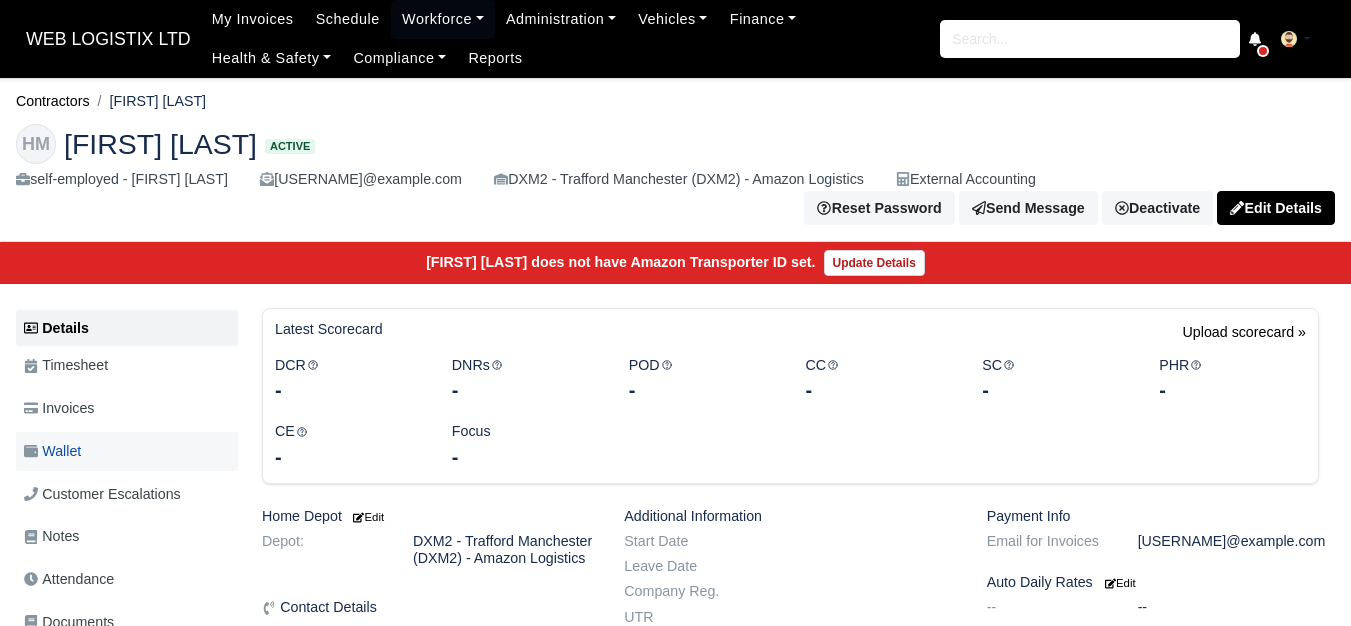 click on "Wallet" at bounding box center (52, 451) 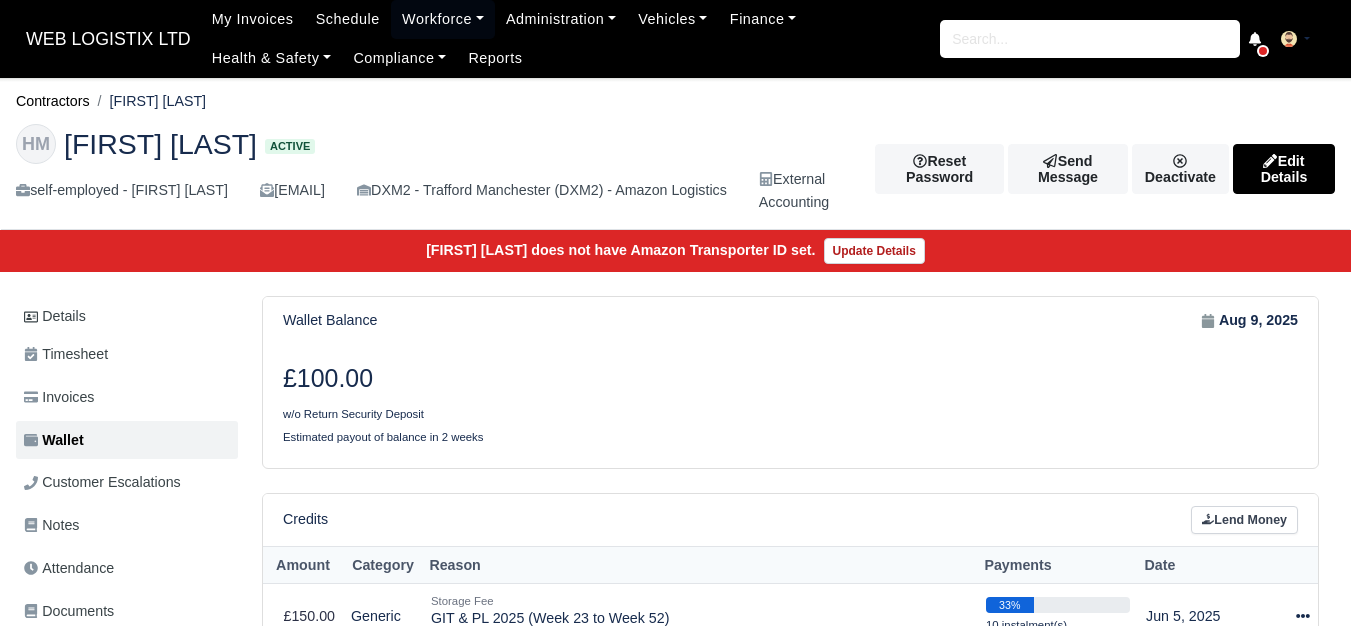 scroll, scrollTop: 0, scrollLeft: 0, axis: both 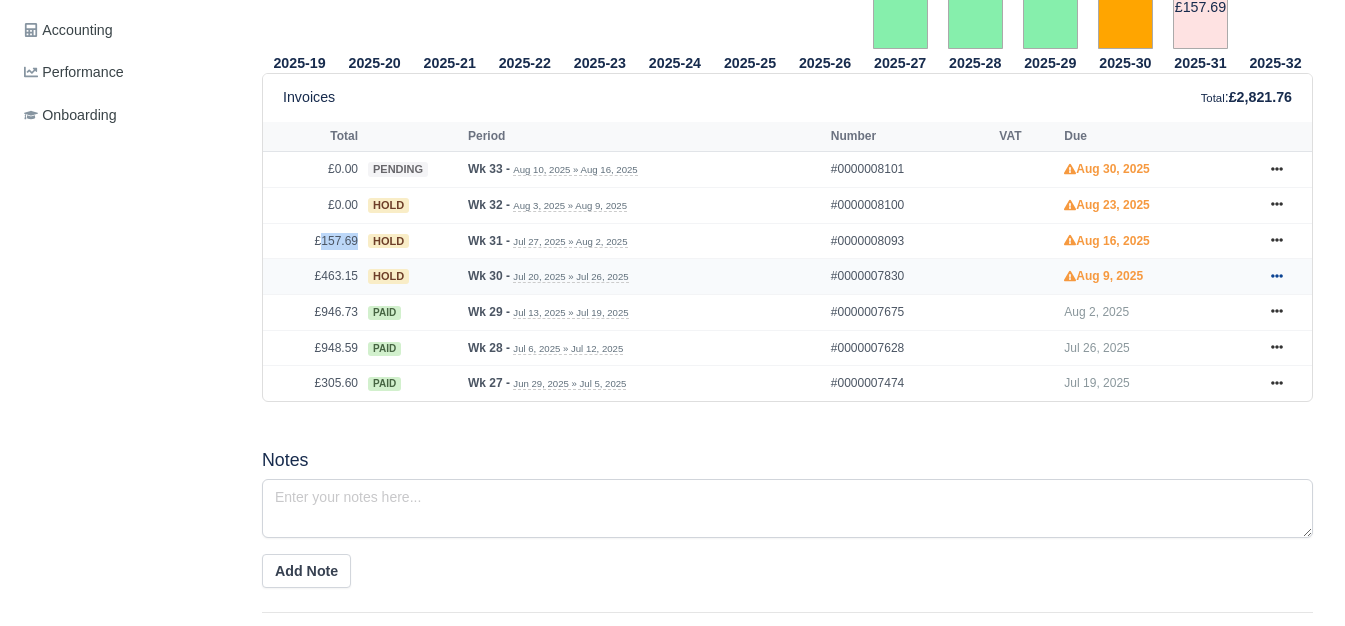 click 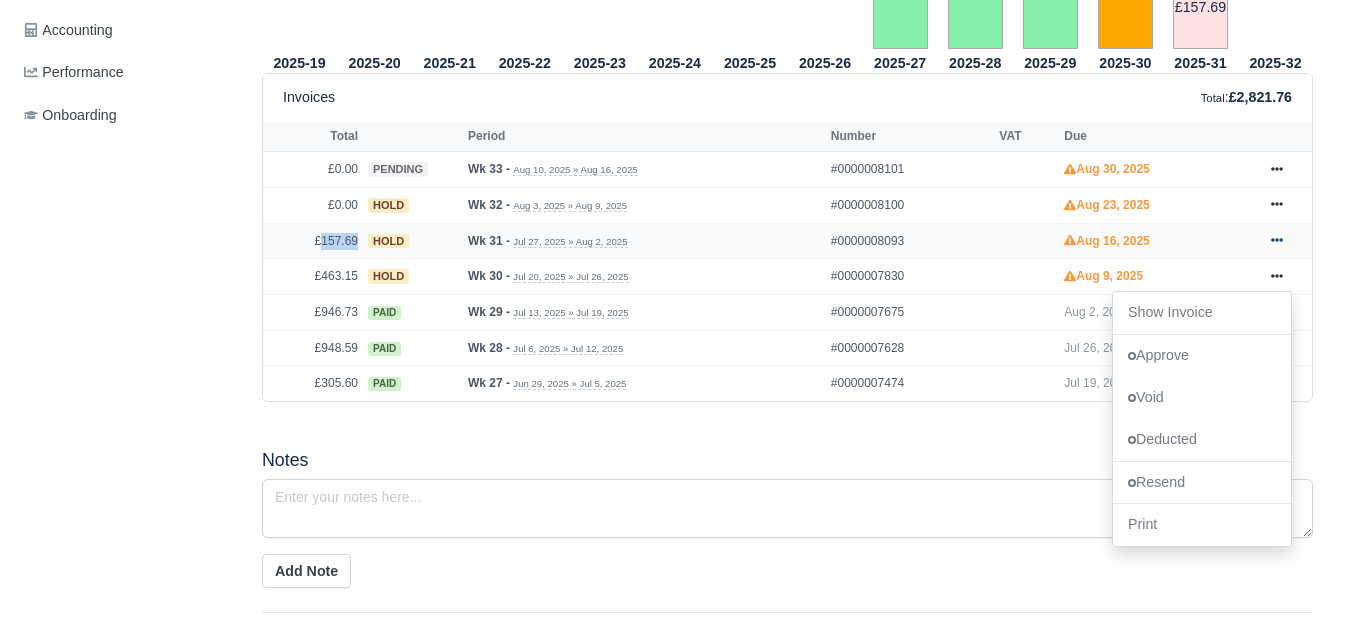click 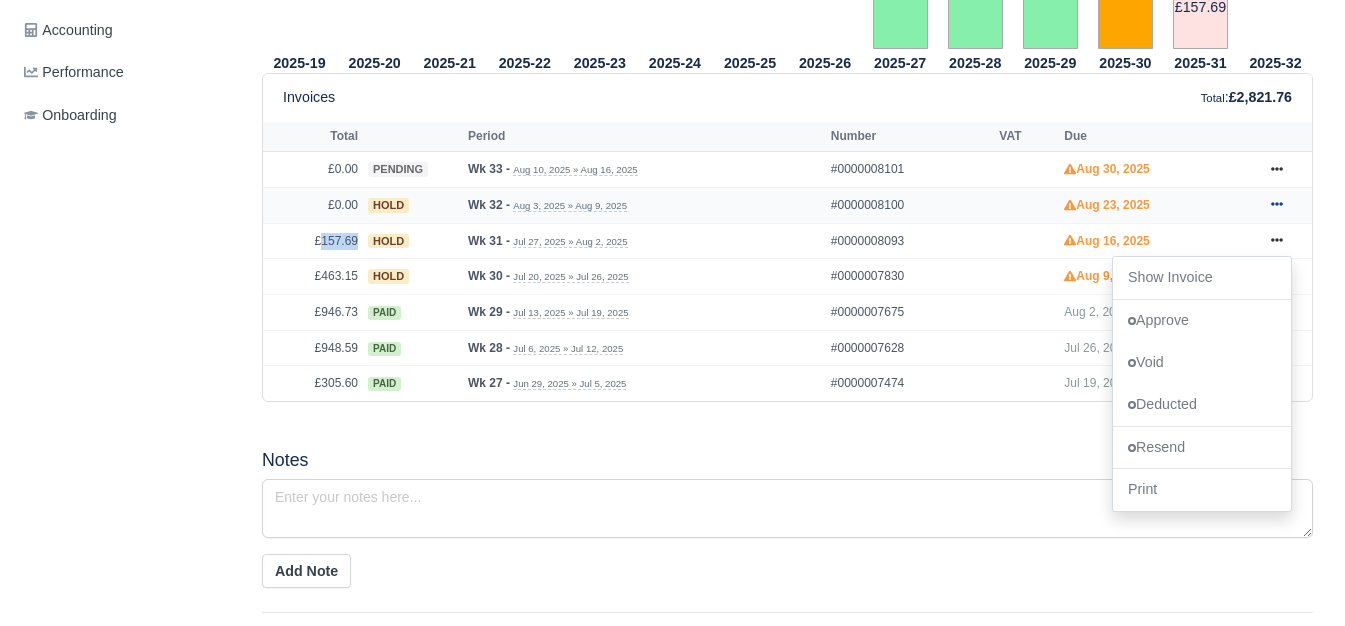 click 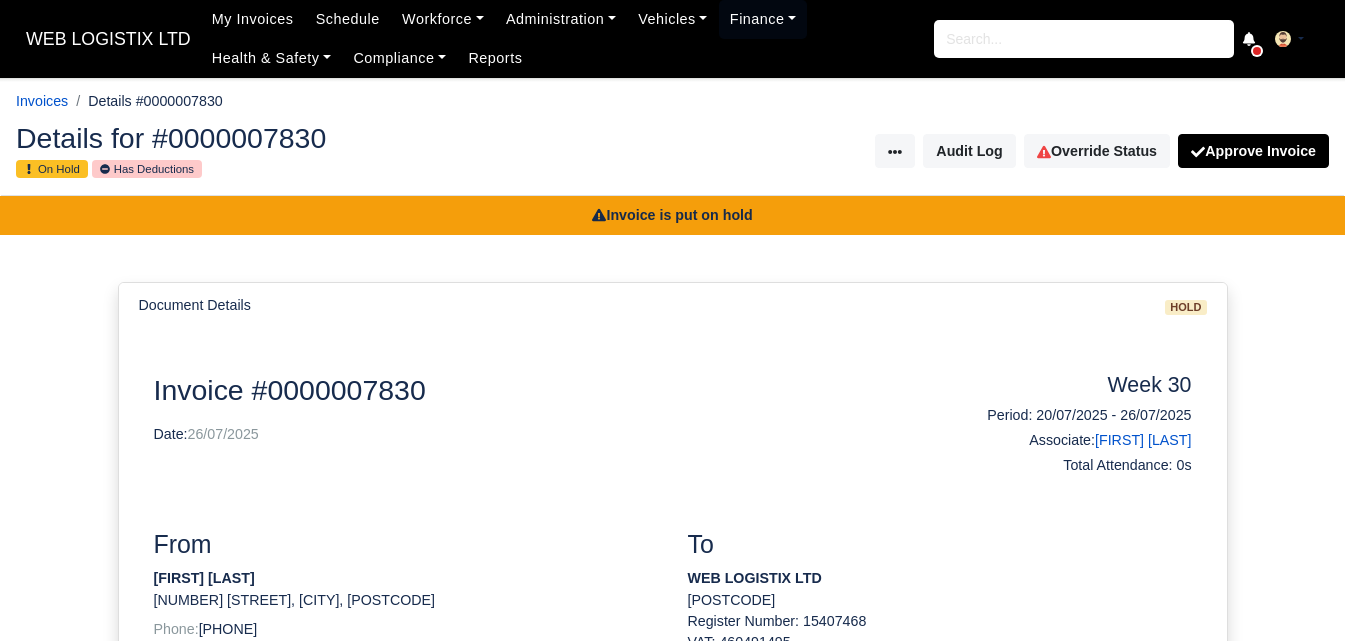 scroll, scrollTop: 0, scrollLeft: 0, axis: both 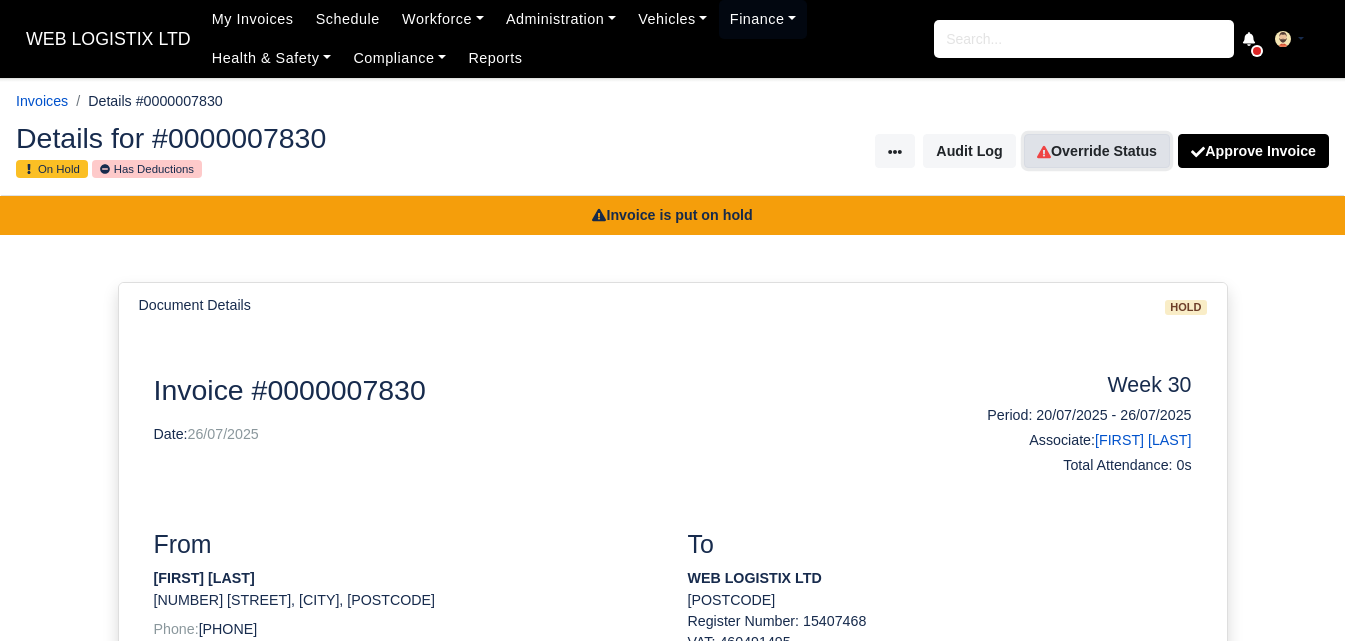 click on "Override Status" at bounding box center [1097, 151] 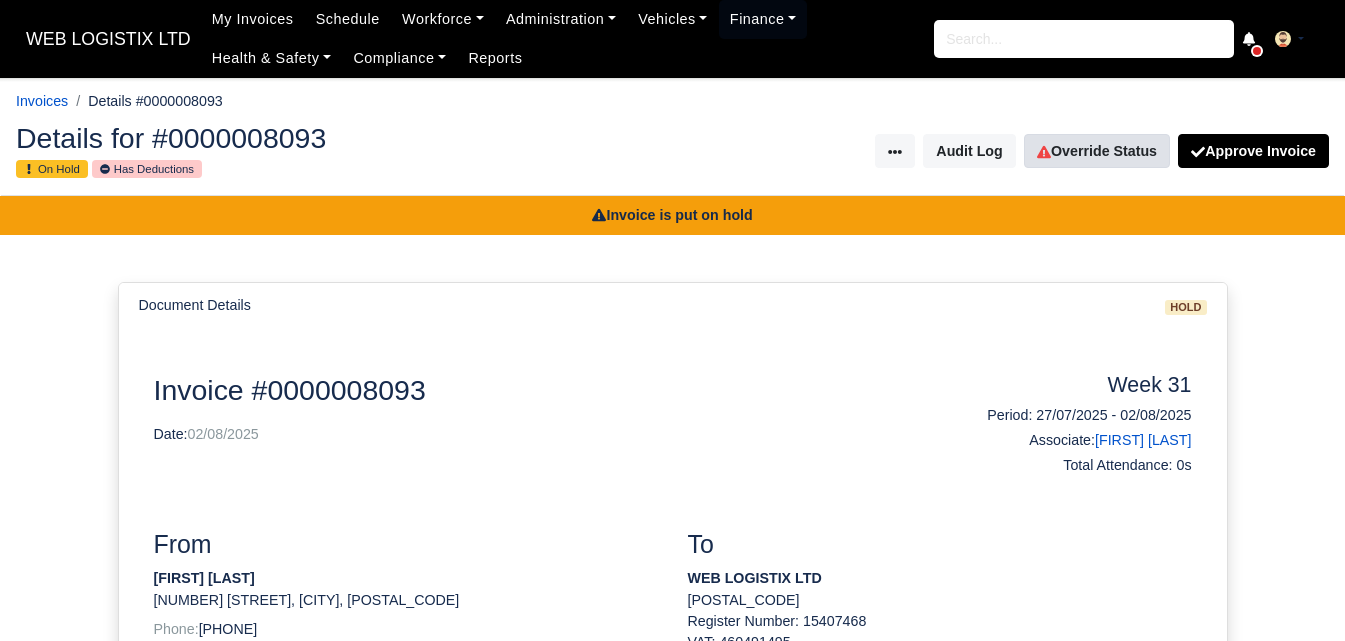 scroll, scrollTop: 0, scrollLeft: 0, axis: both 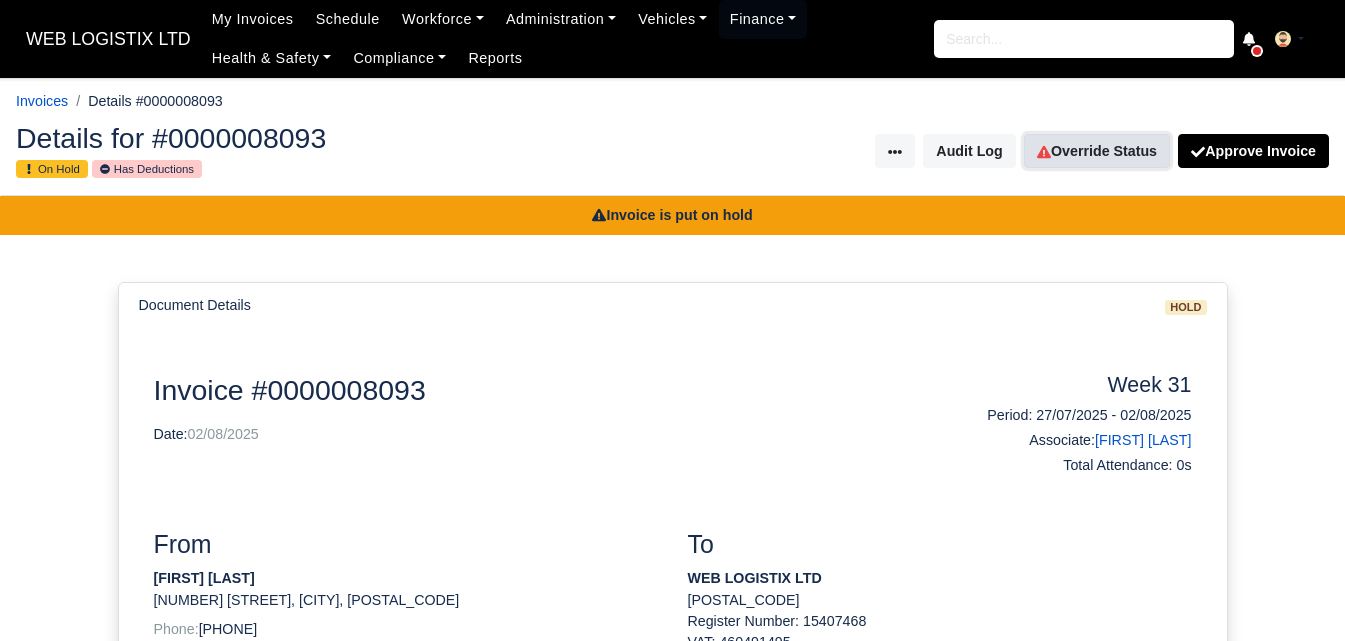 click on "Override Status" at bounding box center (1097, 151) 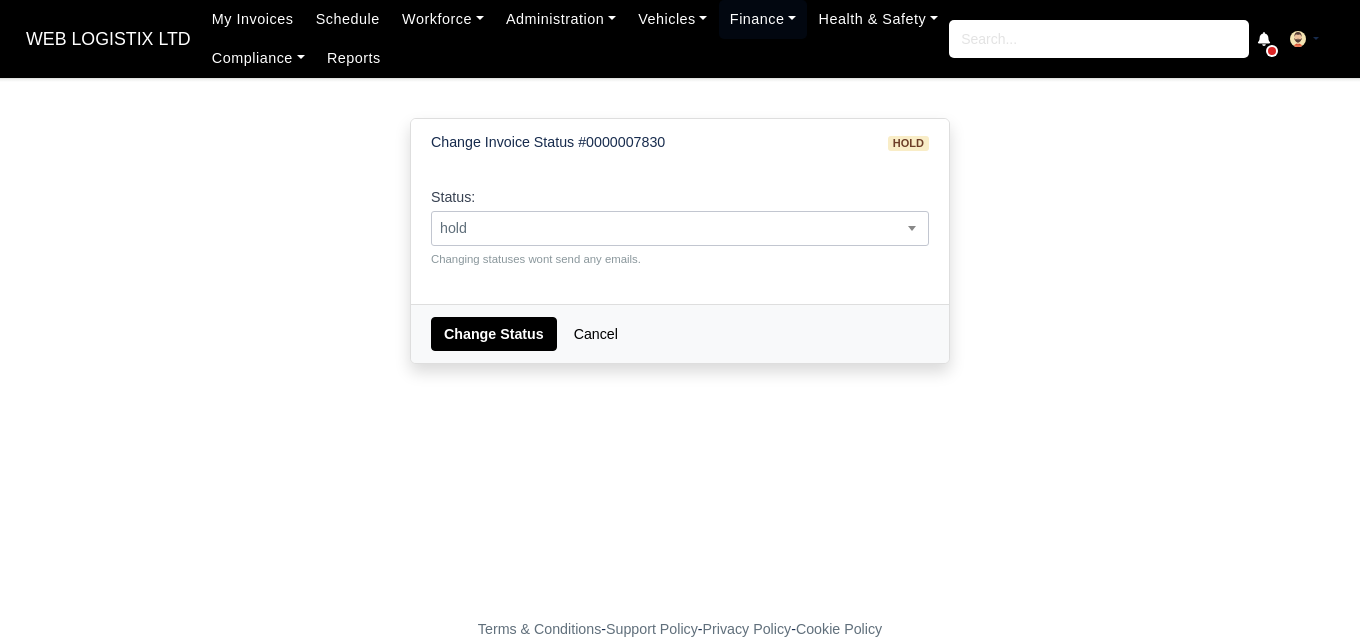 click on "hold" at bounding box center (680, 228) 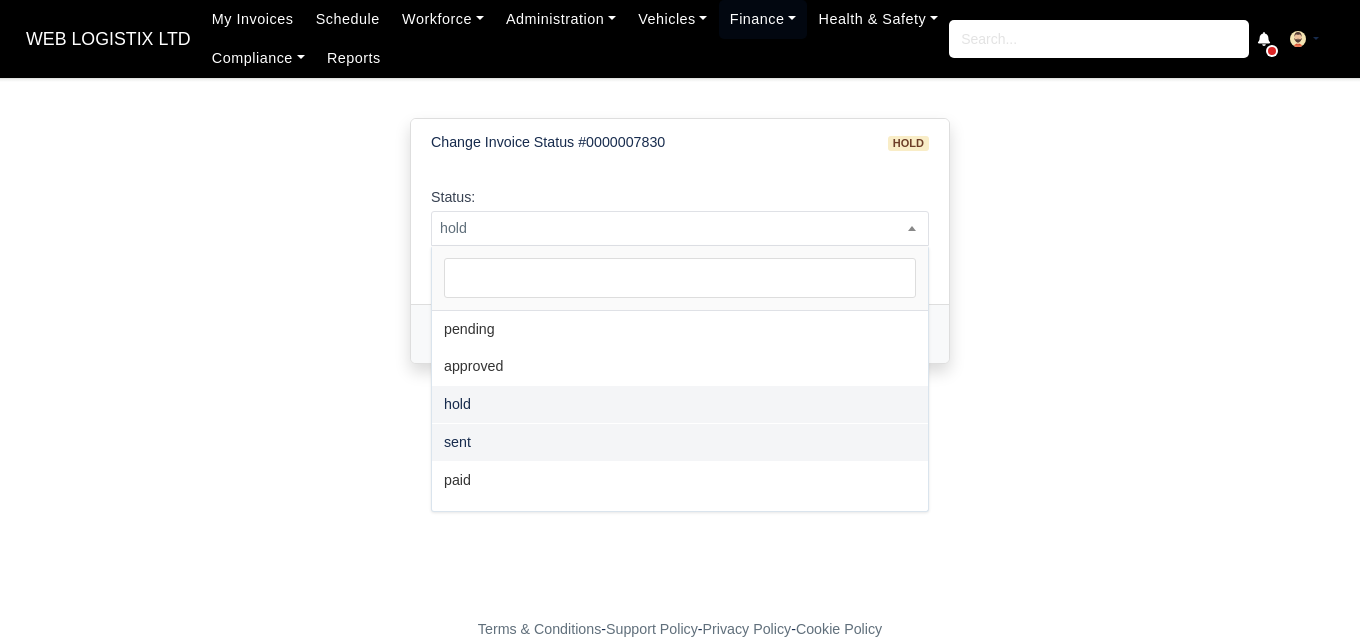 select on "sent" 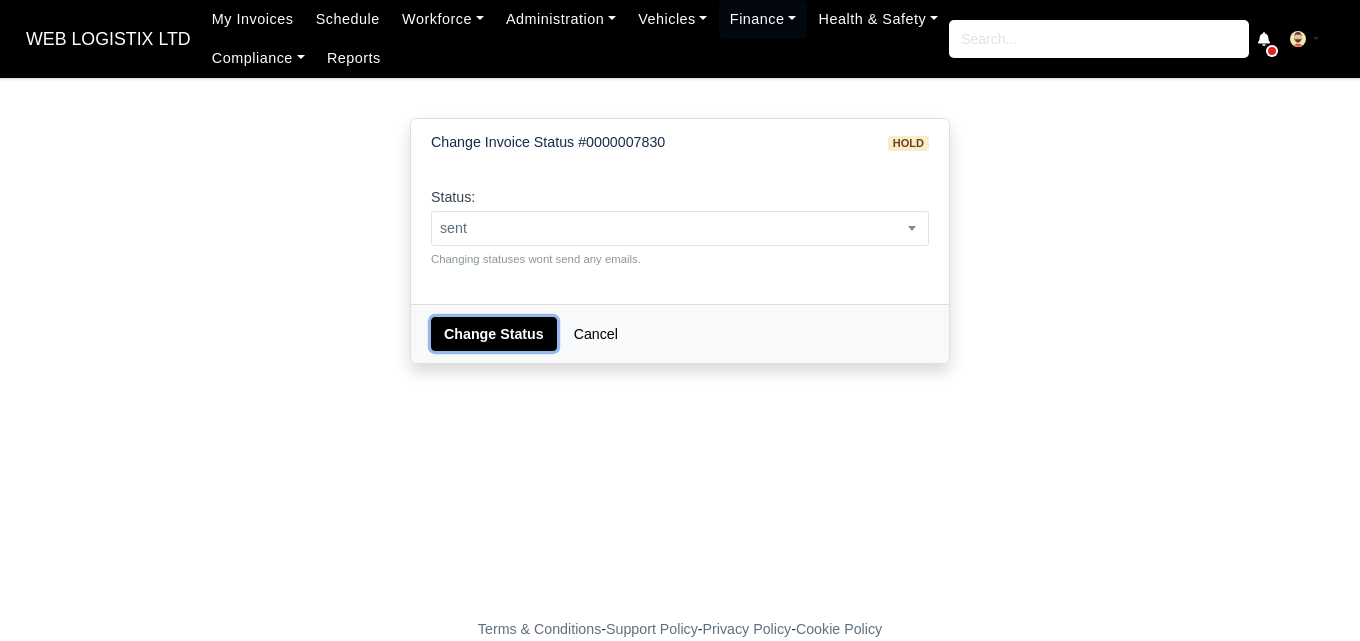 click on "Change Status" at bounding box center [494, 334] 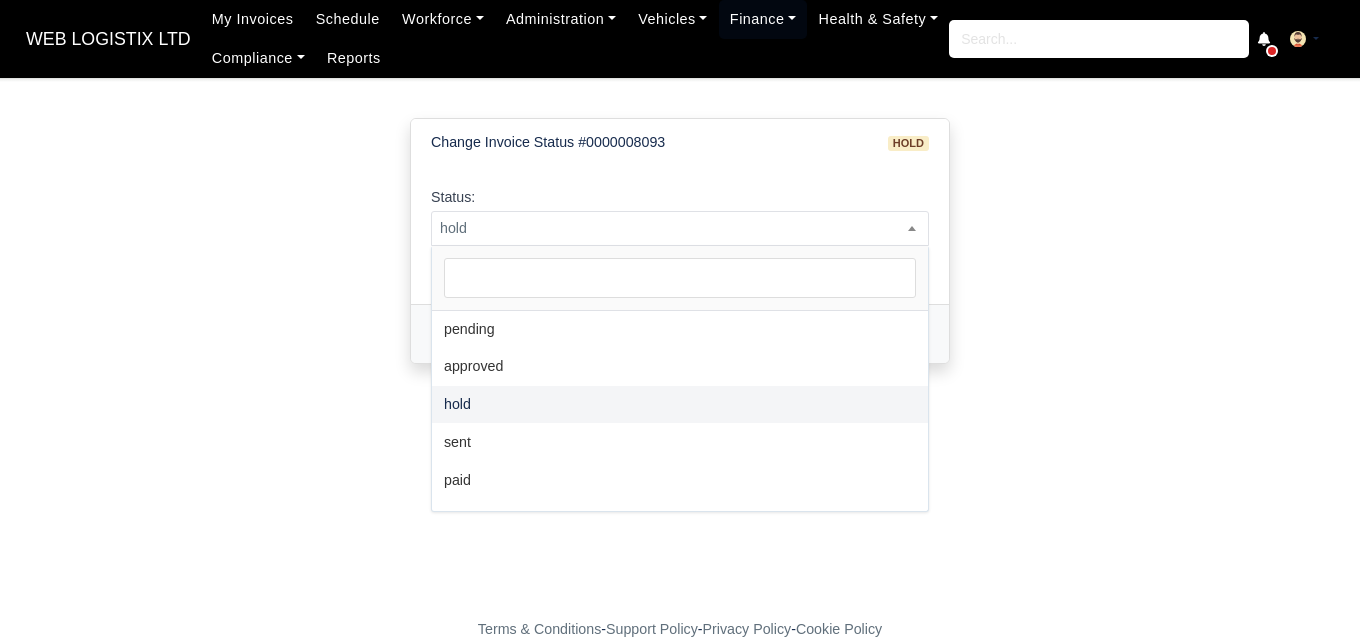 scroll, scrollTop: 0, scrollLeft: 0, axis: both 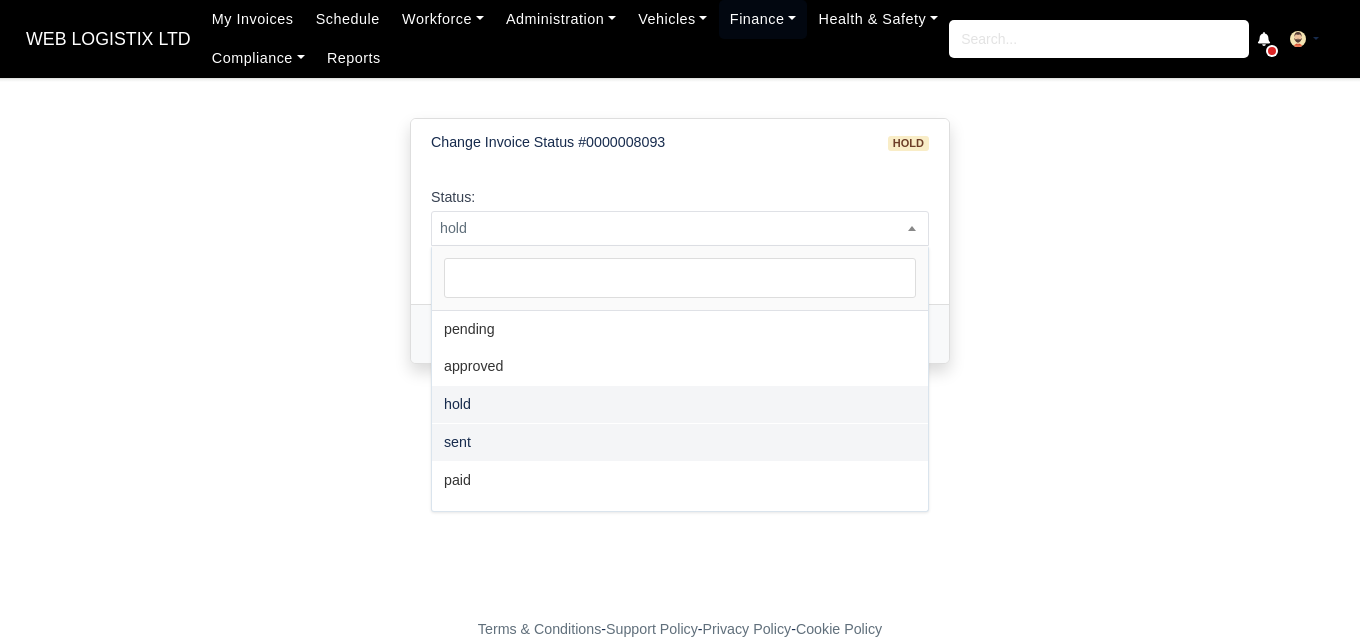select on "sent" 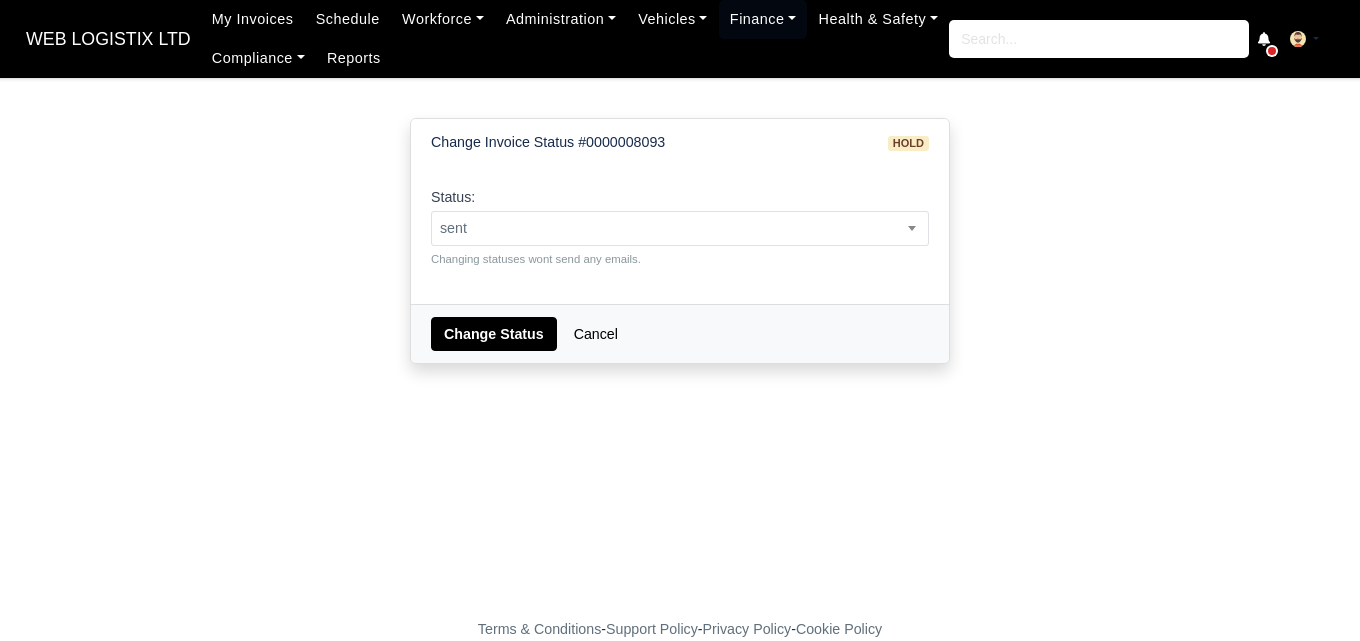 click on "Change Status
Cancel" at bounding box center [680, 333] 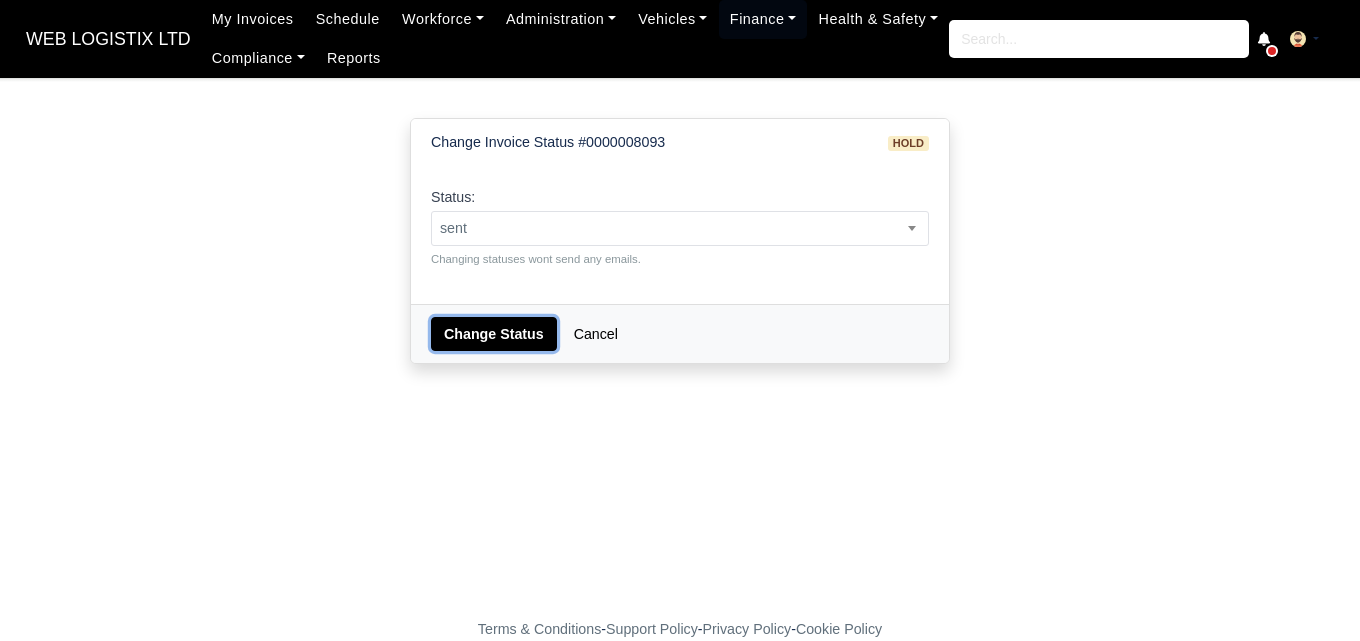 click on "Change Status" at bounding box center (494, 334) 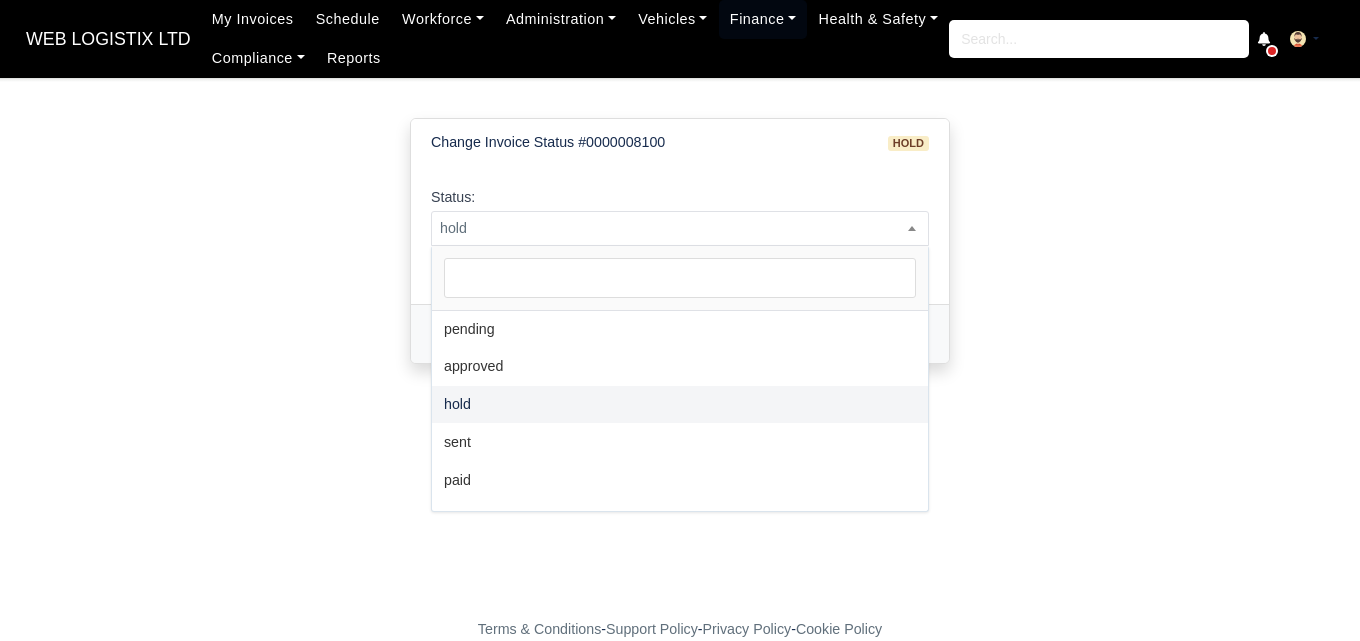 select on "pending" 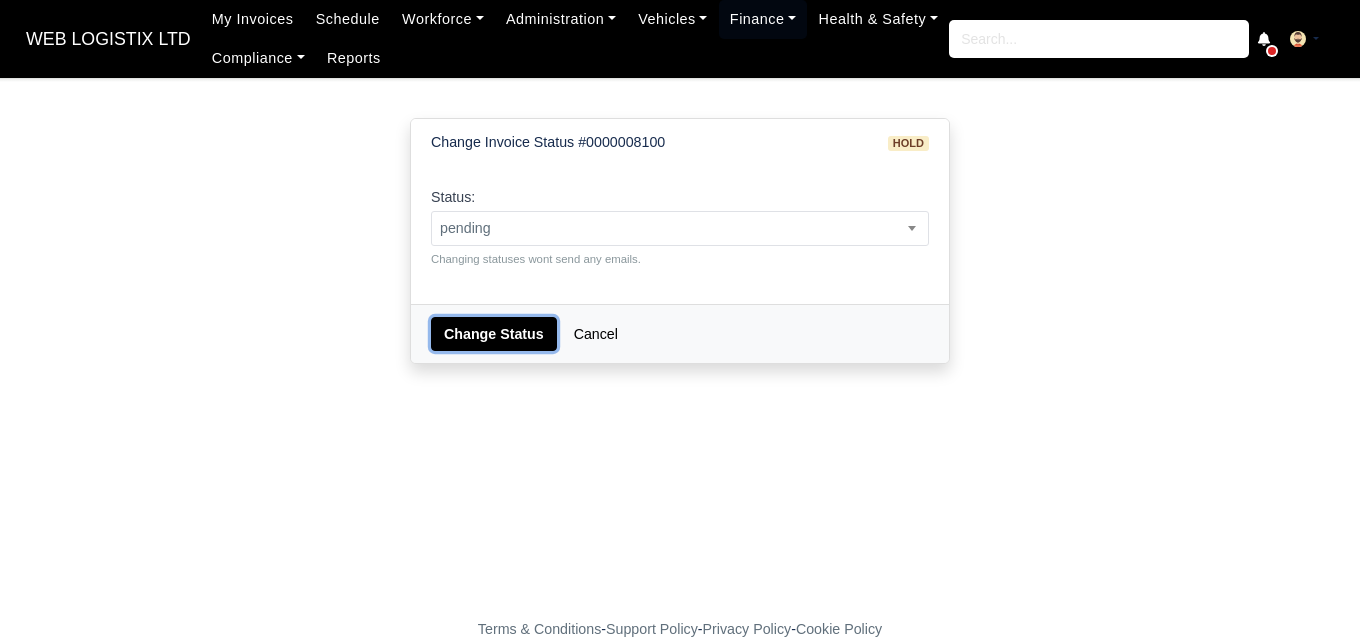 click on "Change Status" at bounding box center (494, 334) 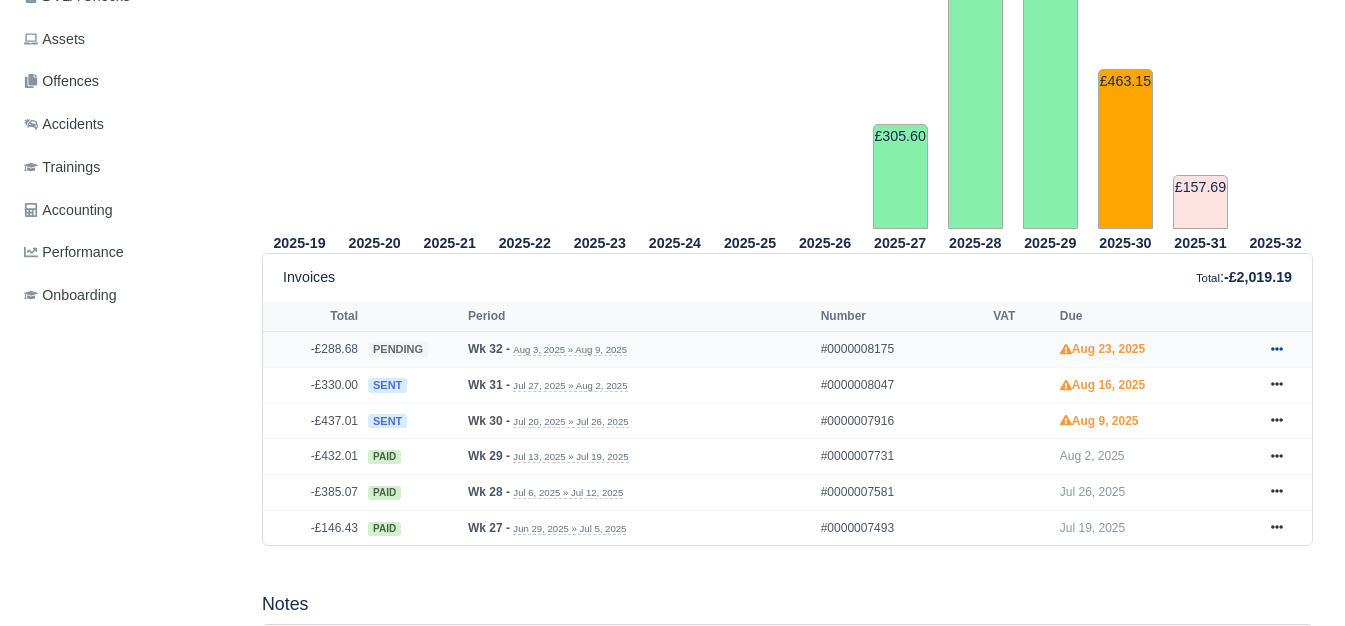 scroll, scrollTop: 669, scrollLeft: 0, axis: vertical 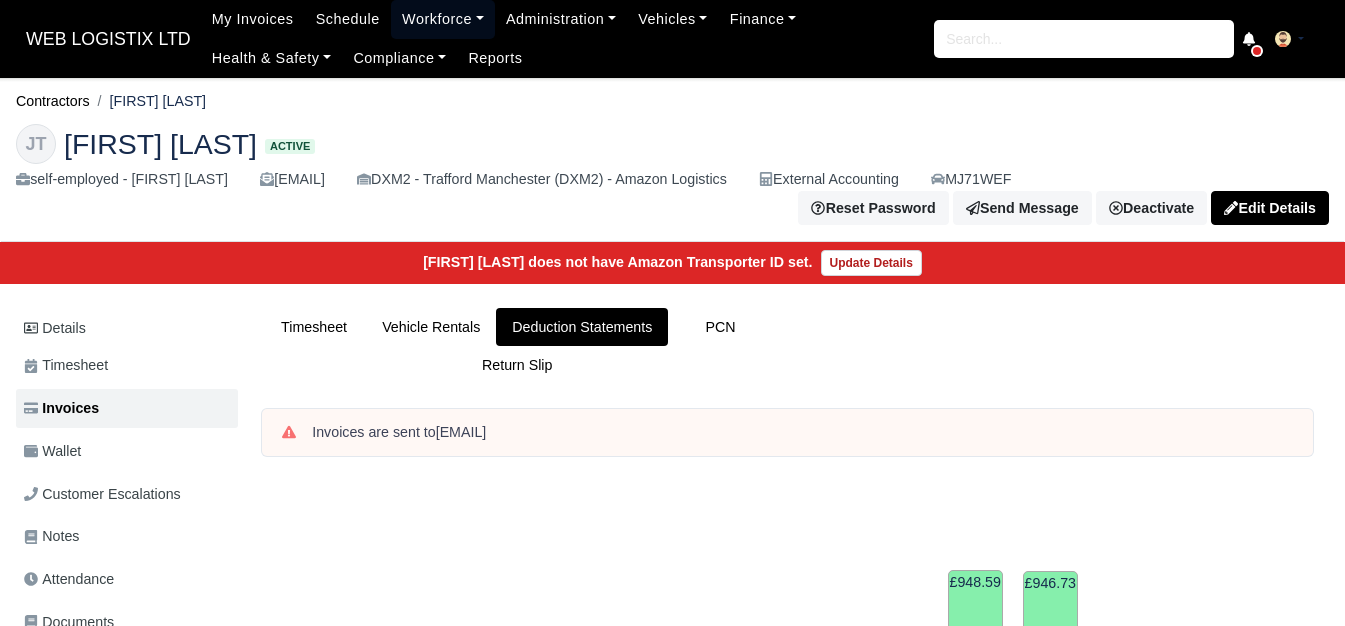 click on "Workforce" at bounding box center (443, 19) 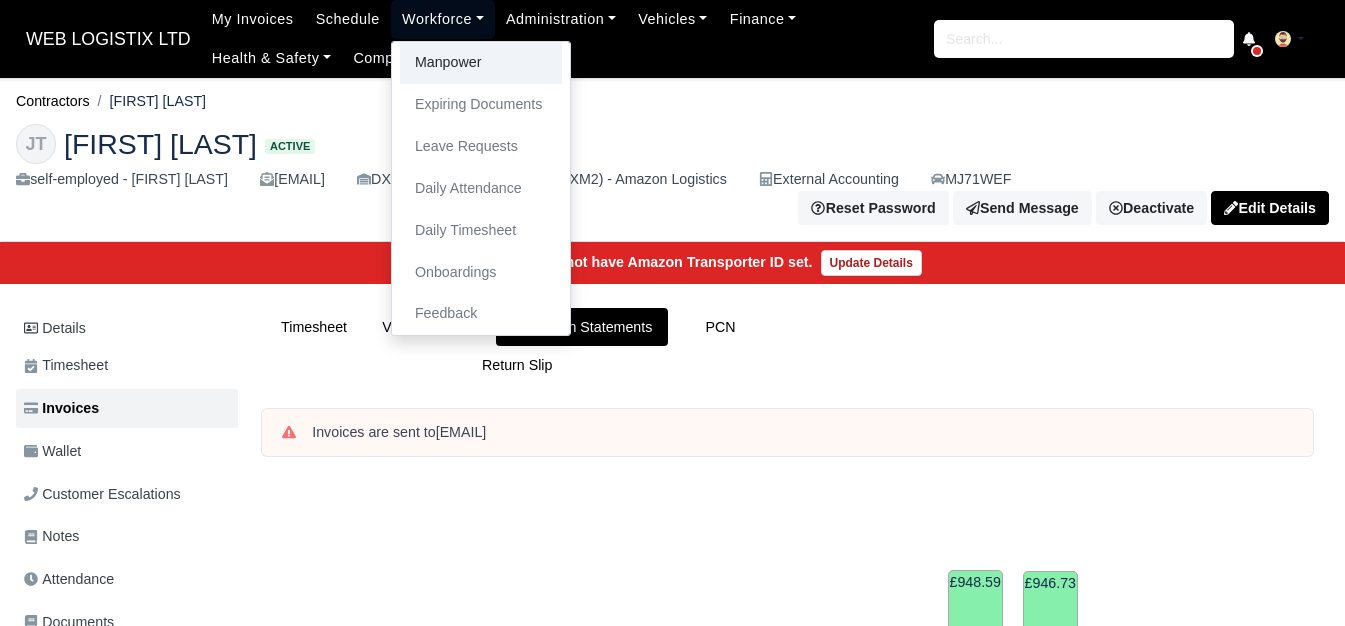 click on "Manpower" at bounding box center [481, 63] 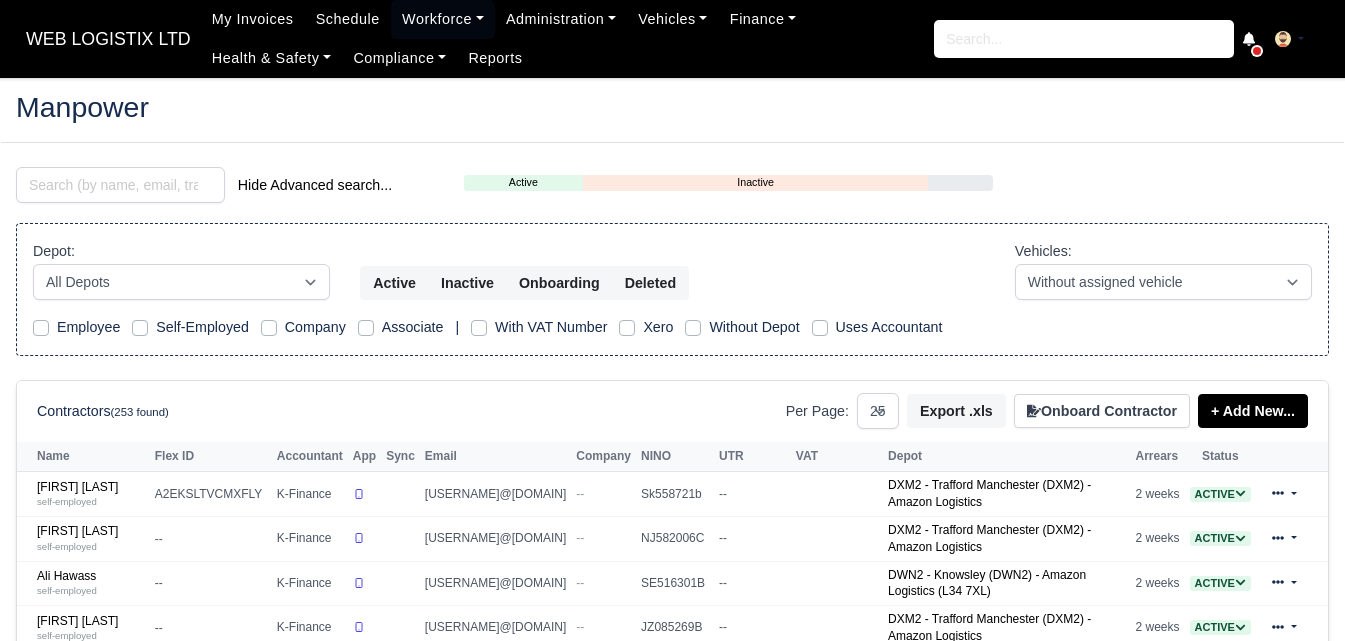 select on "25" 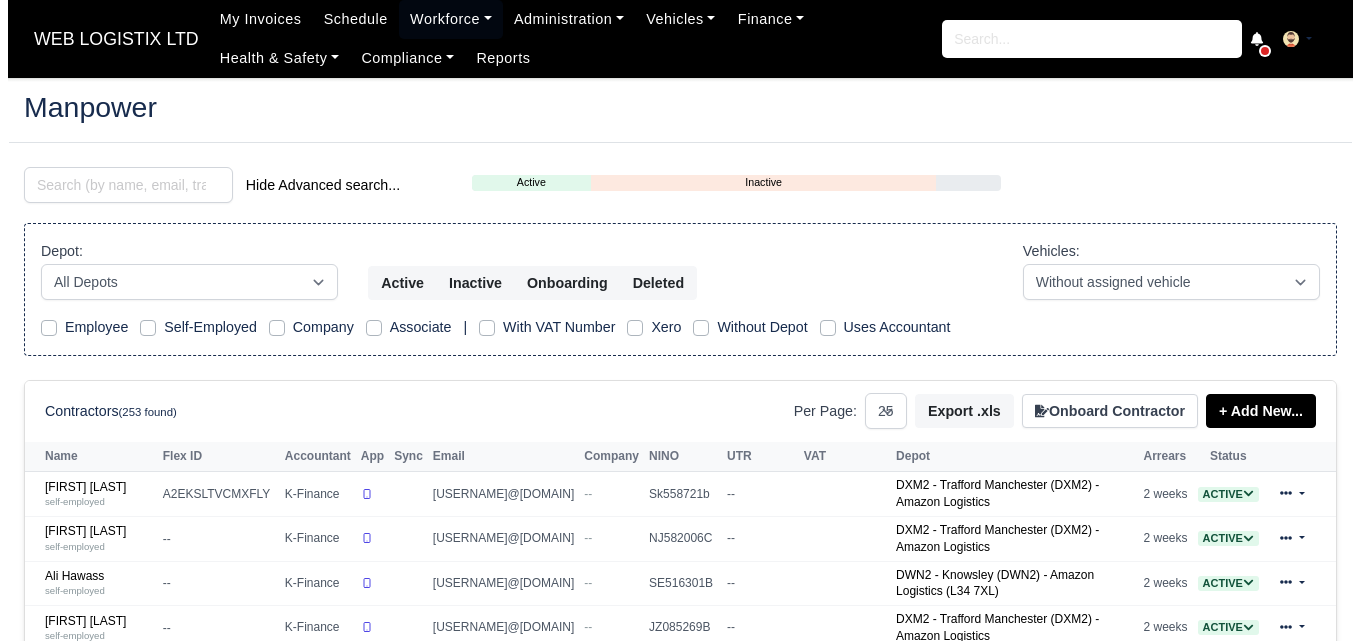 scroll, scrollTop: 0, scrollLeft: 0, axis: both 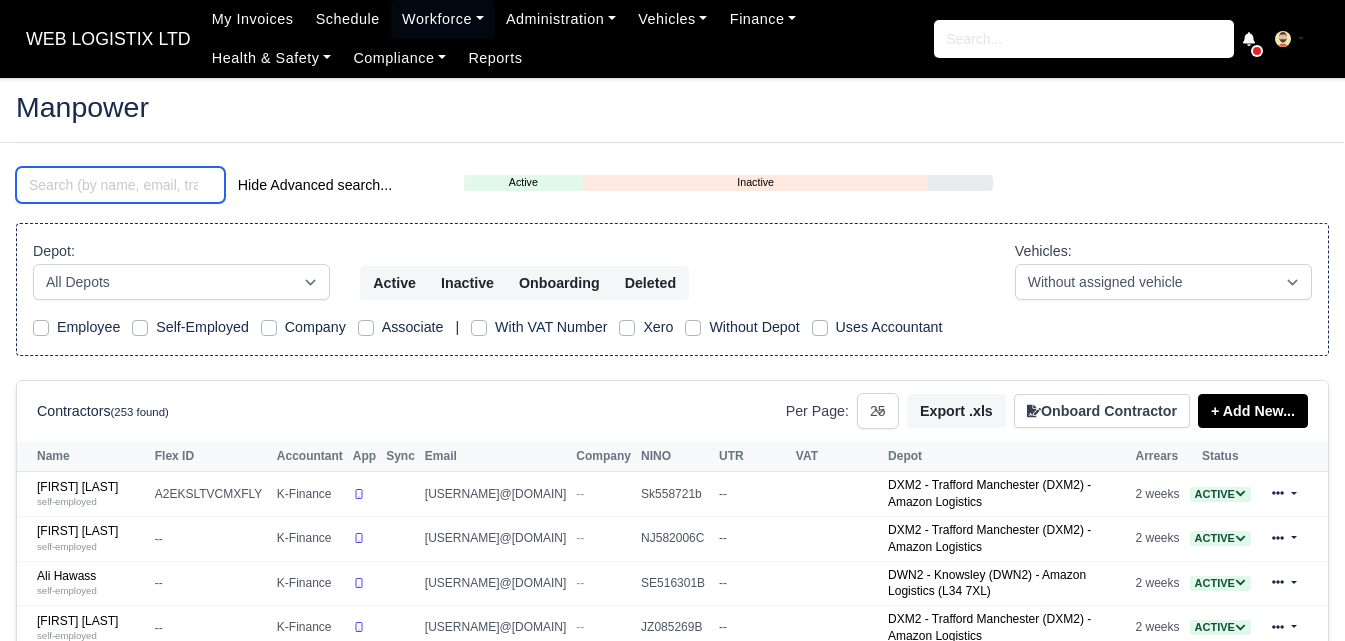 click at bounding box center (120, 185) 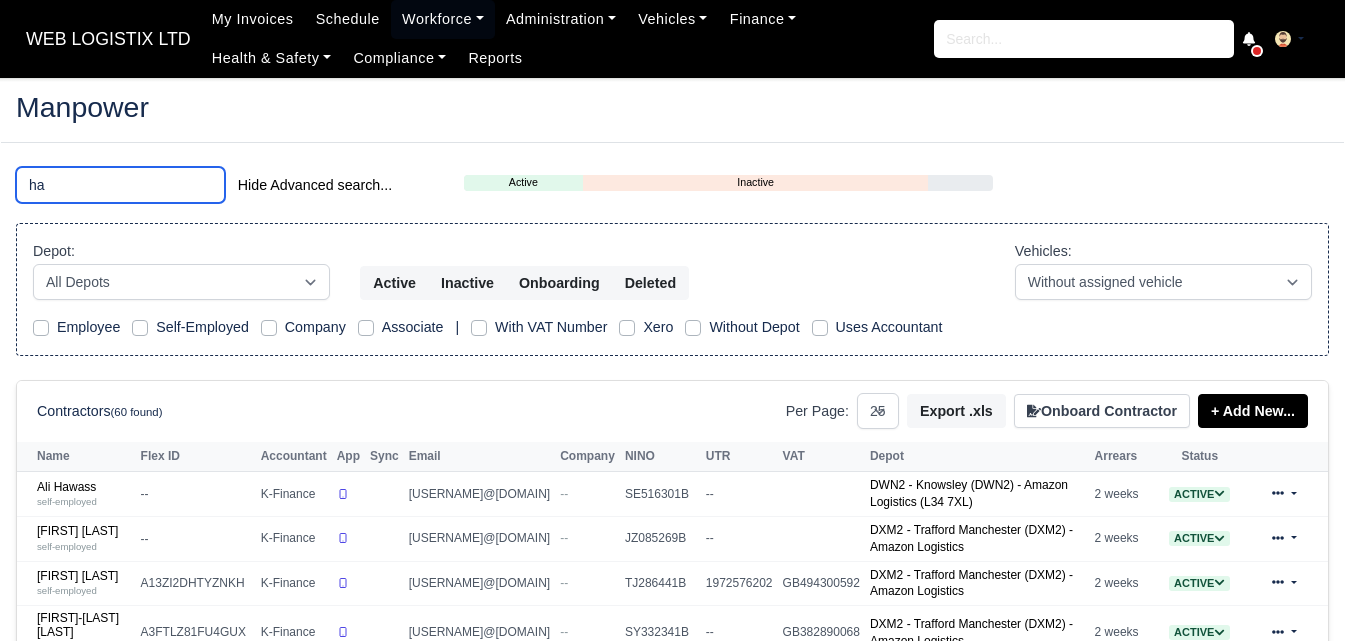 click on "ha" at bounding box center (120, 185) 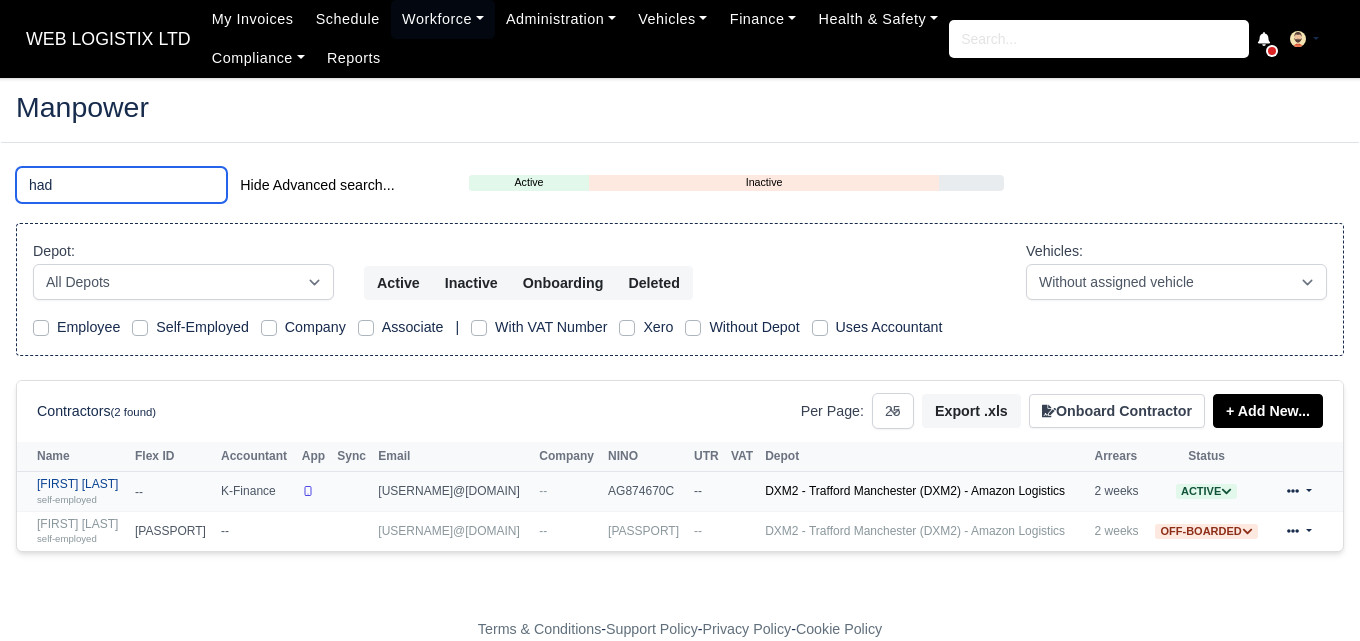 type on "had" 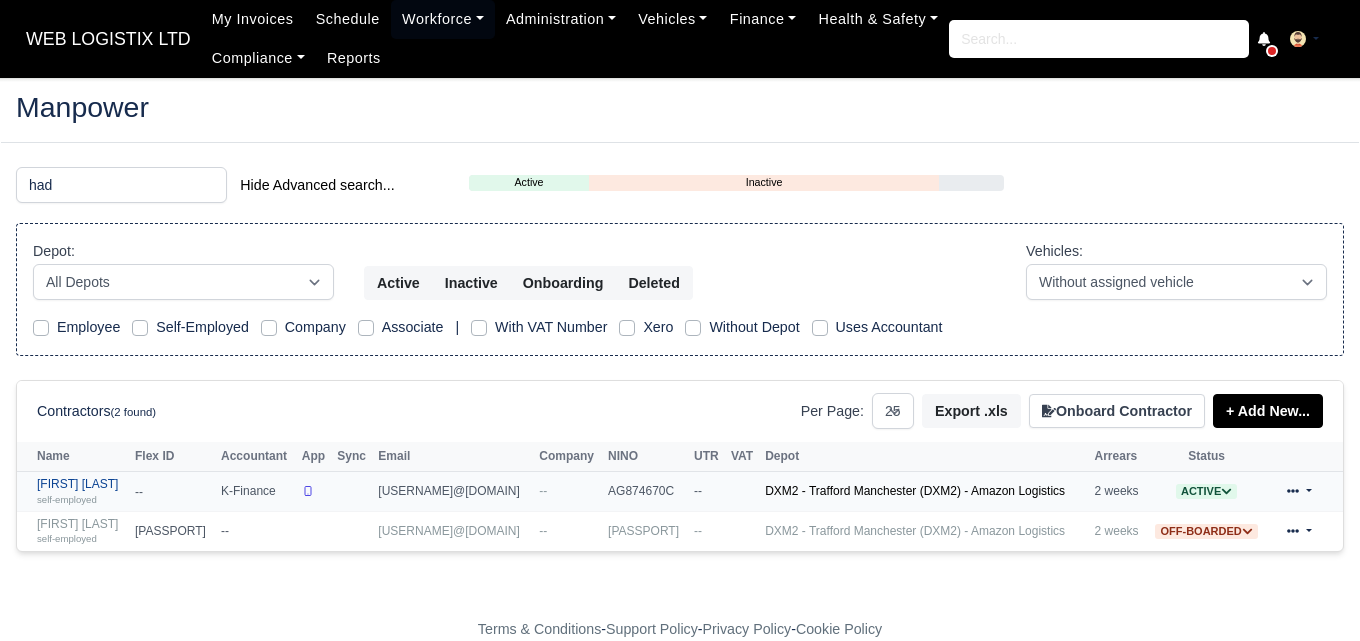 click on "Hadi Al Masalmeh
self-employed" at bounding box center (81, 491) 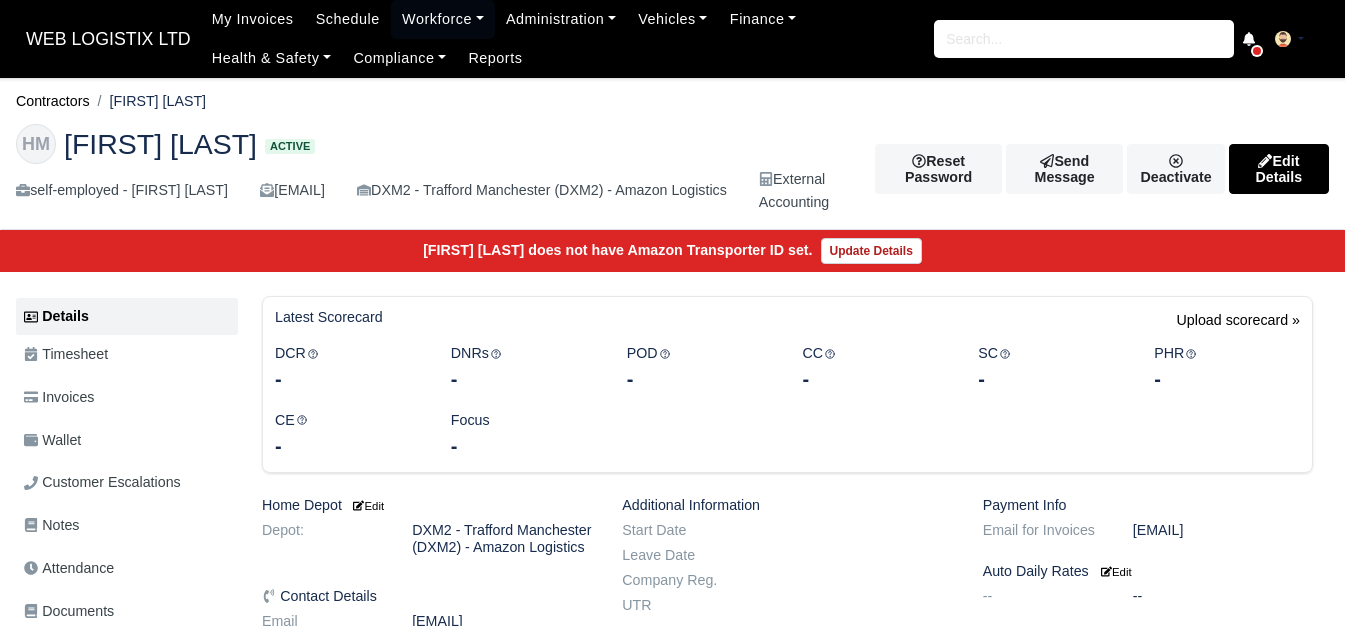 click on "Wallet" at bounding box center (127, 440) 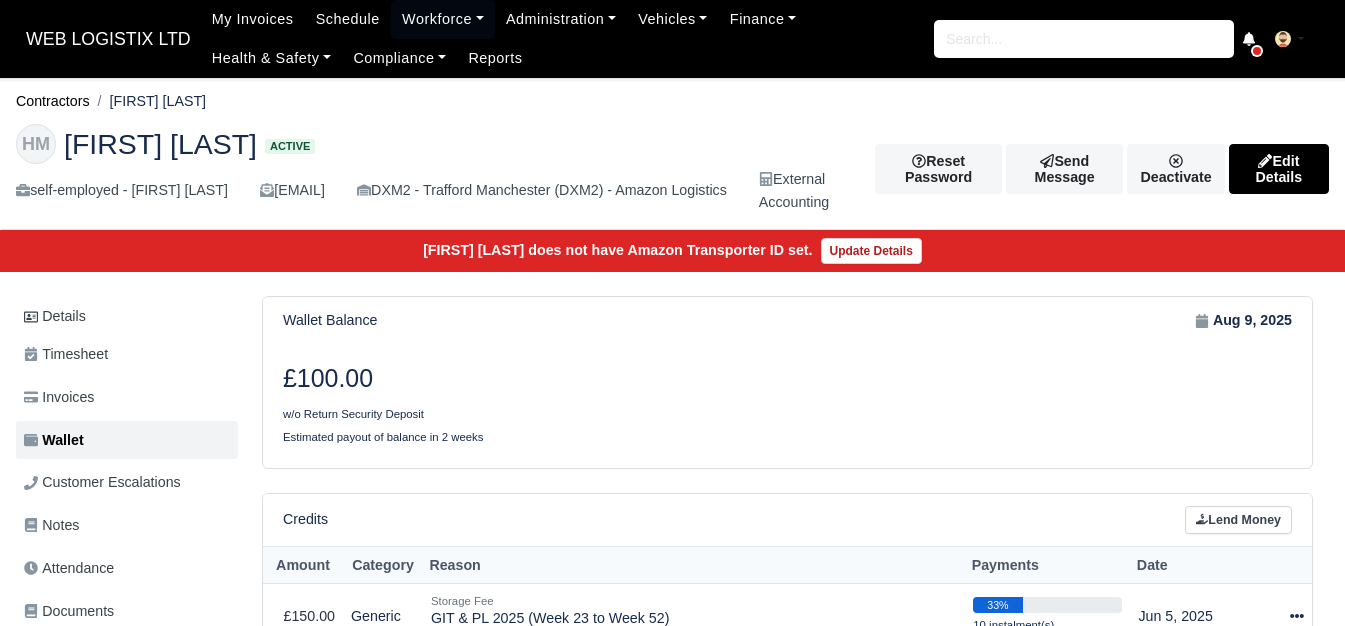 scroll, scrollTop: 0, scrollLeft: 0, axis: both 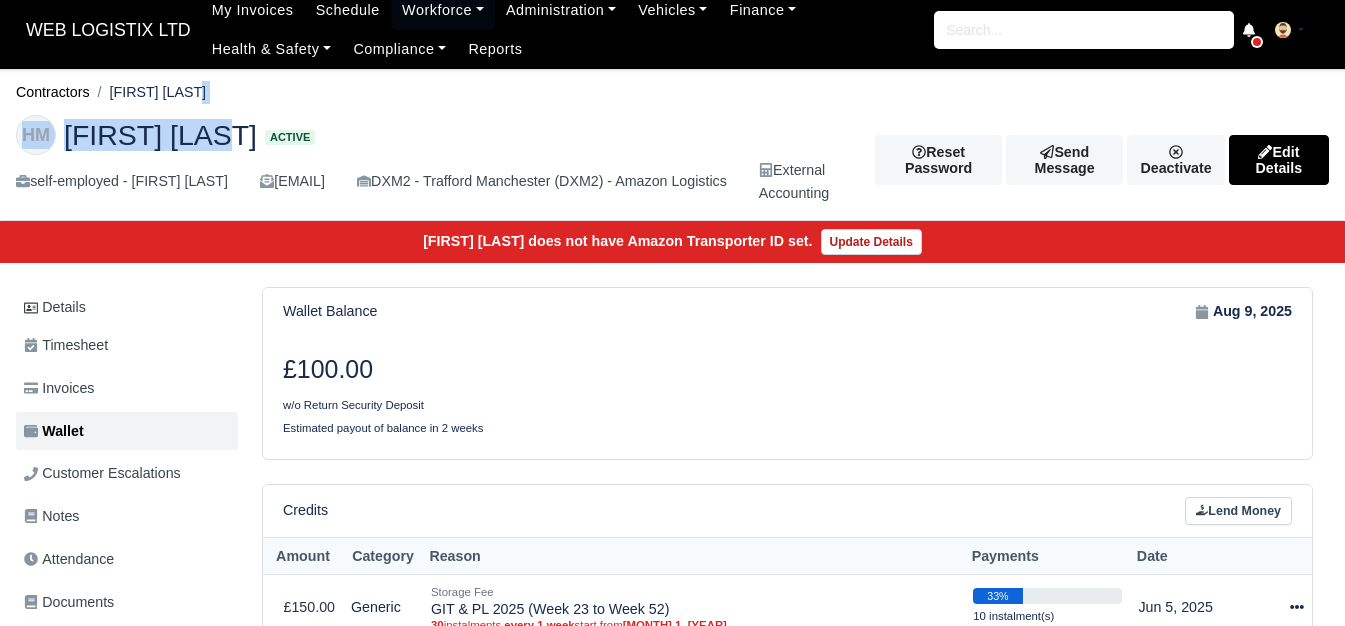 drag, startPoint x: 117, startPoint y: 89, endPoint x: 230, endPoint y: 98, distance: 113.35784 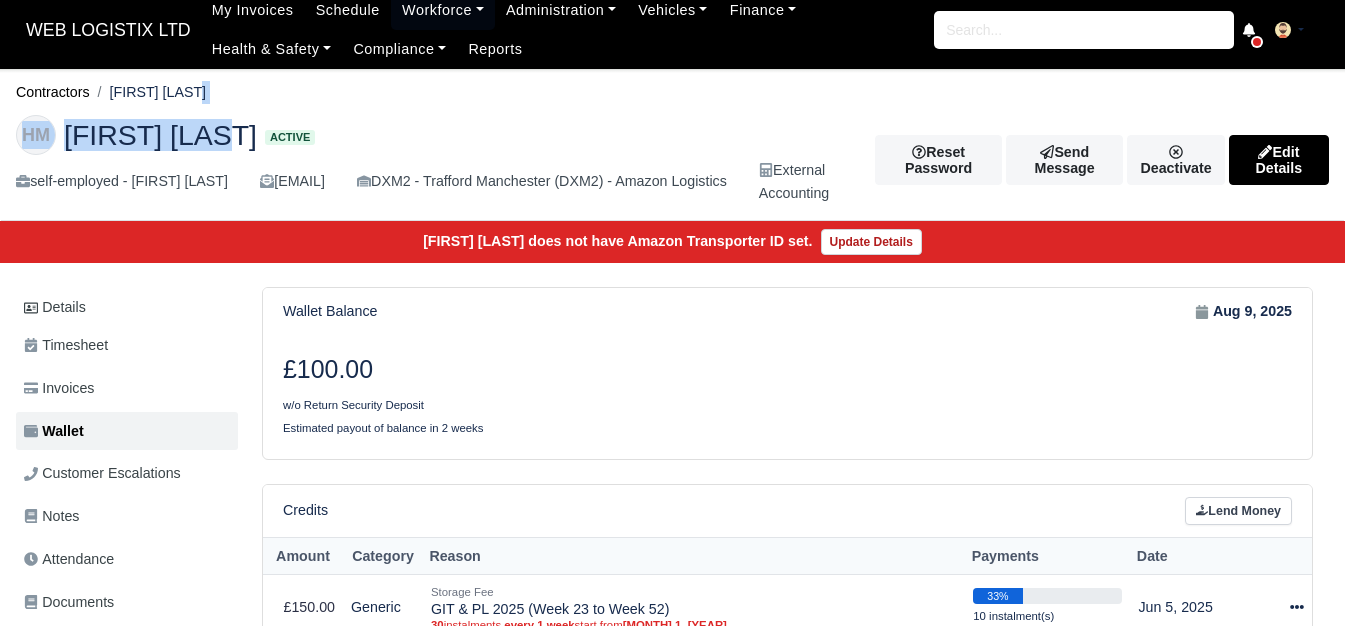 click on "Contractors
Hadi Al Masalmeh
HM
Hadi Al Masalmeh
Active
self-employed  - Hadi Al Masalmeh
hadimasalmah2@gmail.com
DXM2 - Trafford Manchester (DXM2) - Amazon Logistics
External Accounting
Reset Password
Send Message" at bounding box center (672, 903) 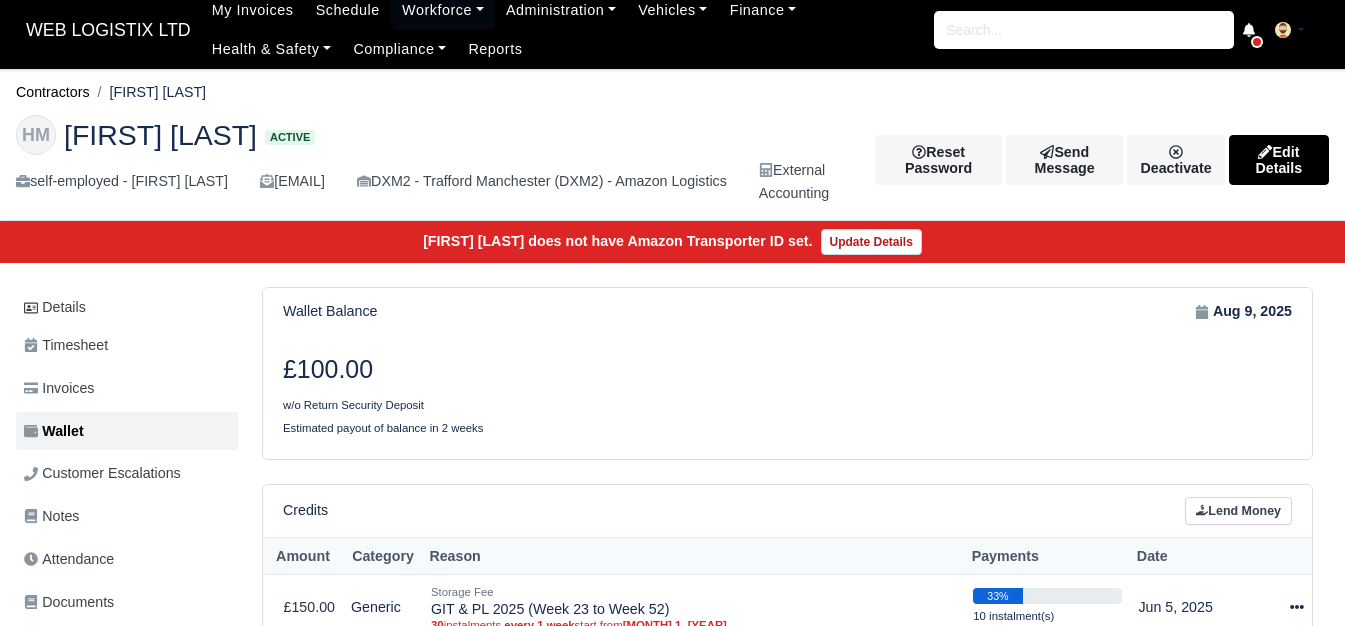 drag, startPoint x: 115, startPoint y: 93, endPoint x: 228, endPoint y: 93, distance: 113 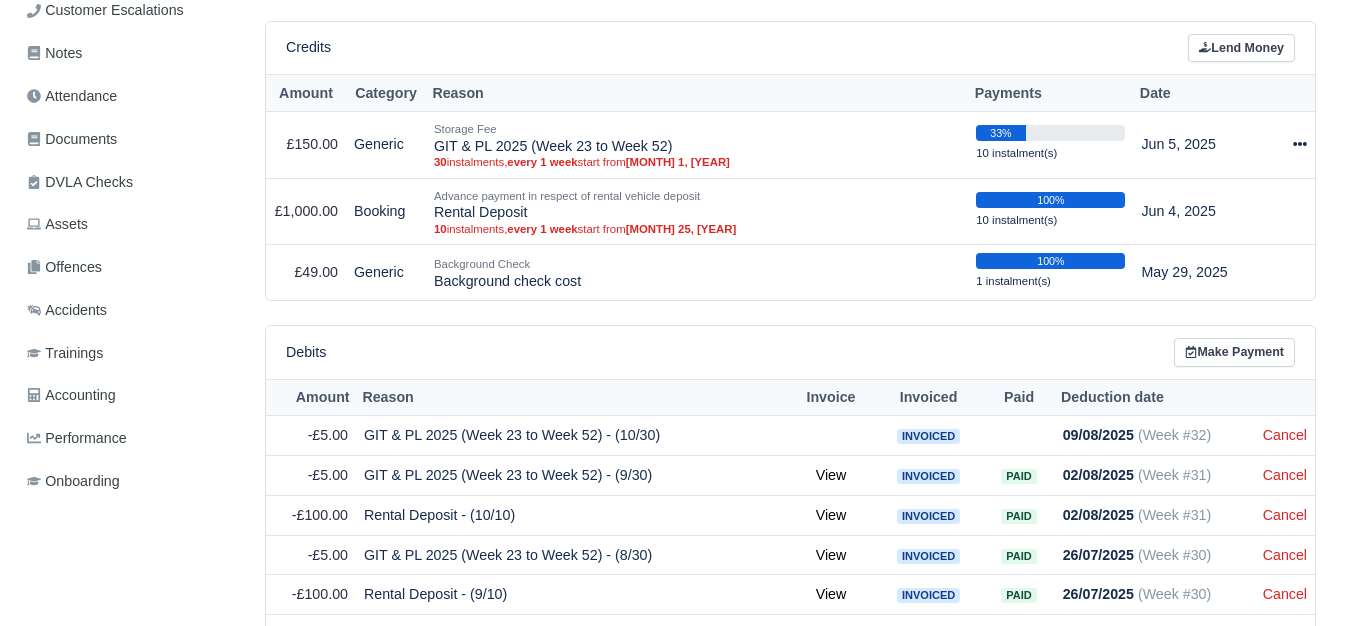 scroll, scrollTop: 0, scrollLeft: 0, axis: both 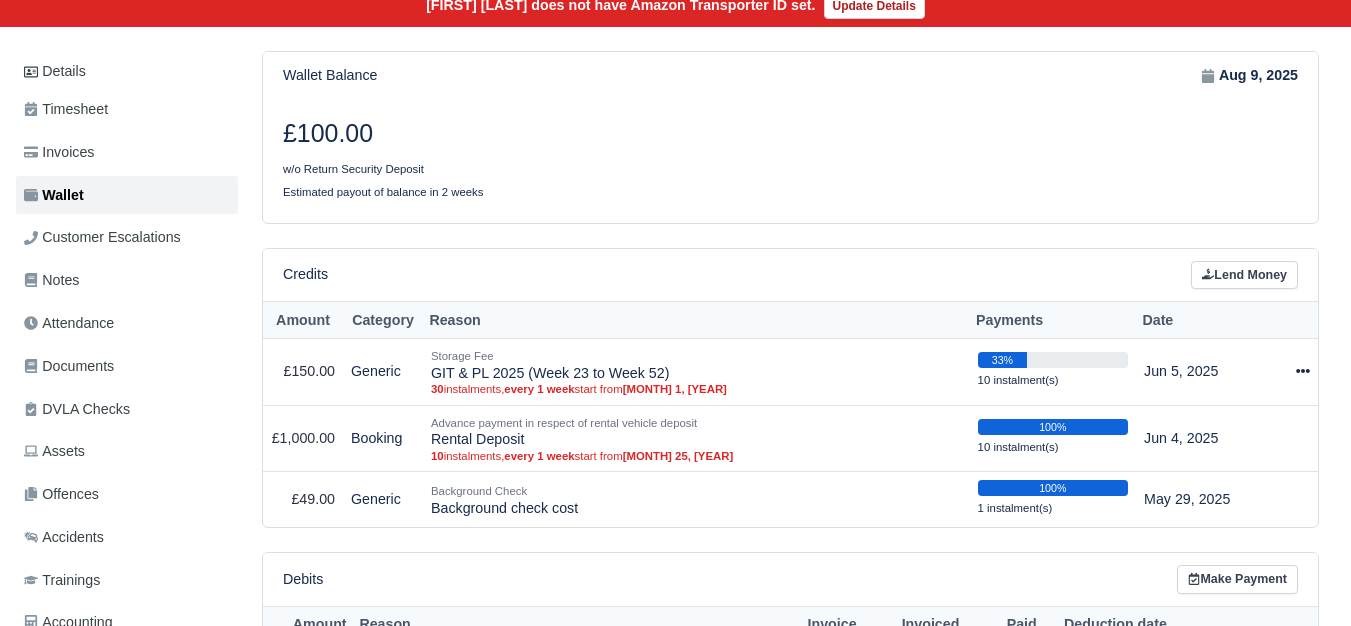 click on "Credits
Lend Money" at bounding box center (790, 275) 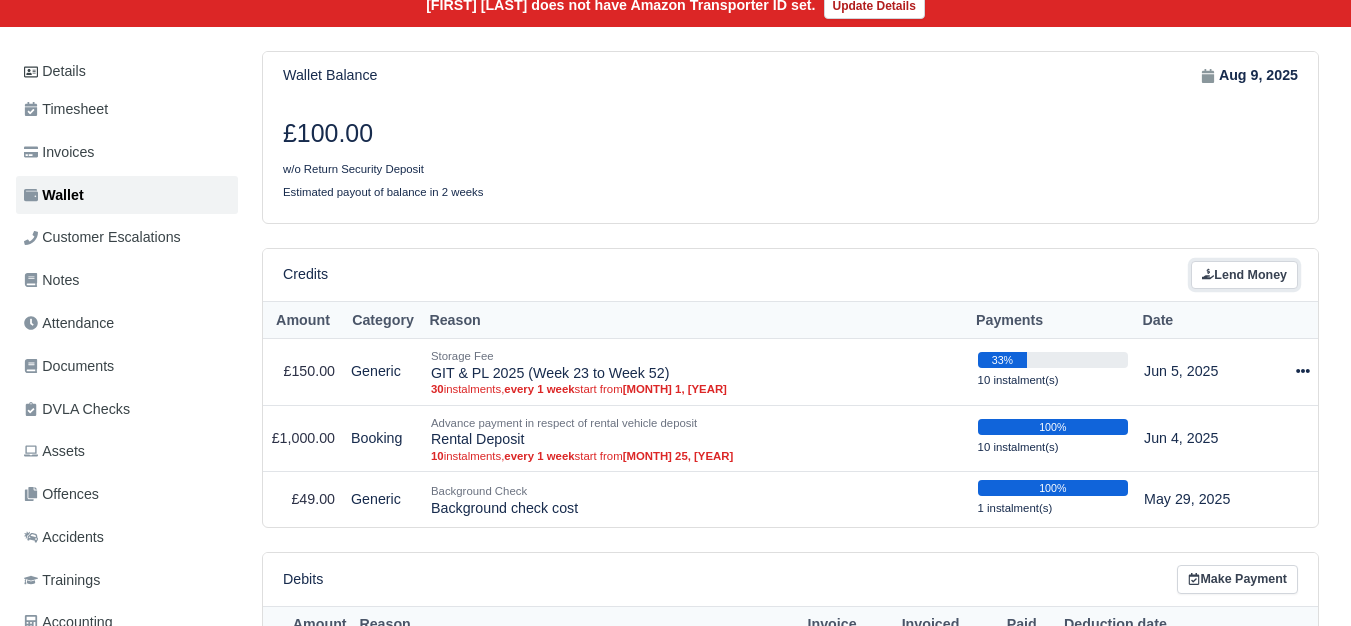 click on "Lend Money" at bounding box center (1244, 275) 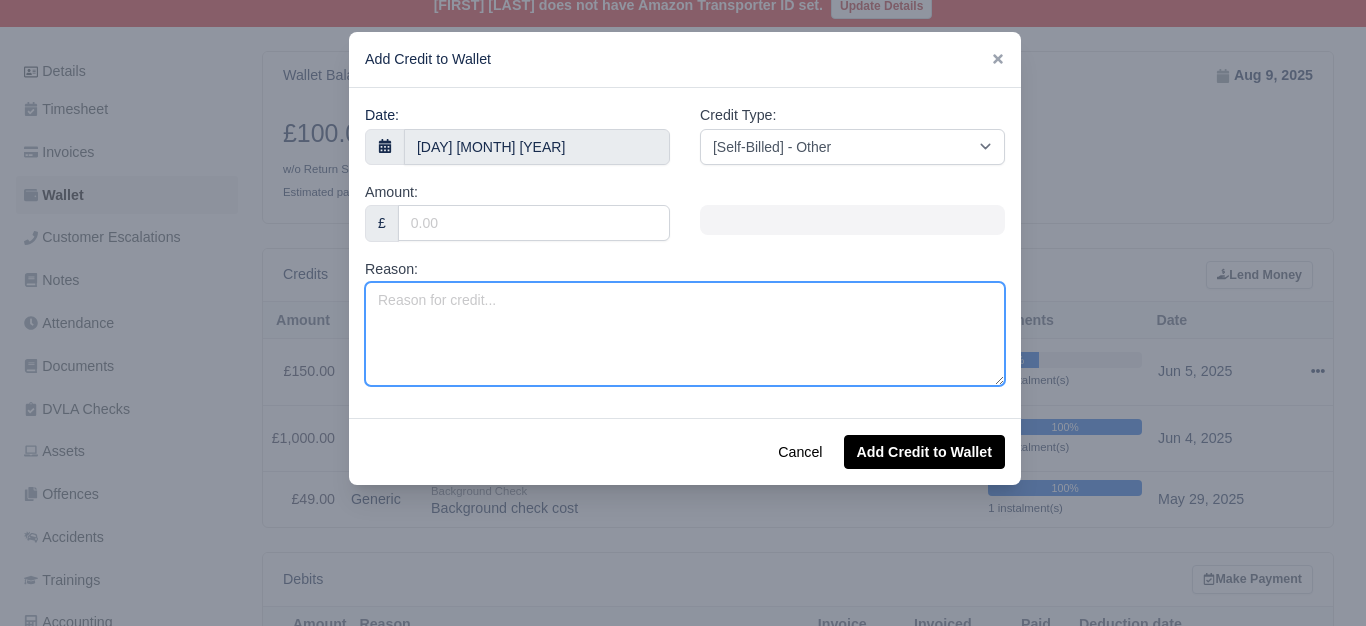 click on "Reason:" at bounding box center [685, 334] 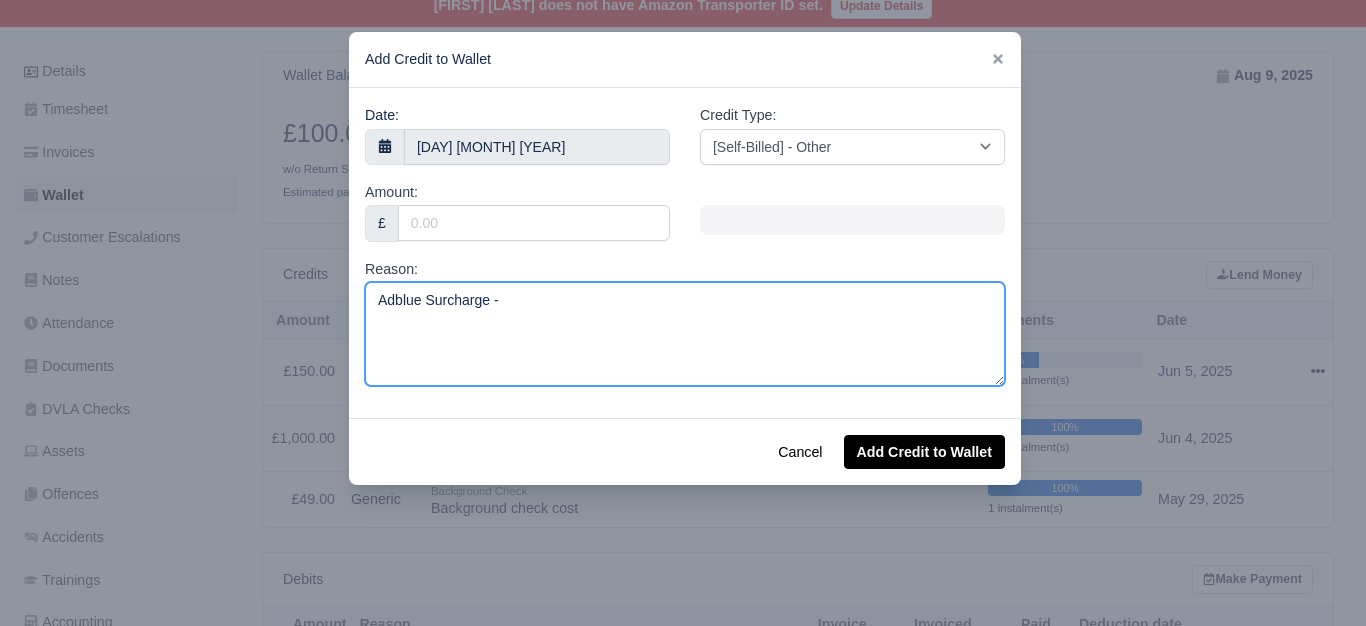 click on "Adblue Surcharge -" at bounding box center [685, 334] 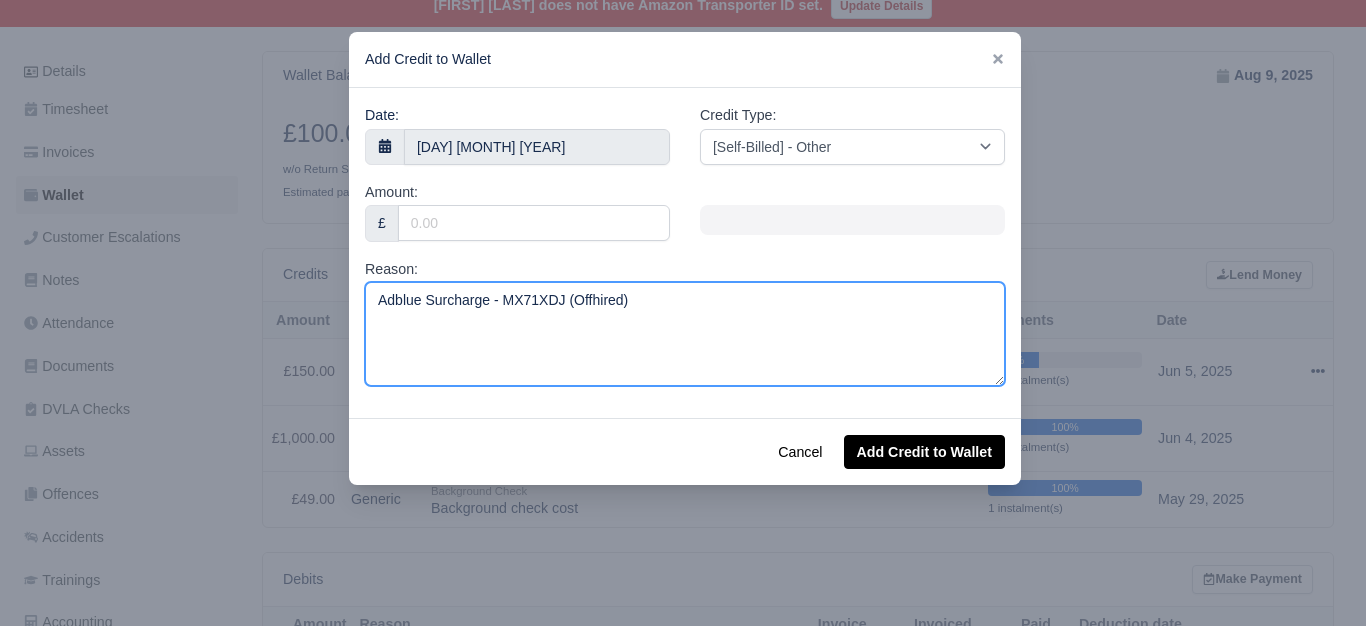 type on "Adblue Surcharge - MX71XDJ (Offhired)" 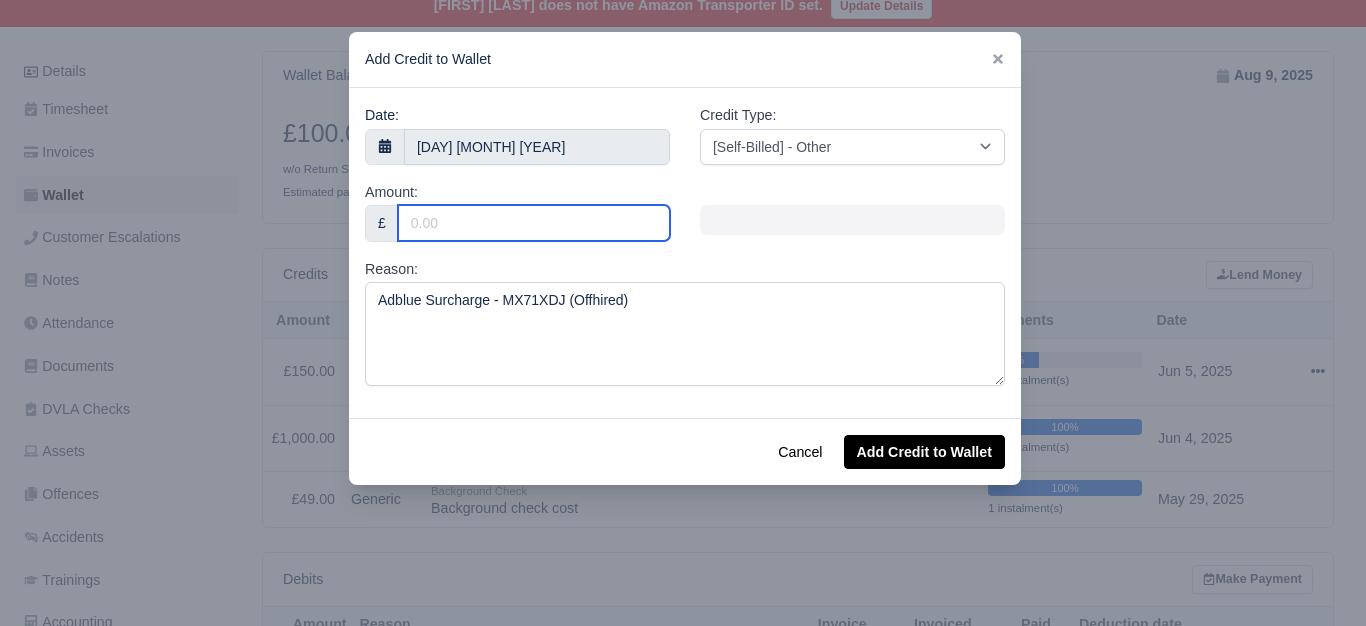 click on "Amount:" at bounding box center [534, 223] 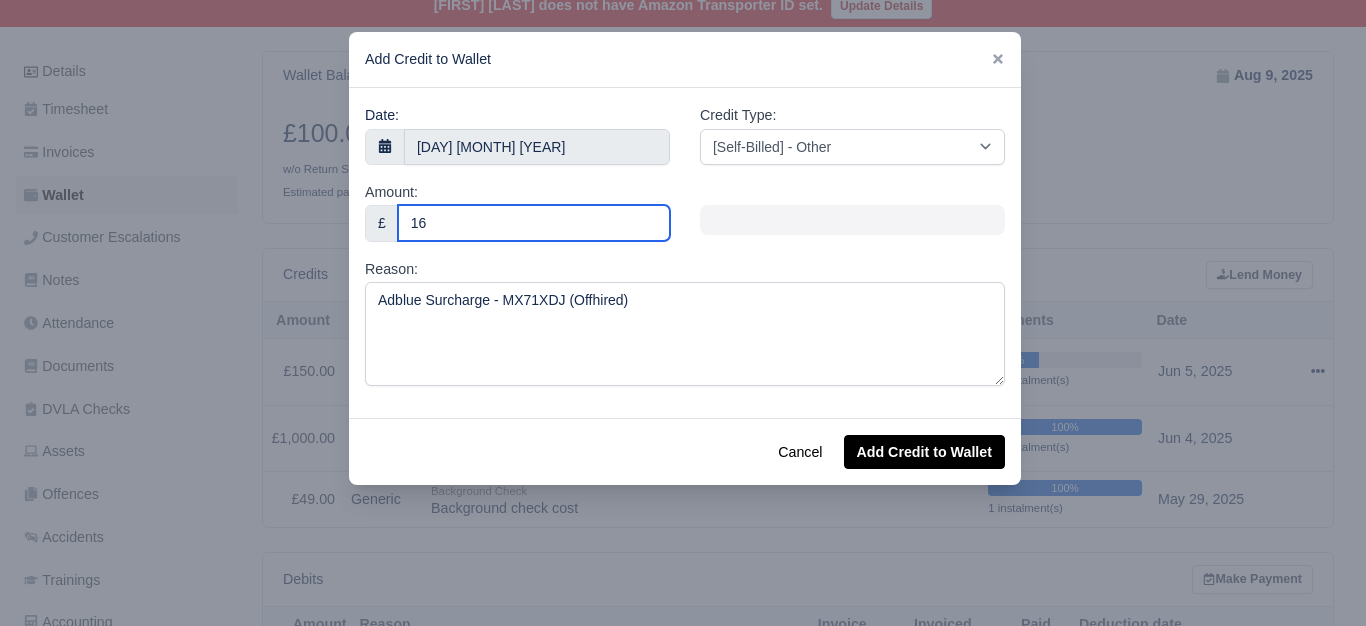 type on "16" 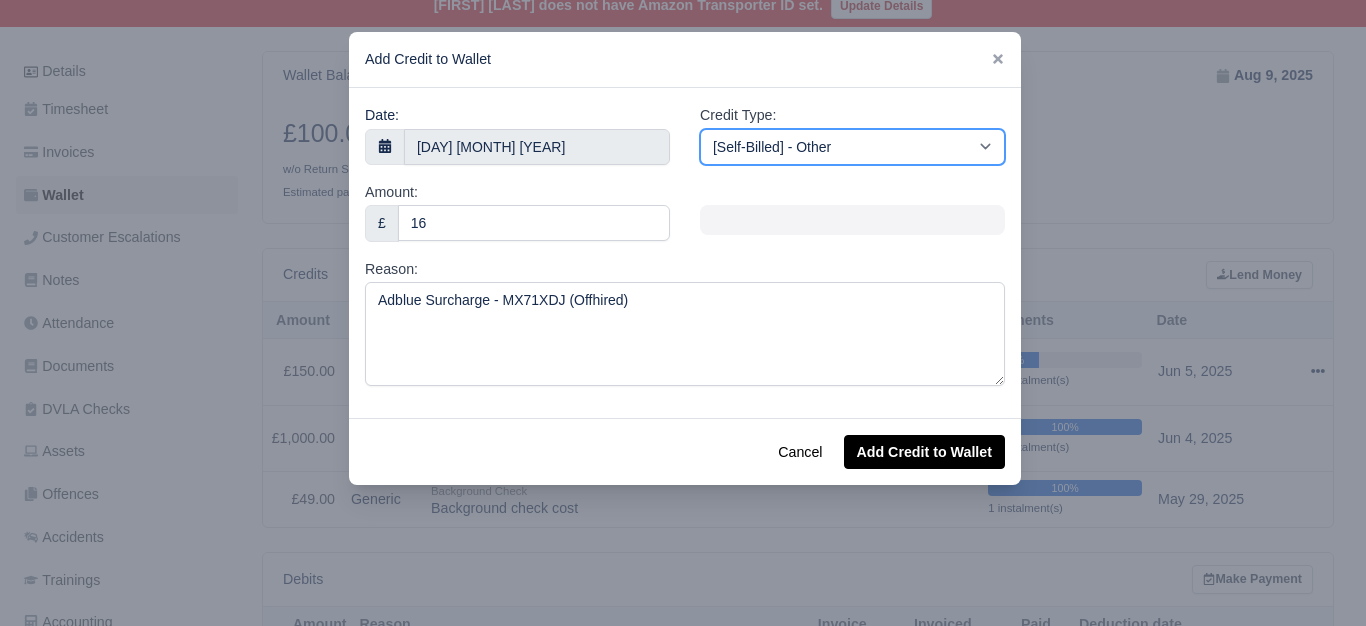 click on "[Self-Billed] - Other
[Self-Billed] - Negative Invoice
[Self-Billed] - Keychain
[Self-Billed] - Background Check
[Self-Billed] - Fuel Advance Payment
[Self-Billed] - Prepayment for Upcoming Work
[Rental] - Other
[Rental] - Vehicle Wash
[Rental] - Repayment in respect of vehicle damage
[Rental] - Vehicle Recovery Charge
[Rental] - Vehicle Pound Recovery
[Rental] - Vehicle Key Replacement
[Rental] - Vehicle Fuel Out
[Rental] - Van Fuel out/Adblue/Keychain/Van Wash/Sticker
[Rental] - Security Deposit to a maximum of £500
[Rental] - Advance payment in respect of rental vehicle deposit
[Rental] - Vehicle Violation
[Rental] - Violation Fee" at bounding box center [852, 147] 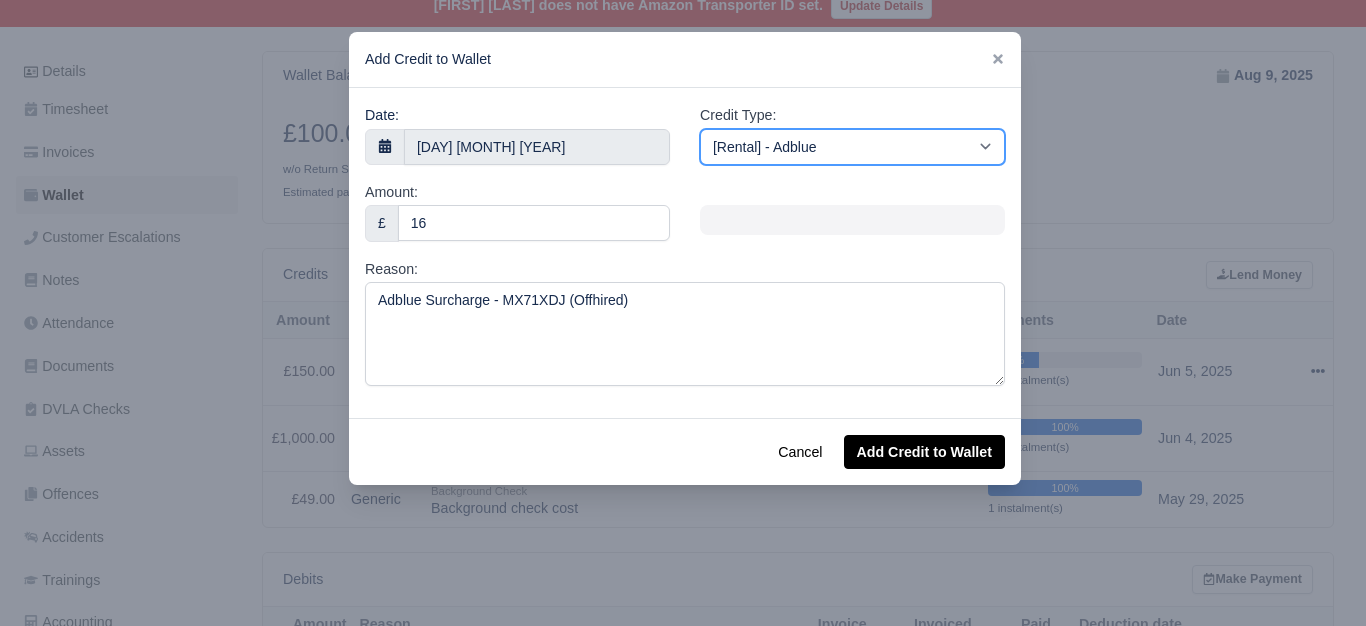 click on "[Self-Billed] - Other
[Self-Billed] - Negative Invoice
[Self-Billed] - Keychain
[Self-Billed] - Background Check
[Self-Billed] - Fuel Advance Payment
[Self-Billed] - Prepayment for Upcoming Work
[Rental] - Other
[Rental] - Vehicle Wash
[Rental] - Repayment in respect of vehicle damage
[Rental] - Vehicle Recovery Charge
[Rental] - Vehicle Pound Recovery
[Rental] - Vehicle Key Replacement
[Rental] - Vehicle Fuel Out
[Rental] - Van Fuel out/Adblue/Keychain/Van Wash/Sticker
[Rental] - Security Deposit to a maximum of £500
[Rental] - Advance payment in respect of rental vehicle deposit
[Rental] - Vehicle Violation
[Rental] - Violation Fee" at bounding box center [852, 147] 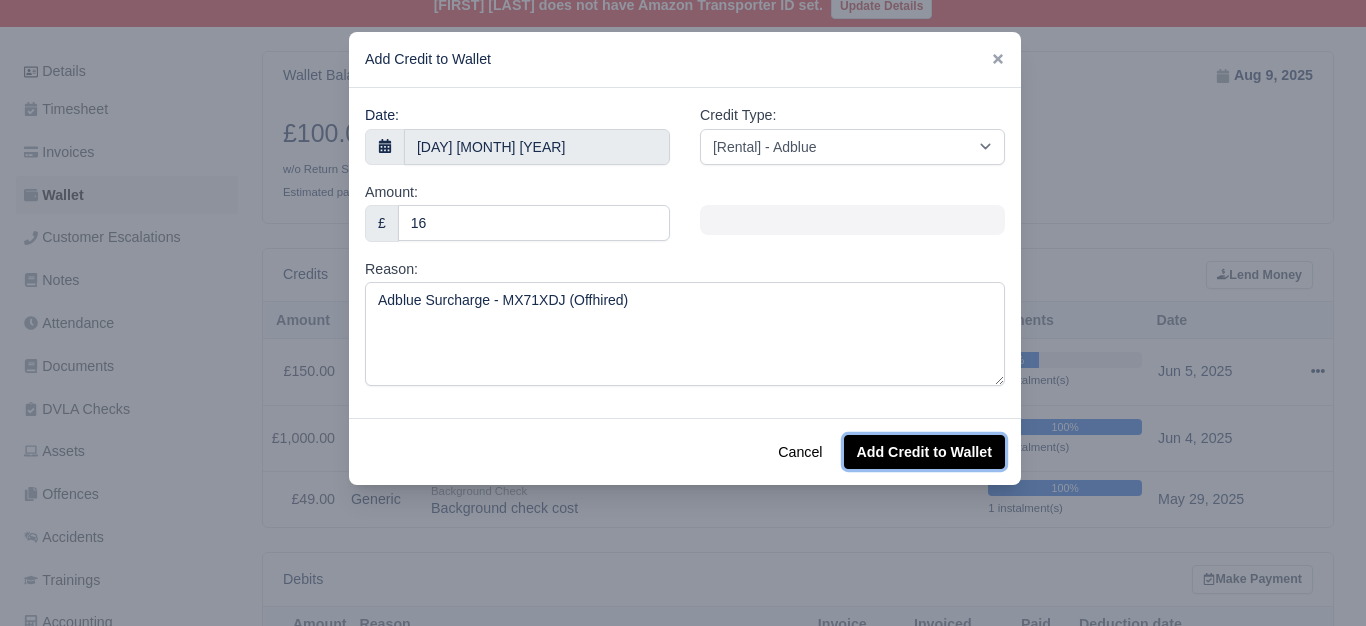 click on "Add Credit to Wallet" at bounding box center [924, 452] 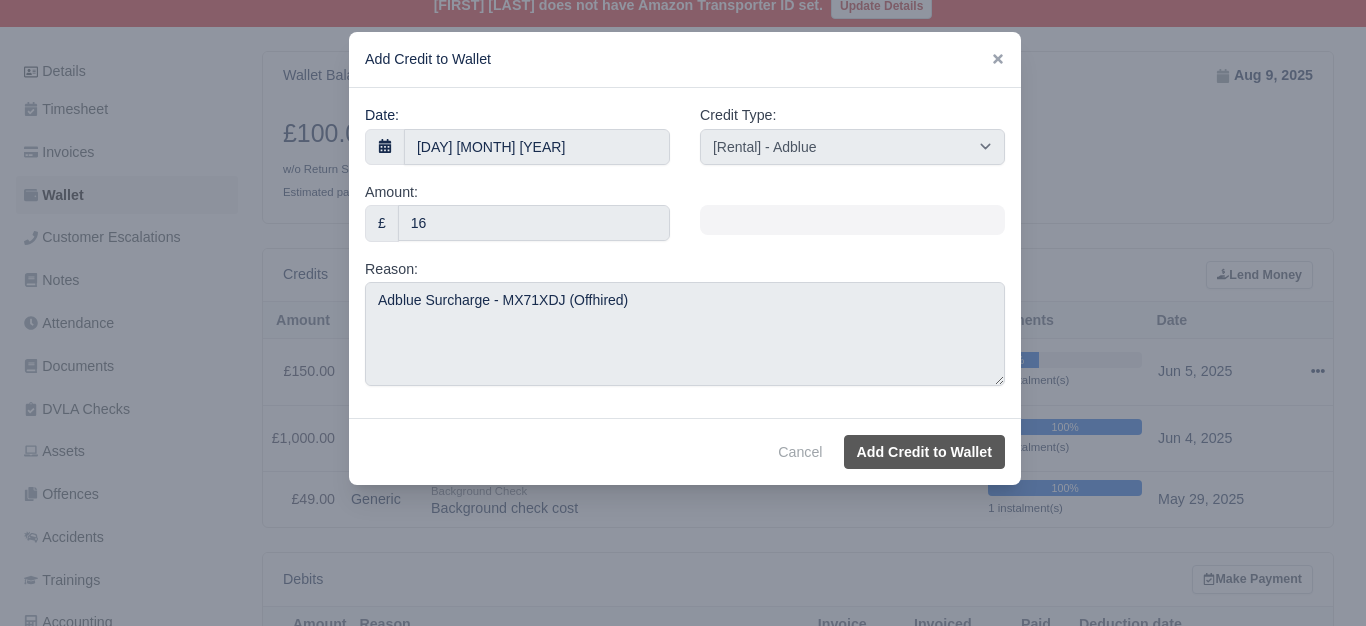 select on "other" 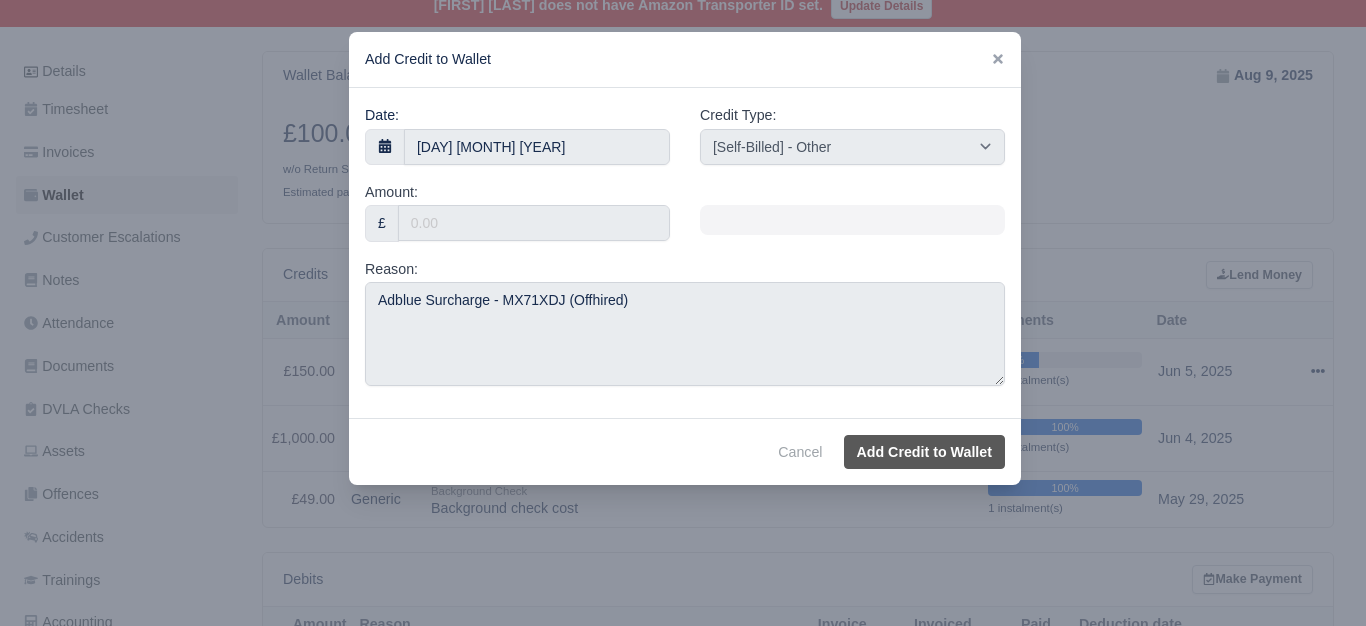 type 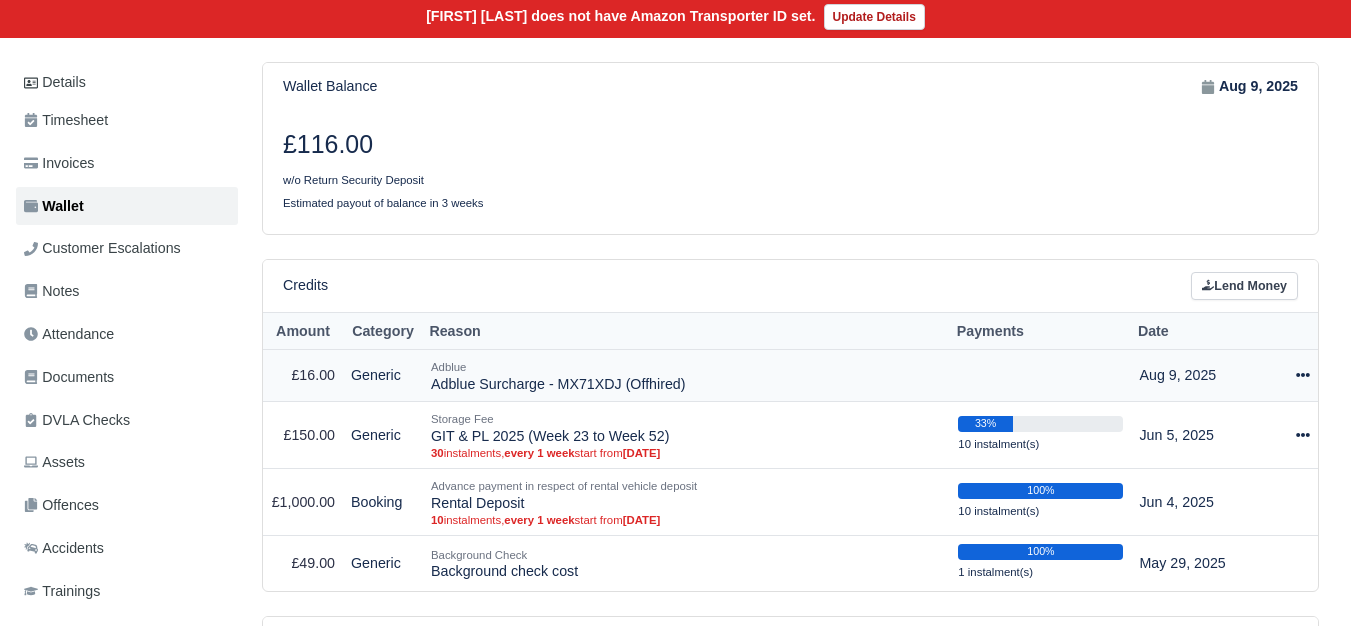 scroll, scrollTop: 234, scrollLeft: 0, axis: vertical 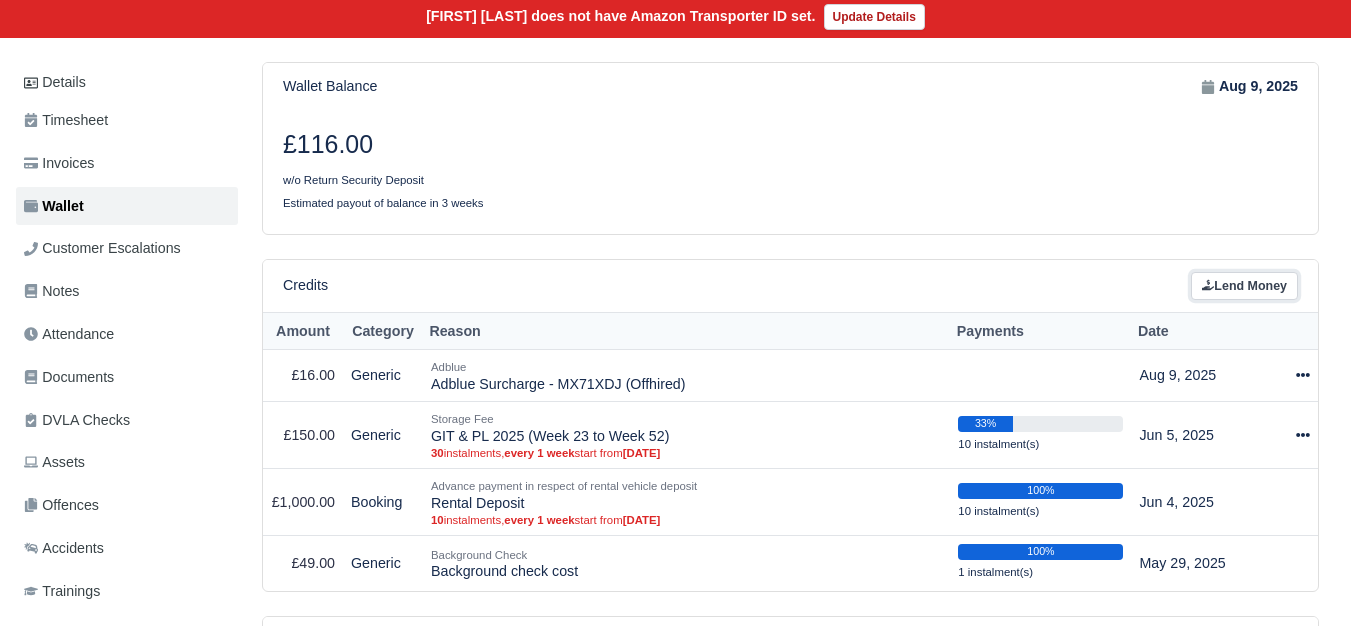 click on "Lend Money" at bounding box center (1244, 286) 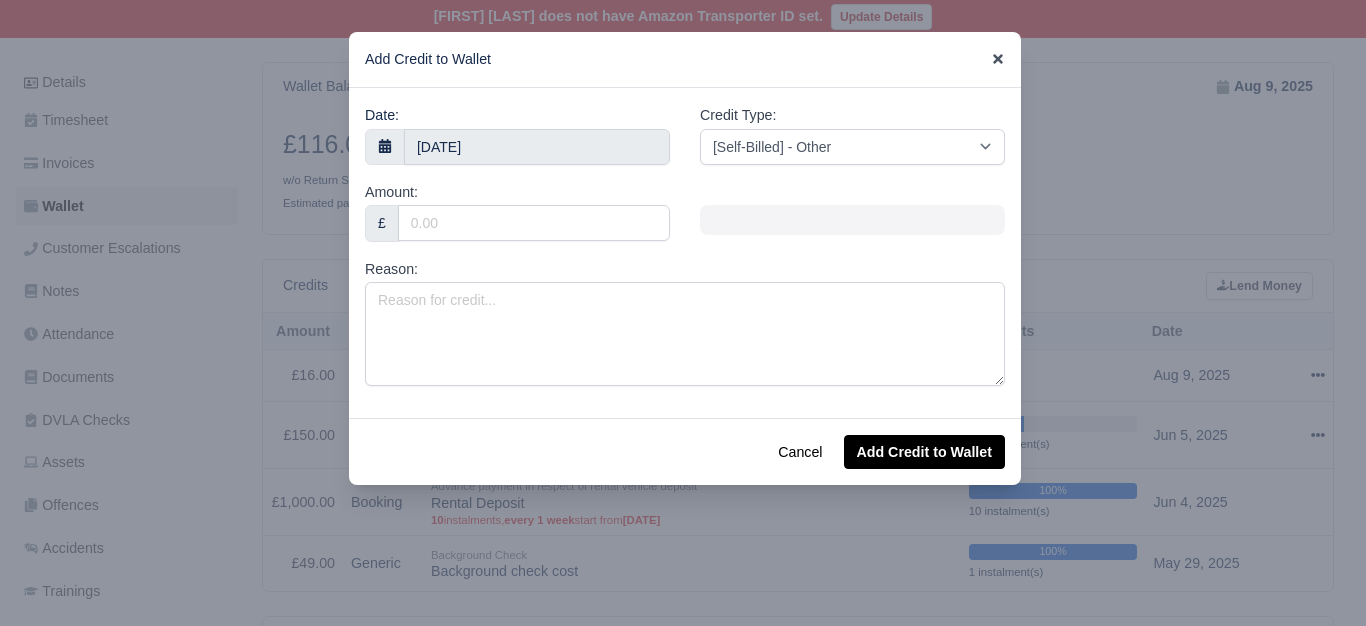 click 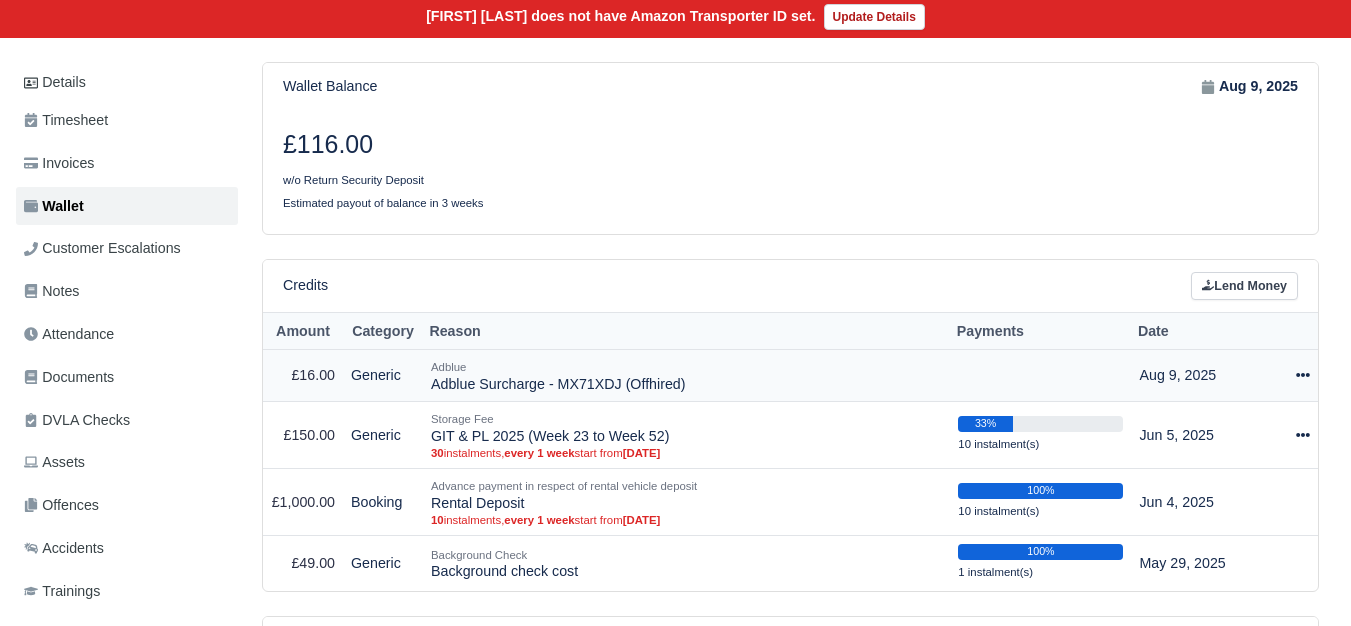 drag, startPoint x: 429, startPoint y: 398, endPoint x: 700, endPoint y: 401, distance: 271.0166 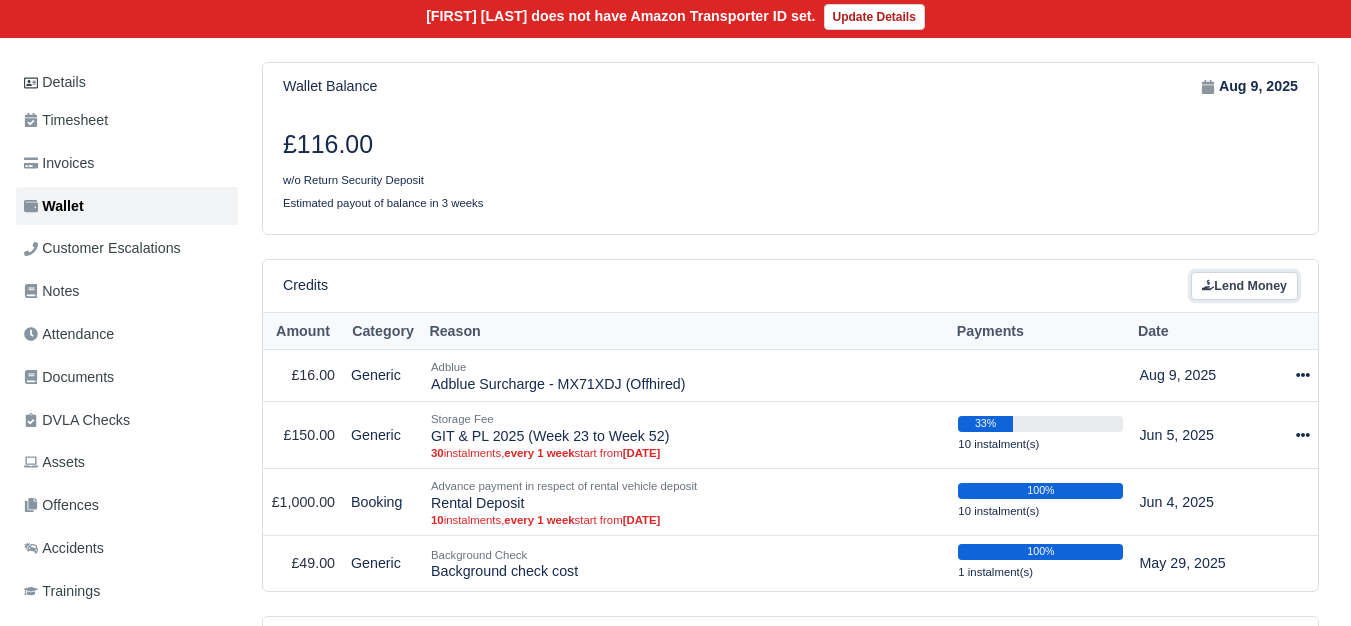 click on "Lend Money" at bounding box center (1244, 286) 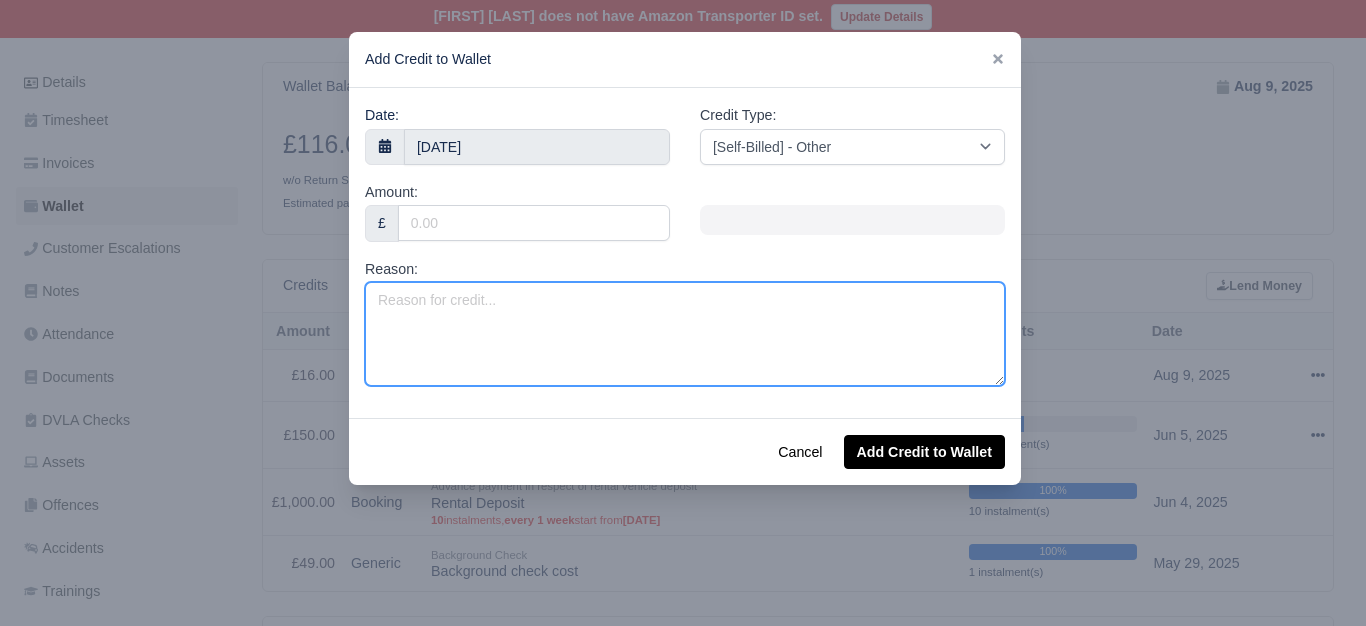 click on "Reason:" at bounding box center (685, 334) 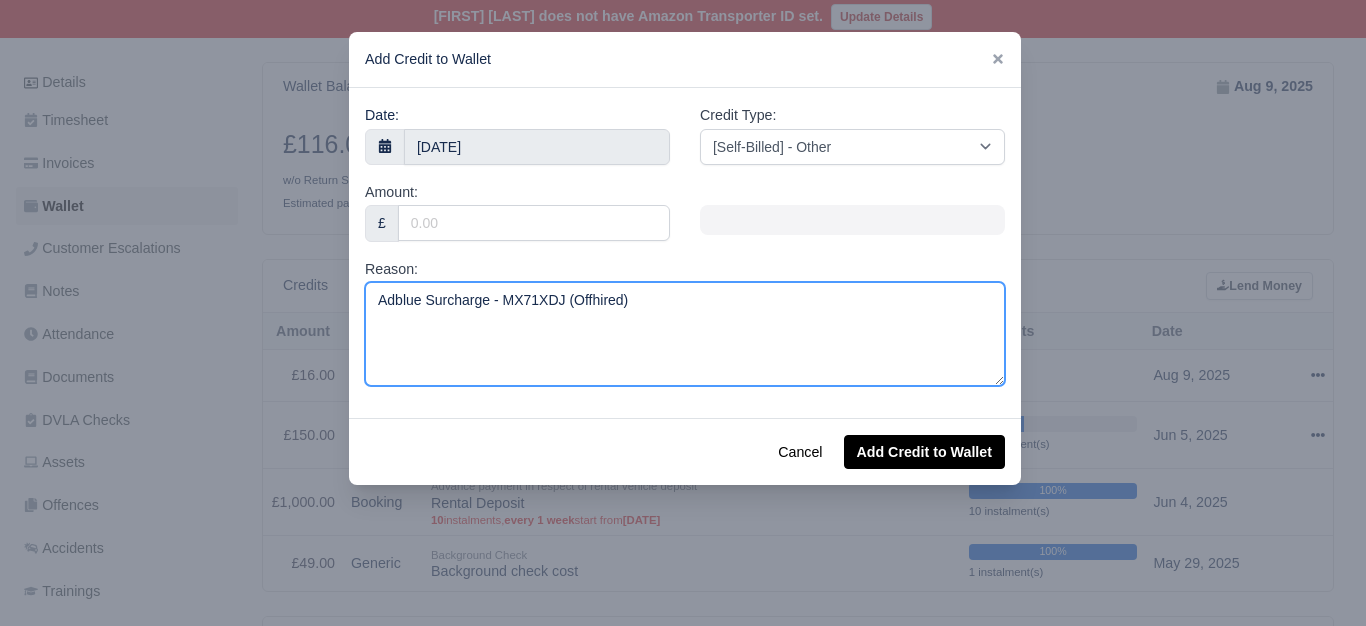drag, startPoint x: 372, startPoint y: 295, endPoint x: 411, endPoint y: 303, distance: 39.812057 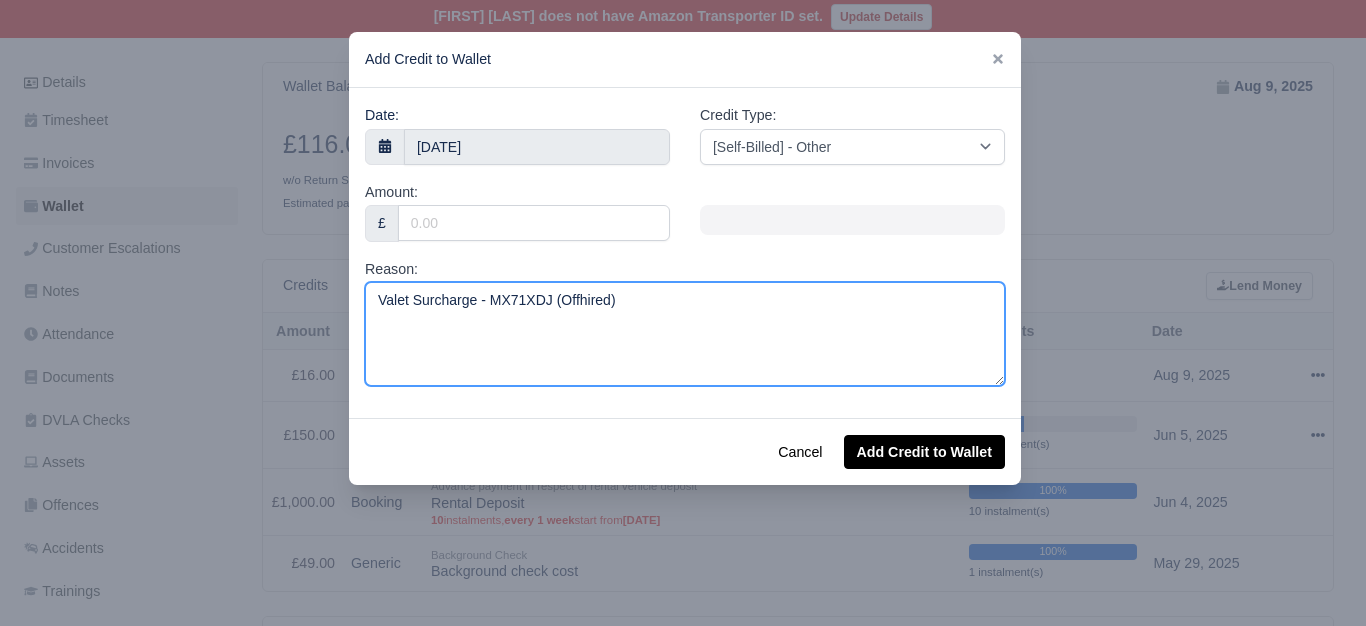 drag, startPoint x: 405, startPoint y: 300, endPoint x: 430, endPoint y: 307, distance: 25.96151 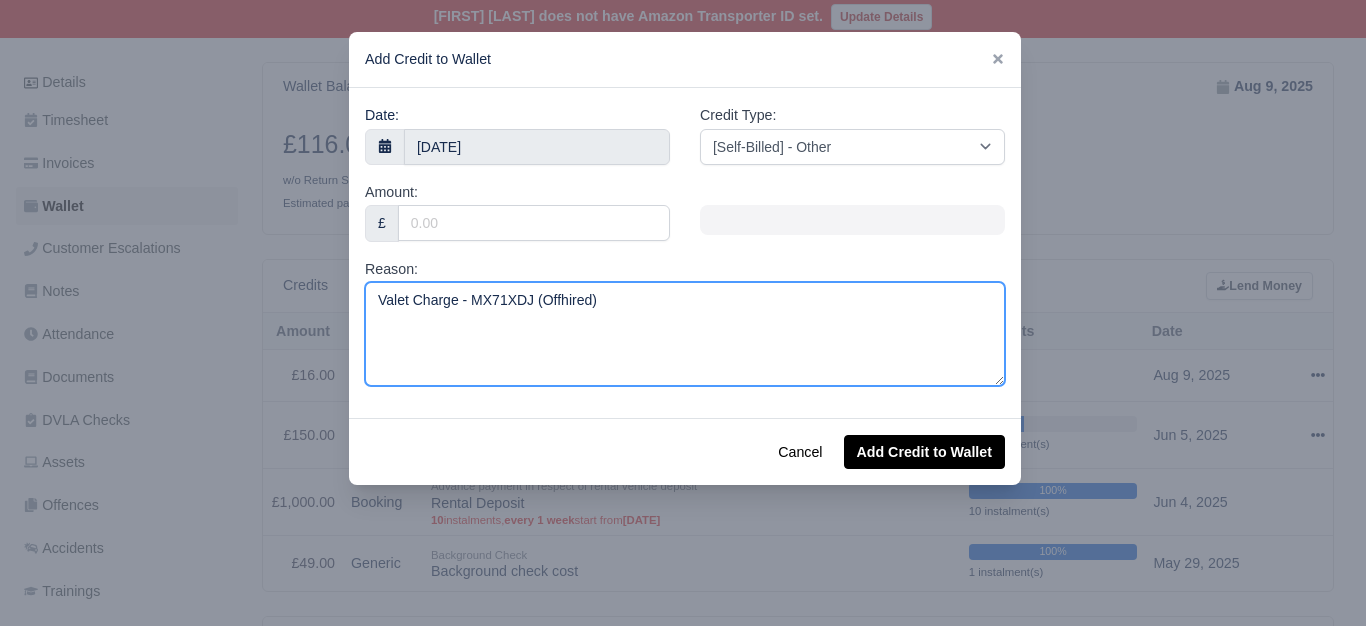 click on "Valet Charge - MX71XDJ (Offhired)" at bounding box center (685, 334) 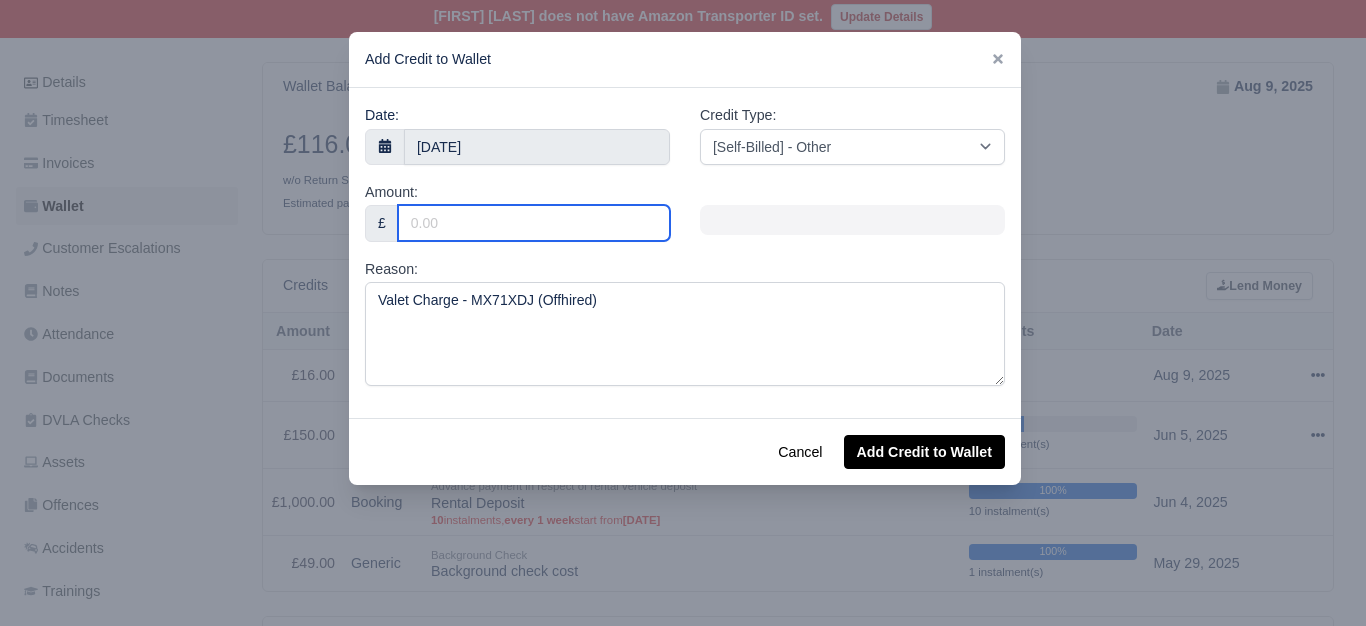 click on "Amount:" at bounding box center [534, 223] 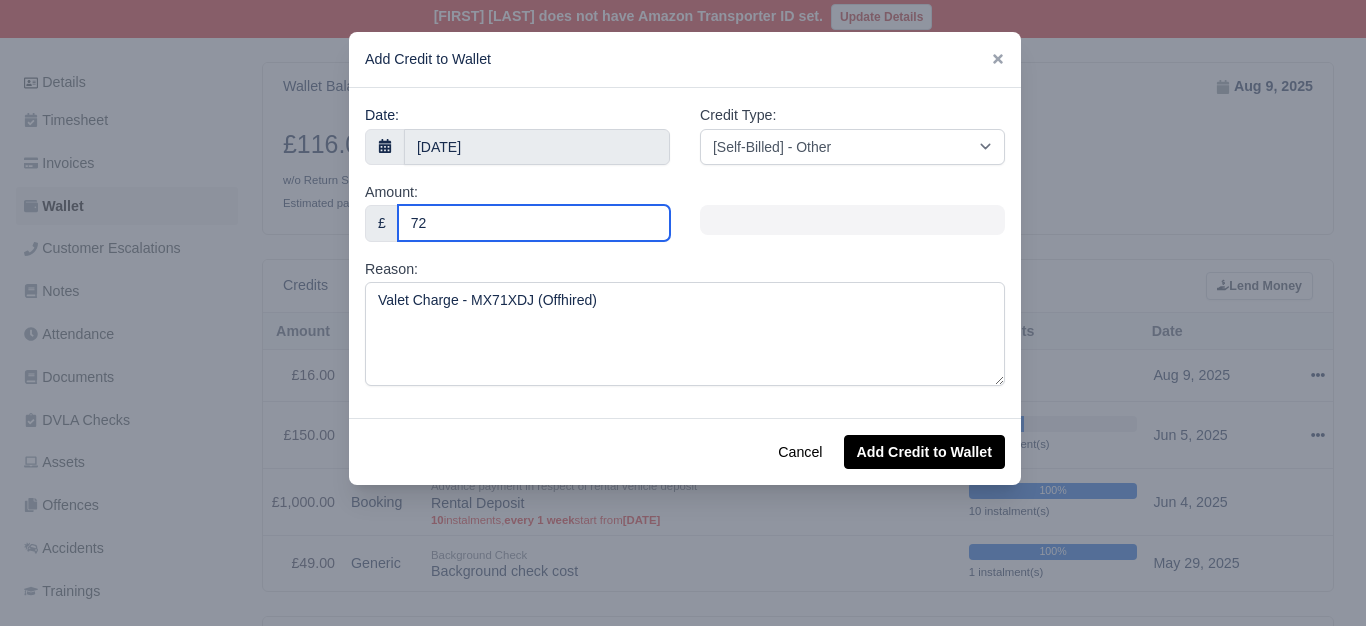 type on "72" 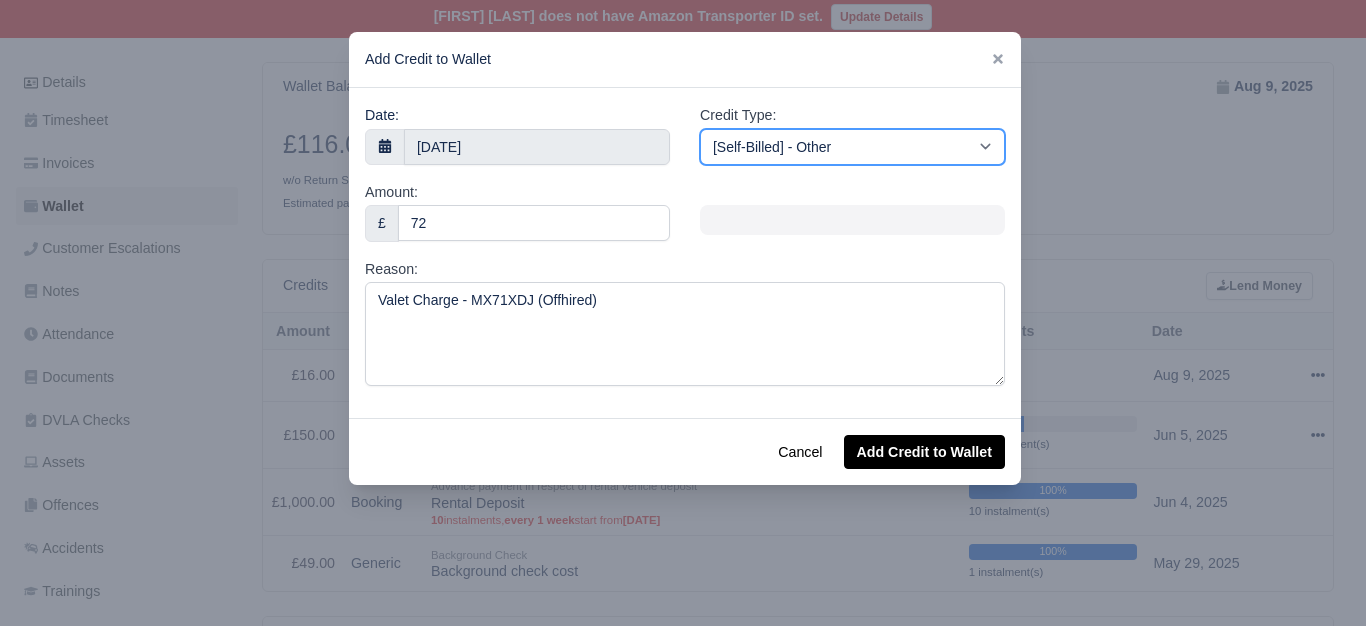 click on "[Self-Billed] - Other
[Self-Billed] - Negative Invoice
[Self-Billed] - Keychain
[Self-Billed] - Background Check
[Self-Billed] - Fuel Advance Payment
[Self-Billed] - Prepayment for Upcoming Work
[Rental] - Other
[Rental] - Vehicle Wash
[Rental] - Repayment in respect of vehicle damage
[Rental] - Vehicle Recovery Charge
[Rental] - Vehicle Pound Recovery
[Rental] - Vehicle Key Replacement
[Rental] - Vehicle Fuel Out
[Rental] - Van Fuel out/Adblue/Keychain/Van Wash/Sticker
[Rental] - Security Deposit to a maximum of £500
[Rental] - Advance payment in respect of rental vehicle deposit
[Rental] - Vehicle Violation
[Rental] - Violation Fee" at bounding box center (852, 147) 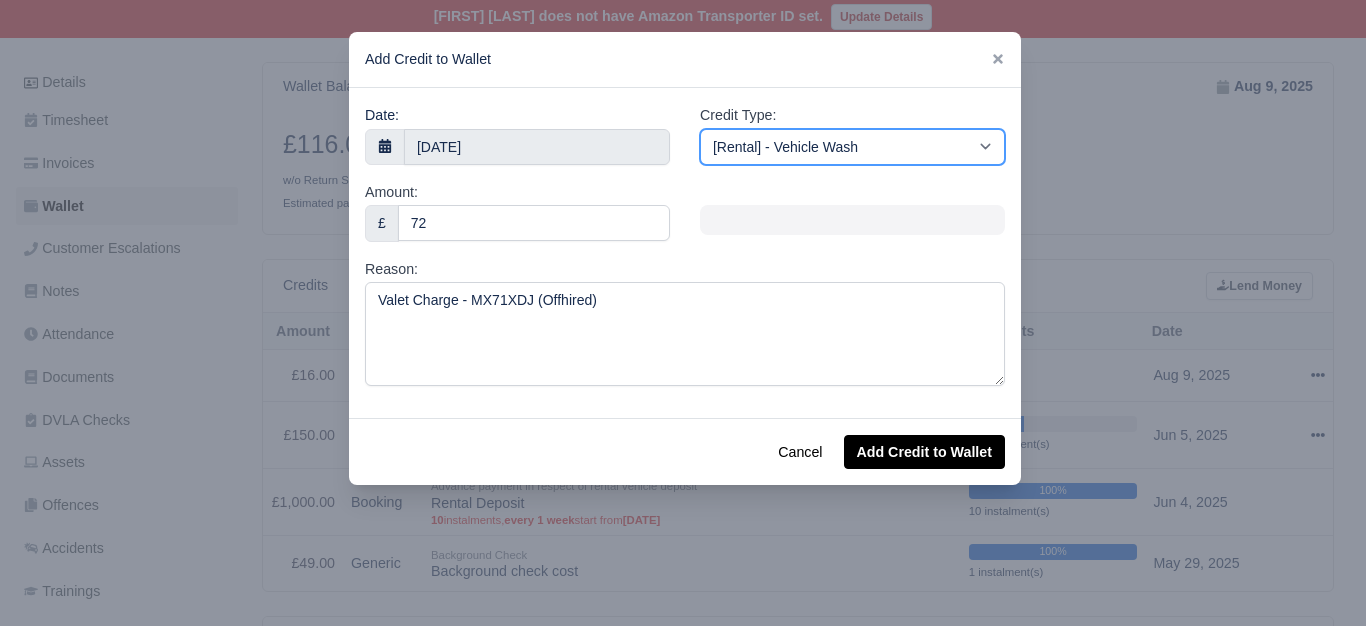 click on "[Self-Billed] - Other
[Self-Billed] - Negative Invoice
[Self-Billed] - Keychain
[Self-Billed] - Background Check
[Self-Billed] - Fuel Advance Payment
[Self-Billed] - Prepayment for Upcoming Work
[Rental] - Other
[Rental] - Vehicle Wash
[Rental] - Repayment in respect of vehicle damage
[Rental] - Vehicle Recovery Charge
[Rental] - Vehicle Pound Recovery
[Rental] - Vehicle Key Replacement
[Rental] - Vehicle Fuel Out
[Rental] - Van Fuel out/Adblue/Keychain/Van Wash/Sticker
[Rental] - Security Deposit to a maximum of £500
[Rental] - Advance payment in respect of rental vehicle deposit
[Rental] - Vehicle Violation
[Rental] - Violation Fee" at bounding box center [852, 147] 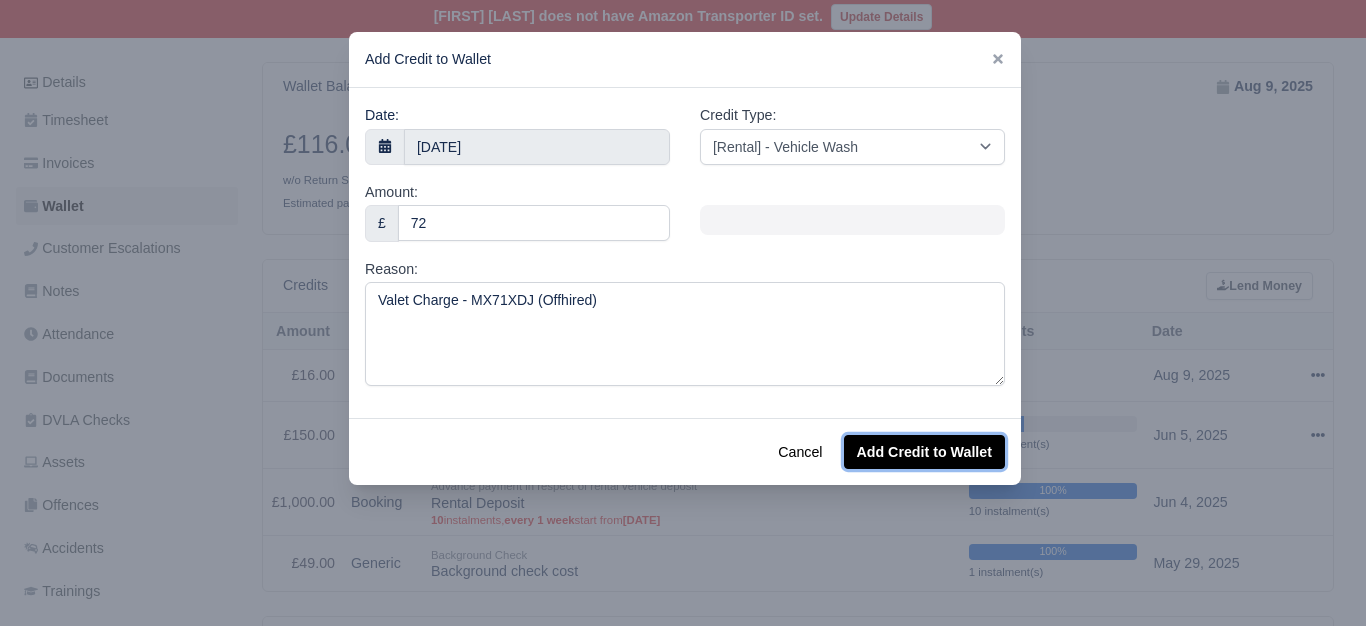 click on "Add Credit to Wallet" at bounding box center [924, 452] 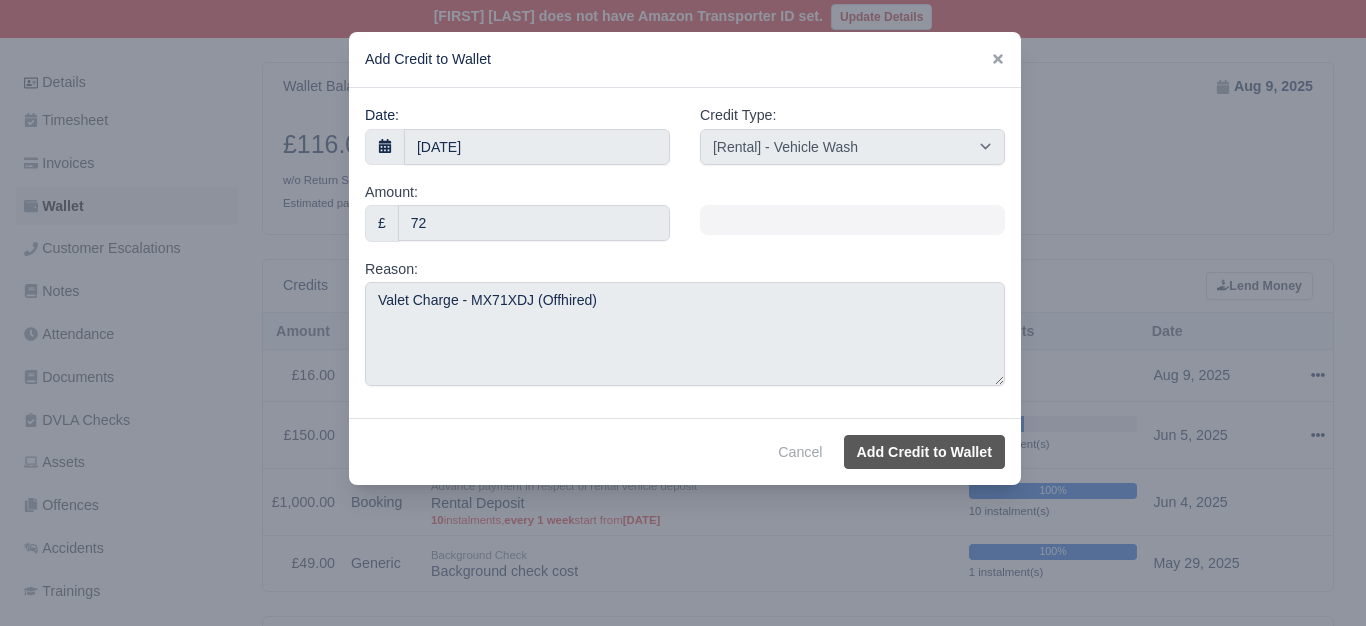 select on "other" 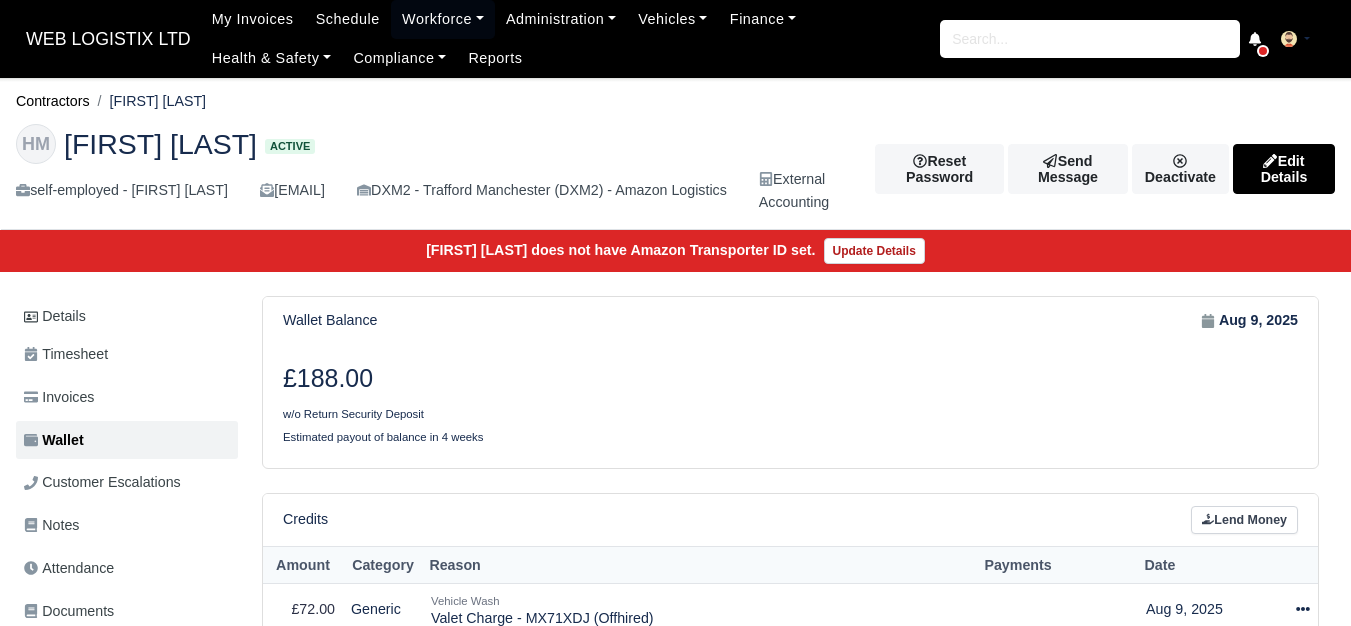 click on "Lend Money" at bounding box center [1244, 520] 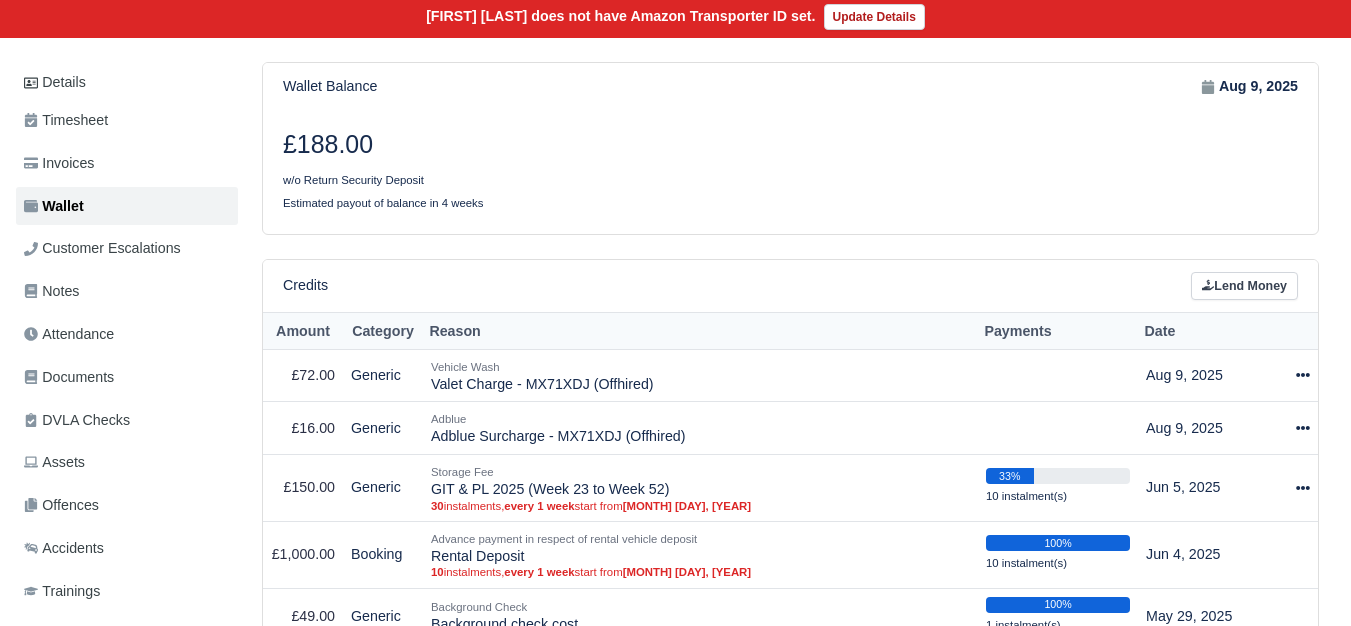 scroll, scrollTop: 234, scrollLeft: 0, axis: vertical 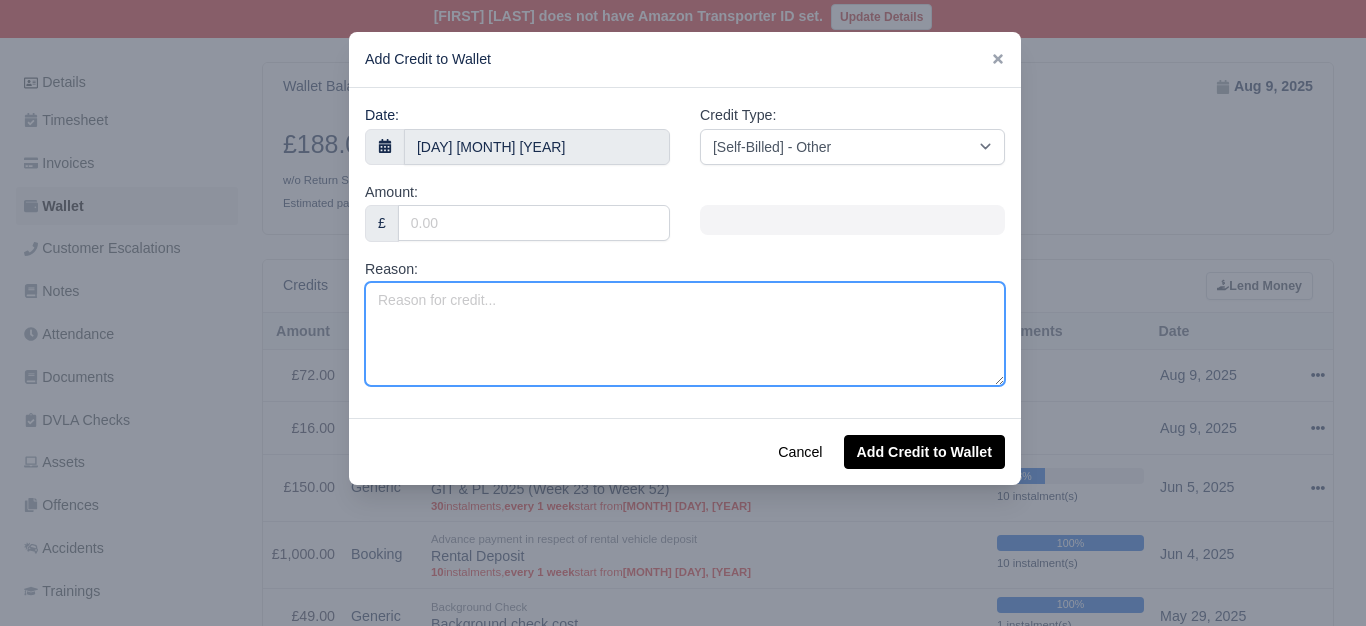 click on "Reason:" at bounding box center (685, 334) 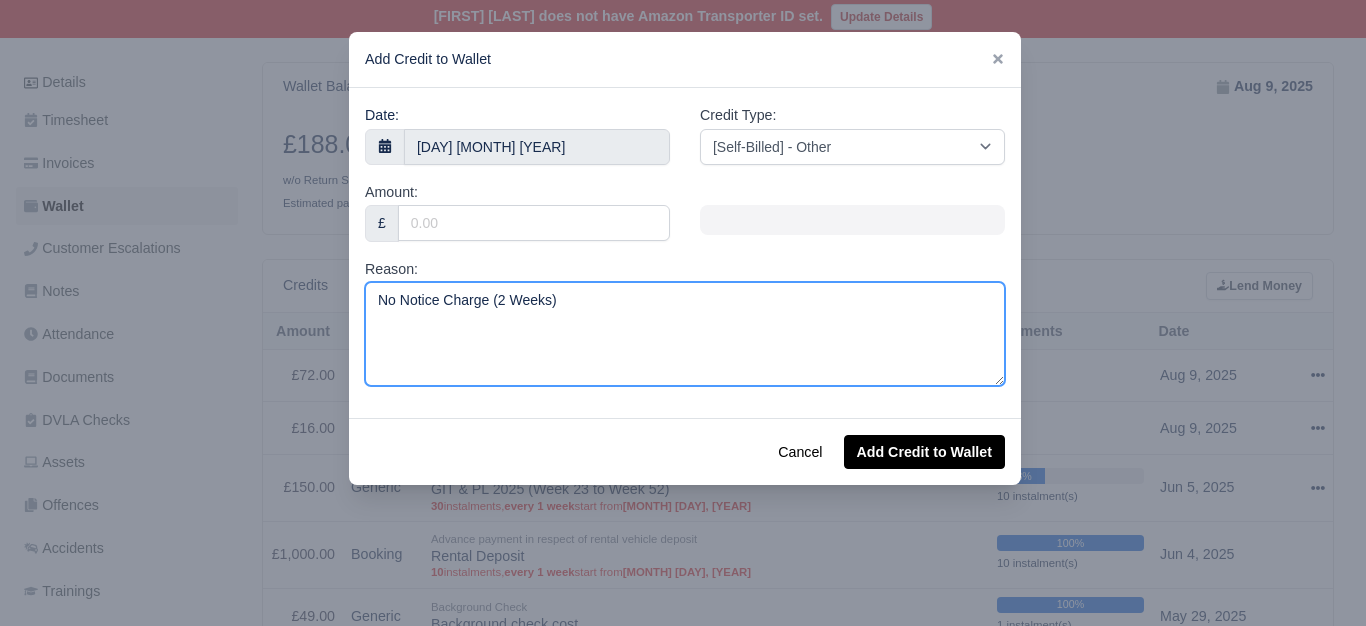 type on "No Notice Charge (2 Weeks)" 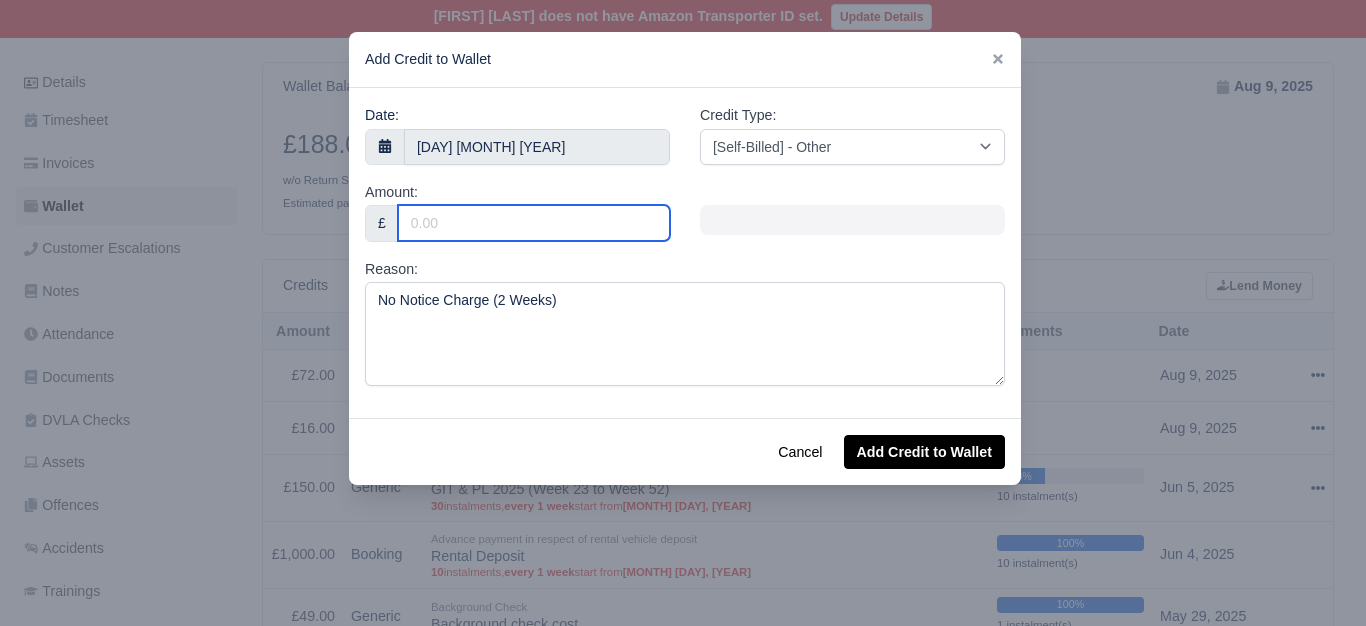 click on "Amount:" at bounding box center [534, 223] 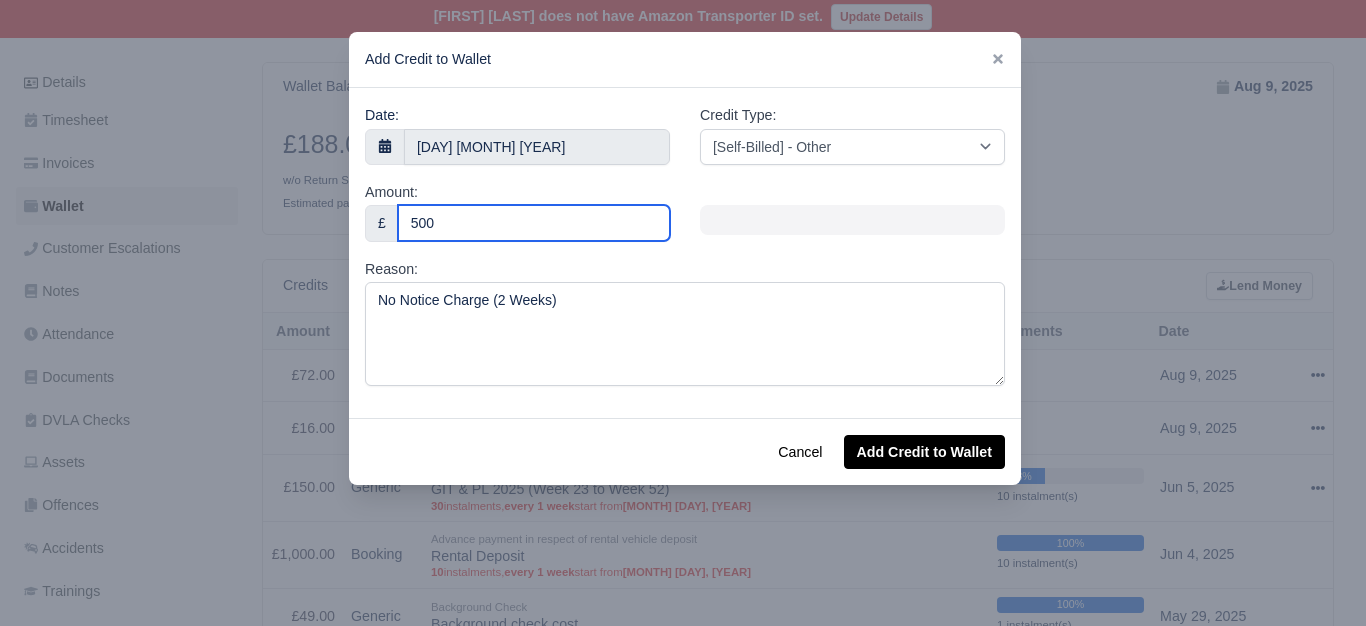 type on "500" 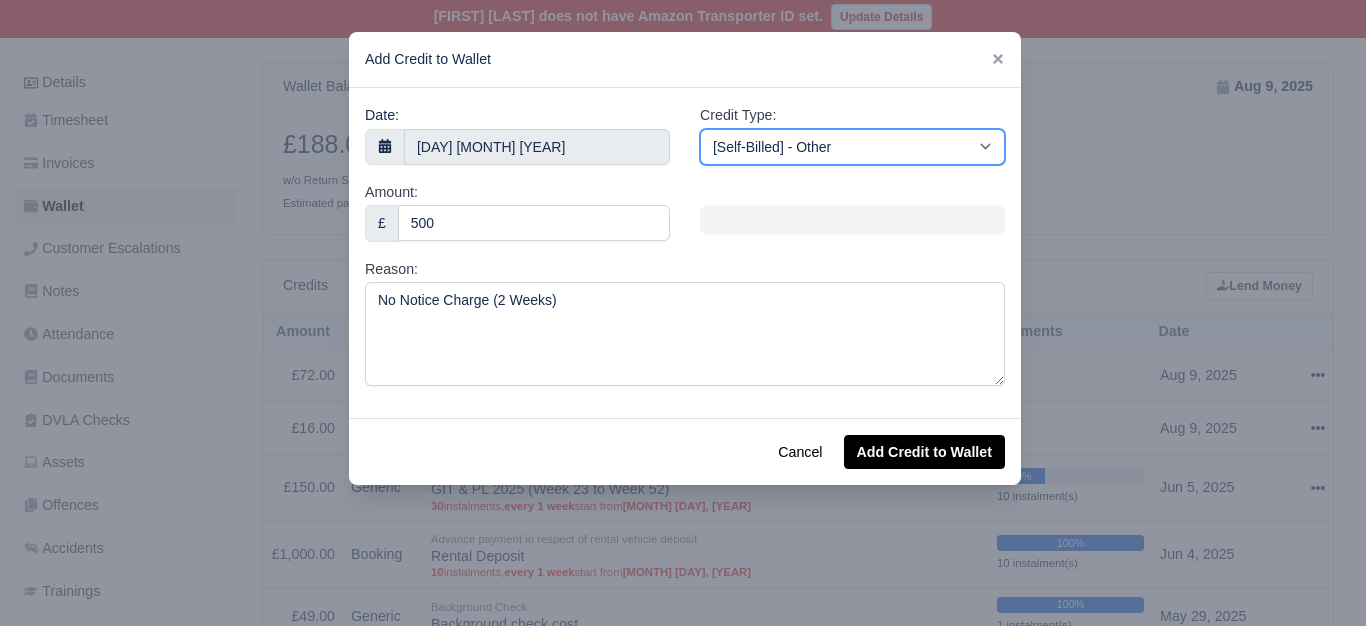click on "[Self-Billed] - Other
[Self-Billed] - Negative Invoice
[Self-Billed] - Keychain
[Self-Billed] - Background Check
[Self-Billed] - Fuel Advance Payment
[Self-Billed] - Prepayment for Upcoming Work
[Rental] - Other
[Rental] - Vehicle Wash
[Rental] - Repayment in respect of vehicle damage
[Rental] - Vehicle Recovery Charge
[Rental] - Vehicle Pound Recovery
[Rental] - Vehicle Key Replacement
[Rental] - Vehicle Fuel Out
[Rental] - Van Fuel out/Adblue/Keychain/Van Wash/Sticker
[Rental] - Security Deposit to a maximum of £500
[Rental] - Advance payment in respect of rental vehicle deposit
[Rental] - Vehicle Violation
[Rental] - Violation Fee" at bounding box center [852, 147] 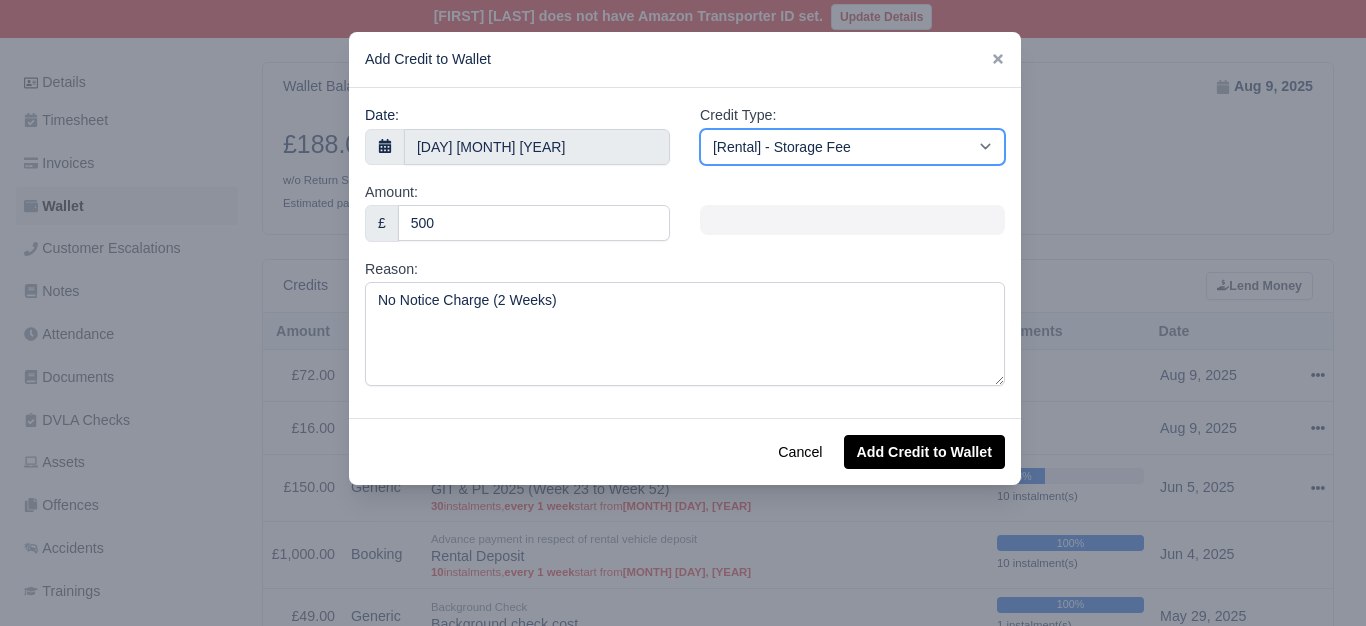 click on "[Self-Billed] - Other
[Self-Billed] - Negative Invoice
[Self-Billed] - Keychain
[Self-Billed] - Background Check
[Self-Billed] - Fuel Advance Payment
[Self-Billed] - Prepayment for Upcoming Work
[Rental] - Other
[Rental] - Vehicle Wash
[Rental] - Repayment in respect of vehicle damage
[Rental] - Vehicle Recovery Charge
[Rental] - Vehicle Pound Recovery
[Rental] - Vehicle Key Replacement
[Rental] - Vehicle Fuel Out
[Rental] - Van Fuel out/Adblue/Keychain/Van Wash/Sticker
[Rental] - Security Deposit to a maximum of £500
[Rental] - Advance payment in respect of rental vehicle deposit
[Rental] - Vehicle Violation
[Rental] - Violation Fee" at bounding box center (852, 147) 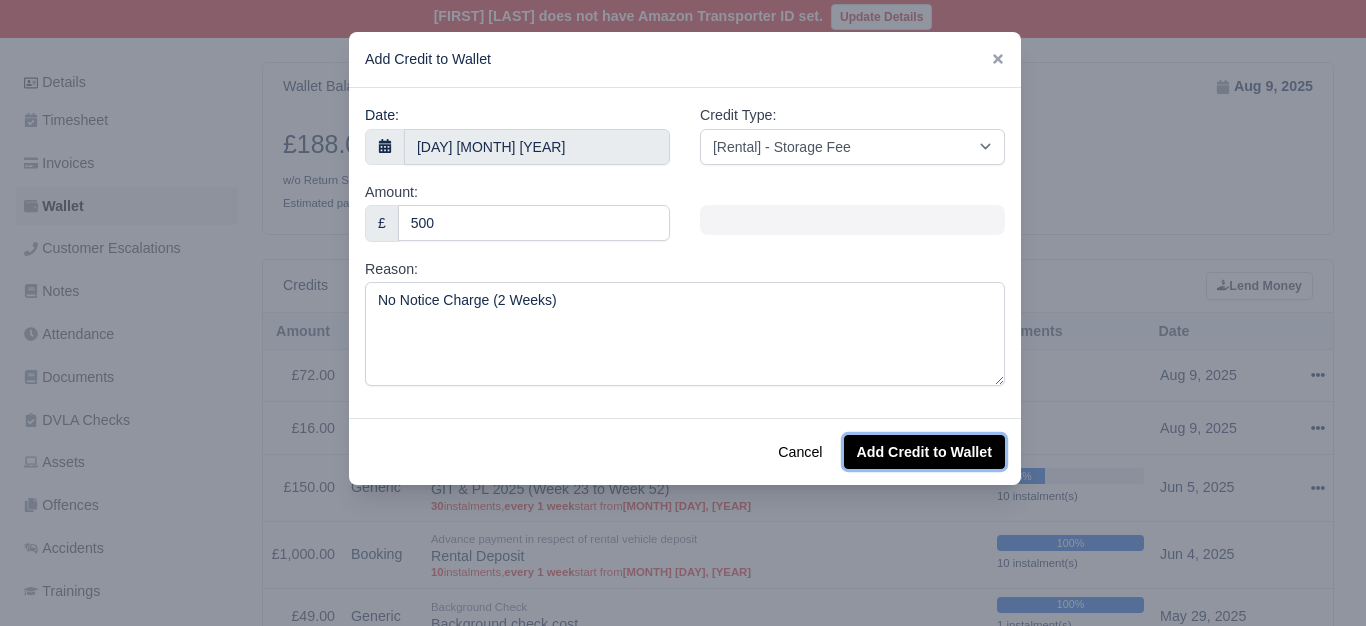 click on "Add Credit to Wallet" at bounding box center [924, 452] 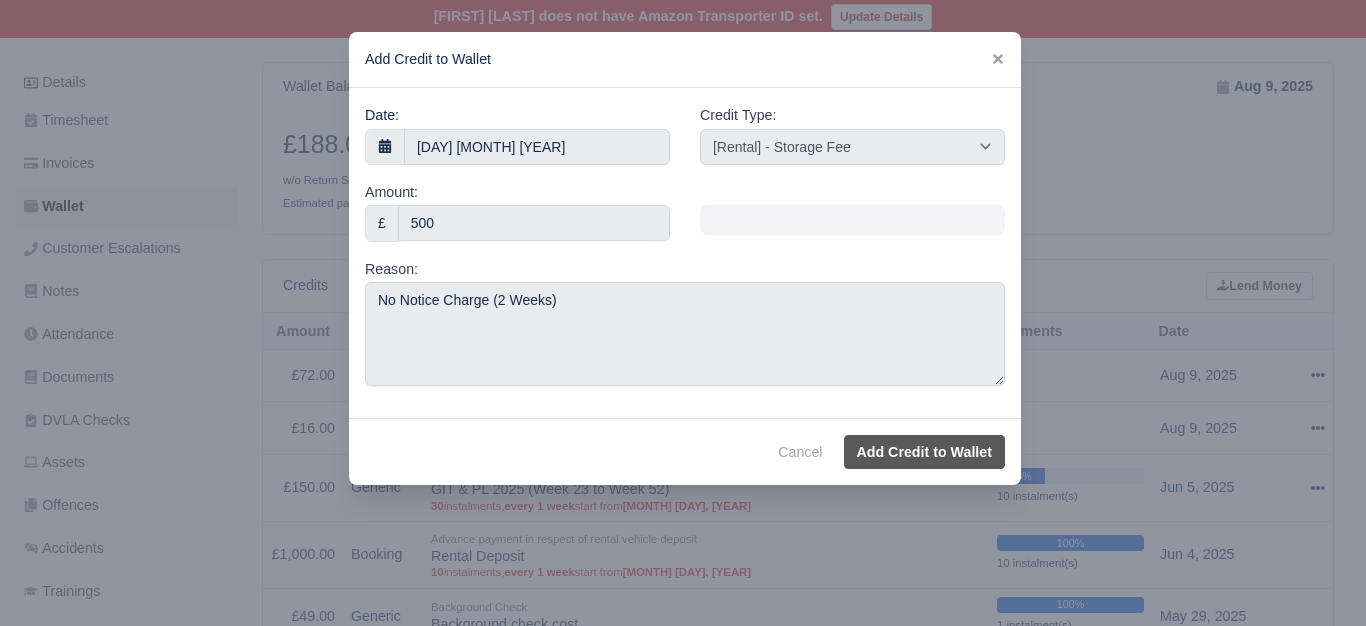 select on "other" 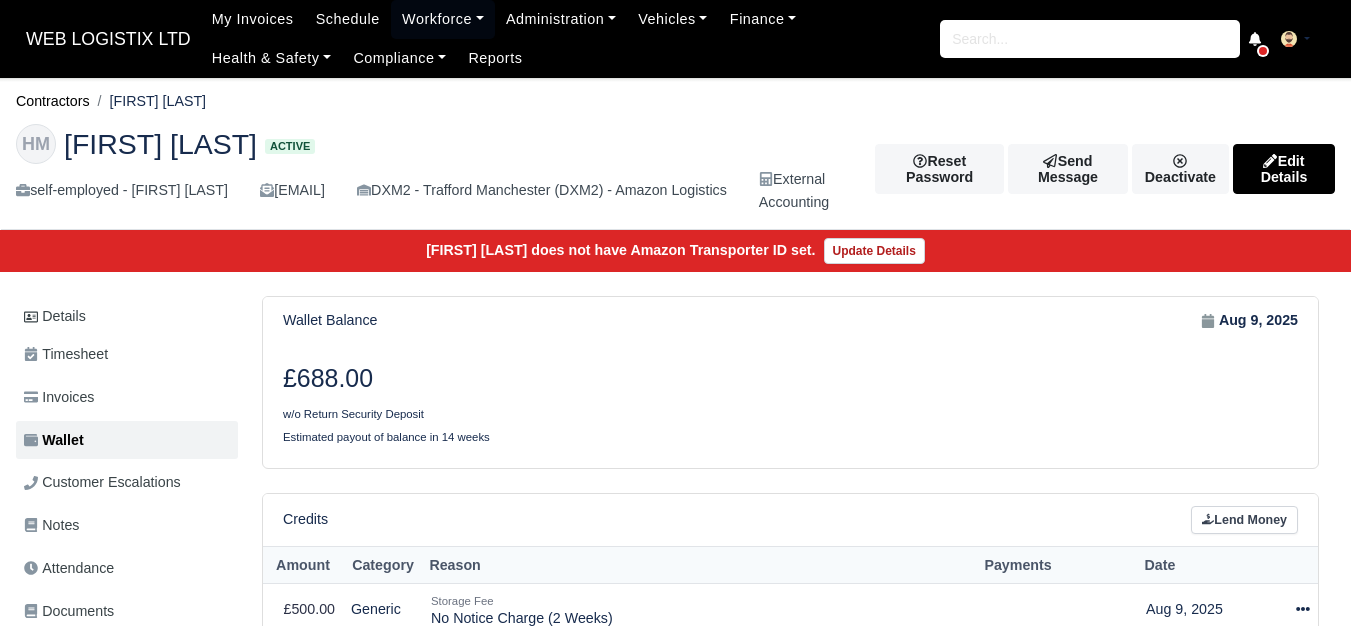 scroll, scrollTop: 234, scrollLeft: 0, axis: vertical 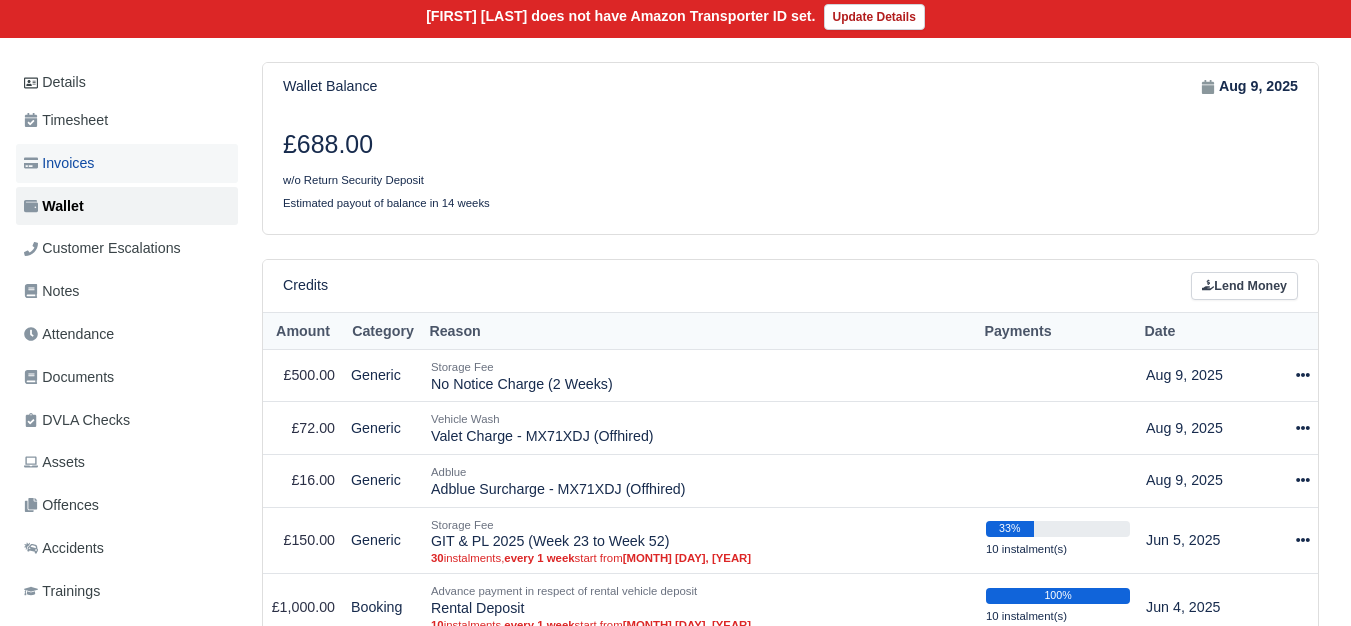 click on "Invoices" at bounding box center (59, 163) 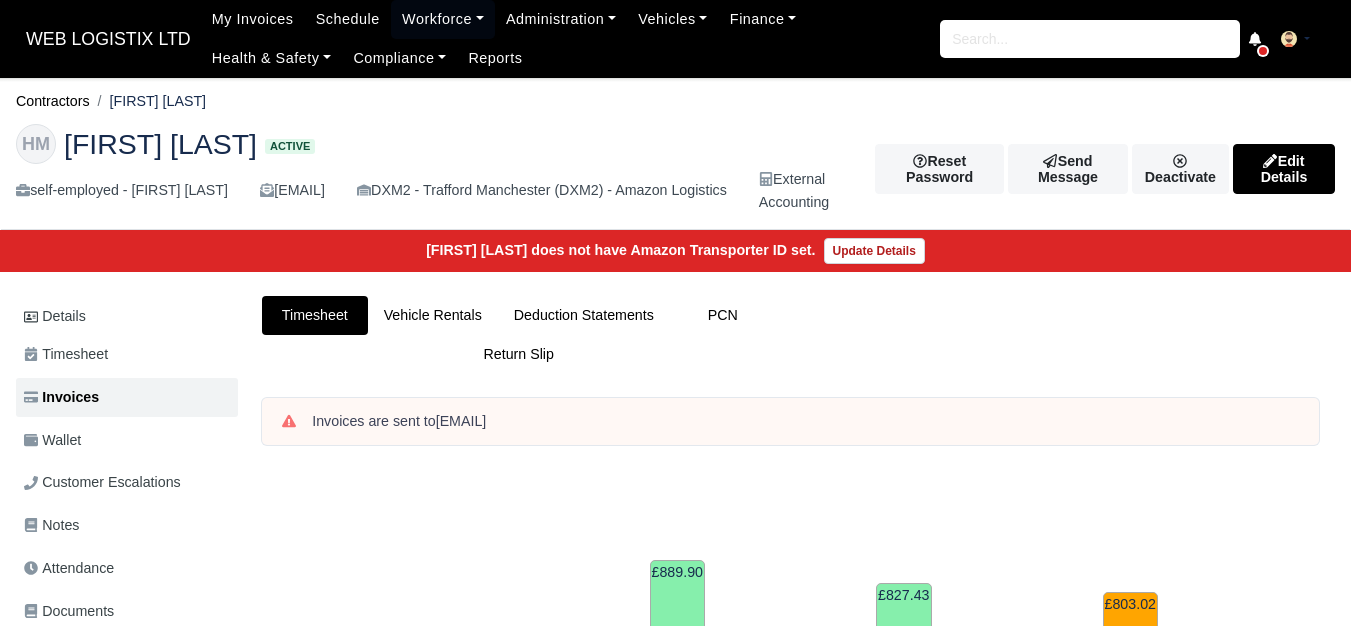 scroll, scrollTop: 0, scrollLeft: 0, axis: both 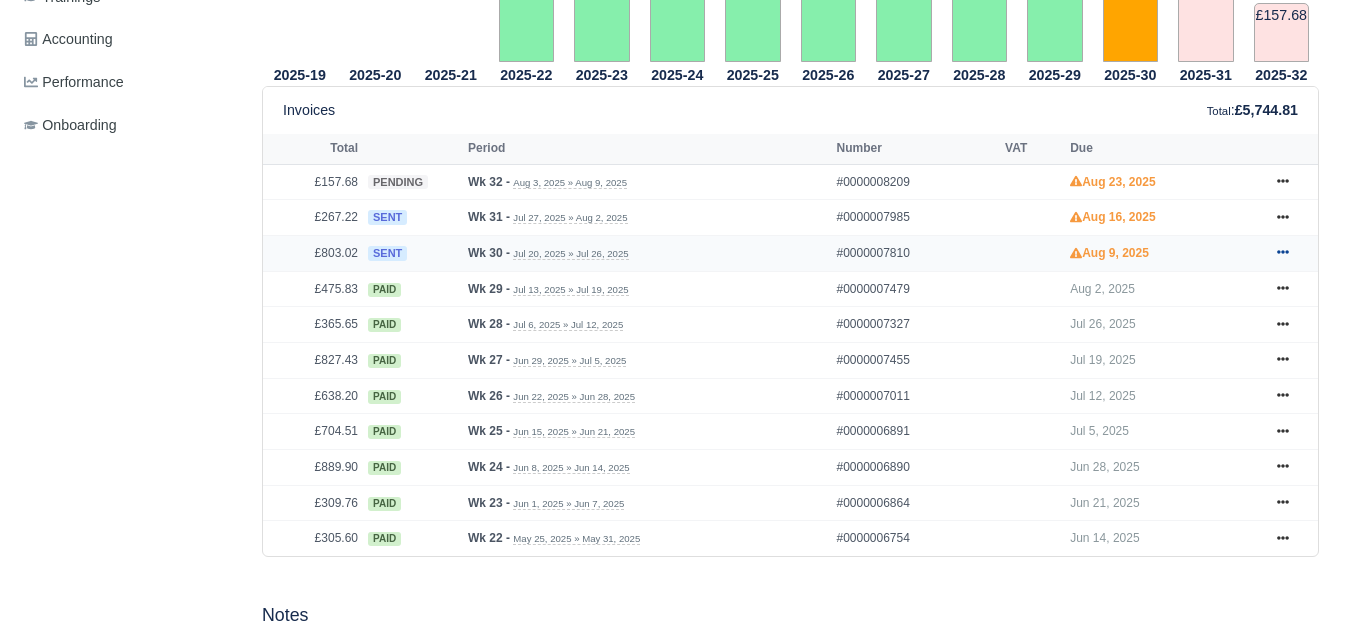 click 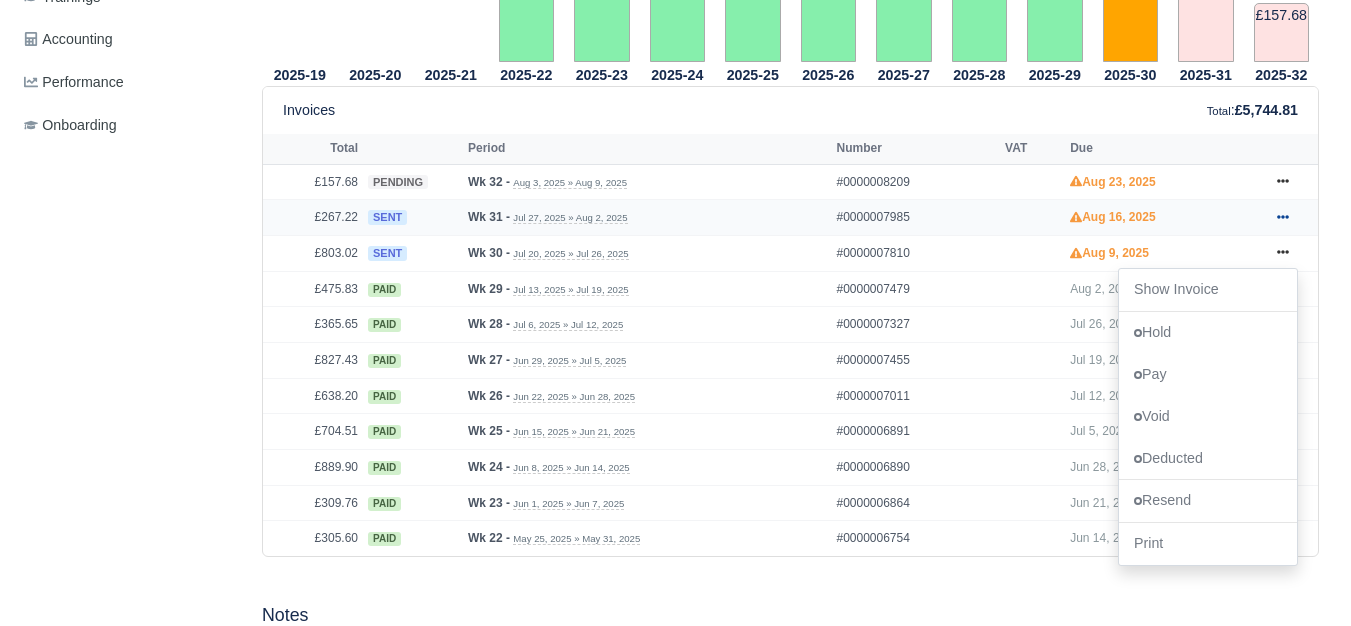 click at bounding box center (1283, 217) 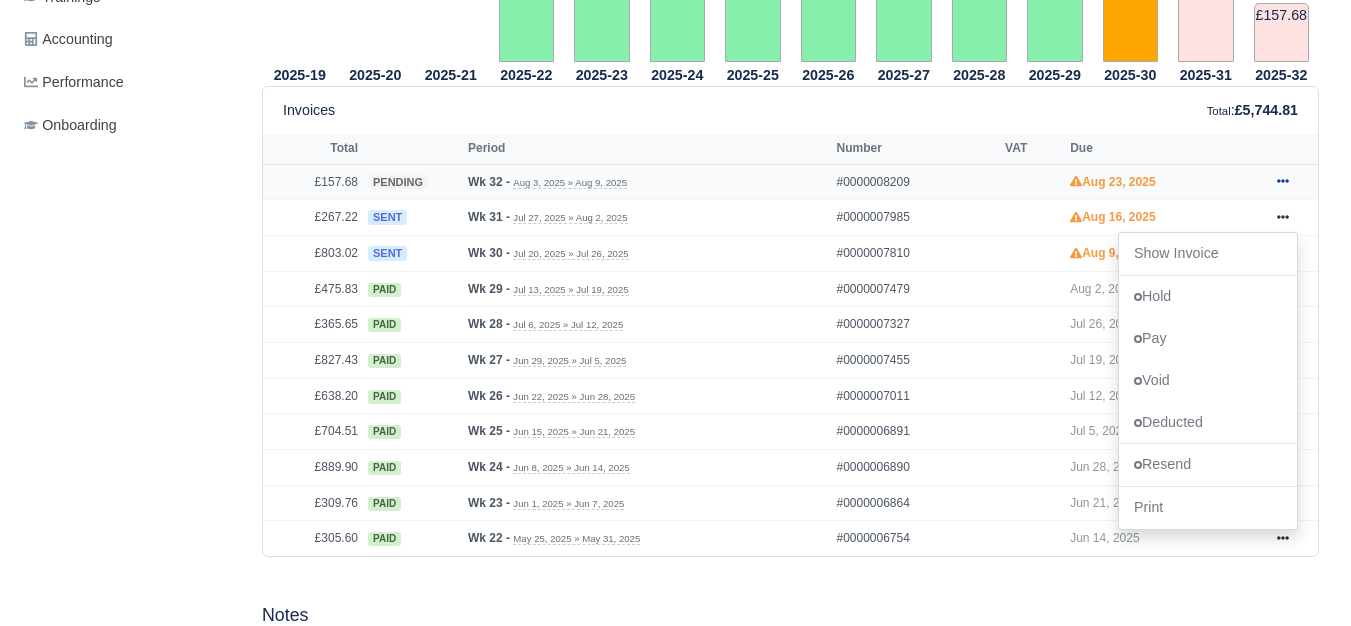 click 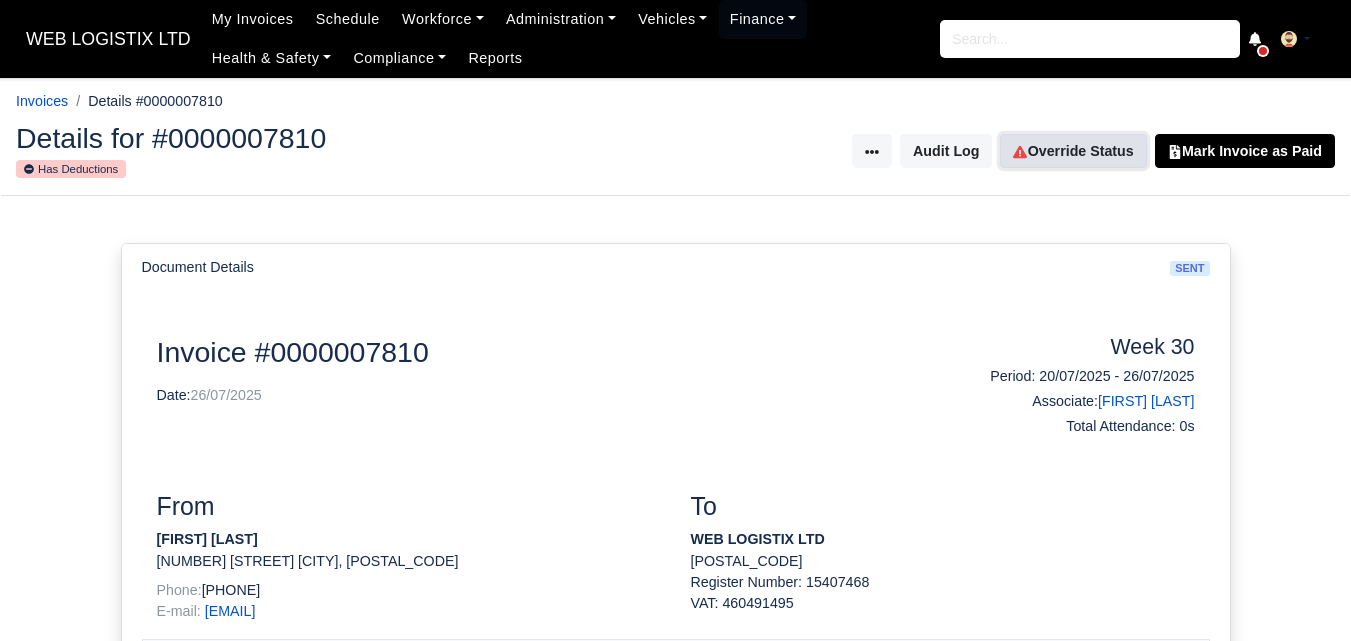 click on "Override Status" at bounding box center (1073, 151) 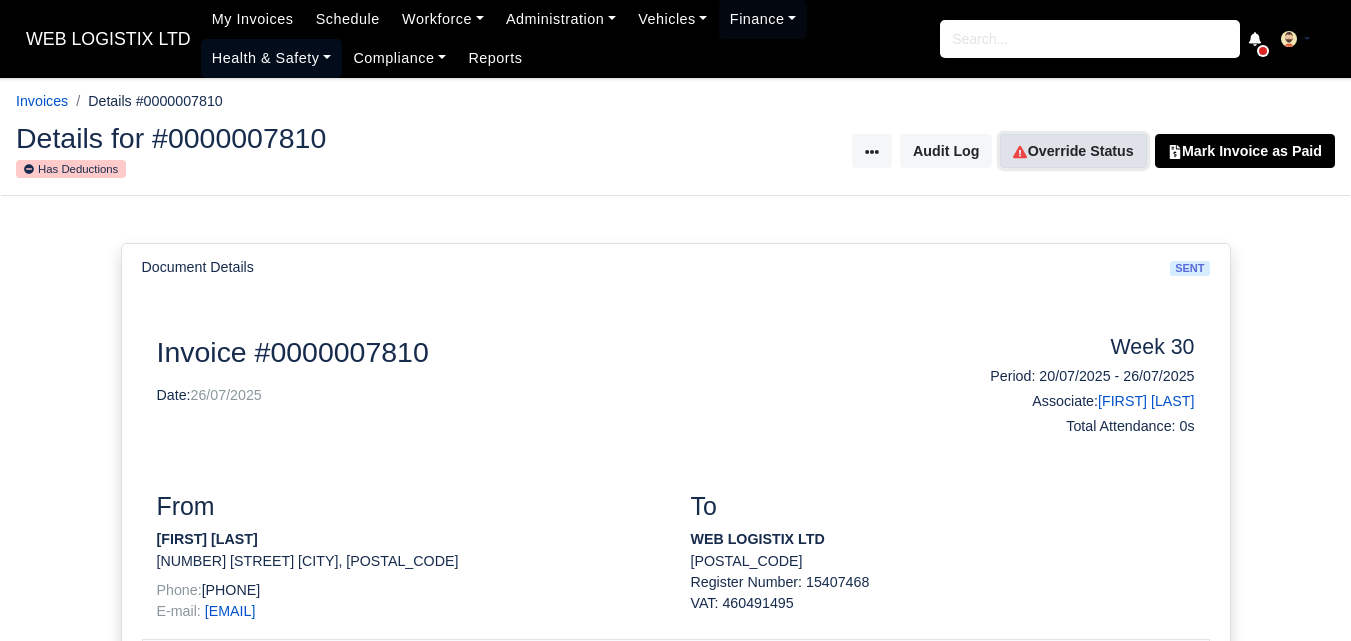 scroll, scrollTop: 0, scrollLeft: 0, axis: both 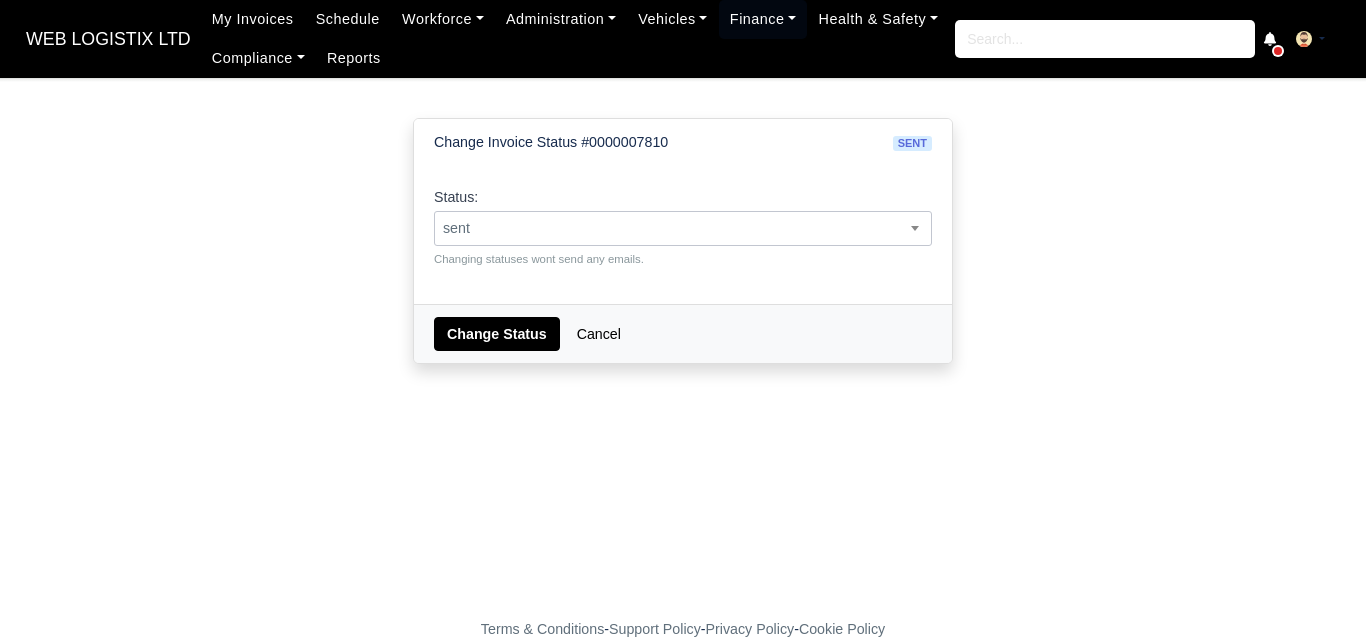 click on "sent" at bounding box center (683, 228) 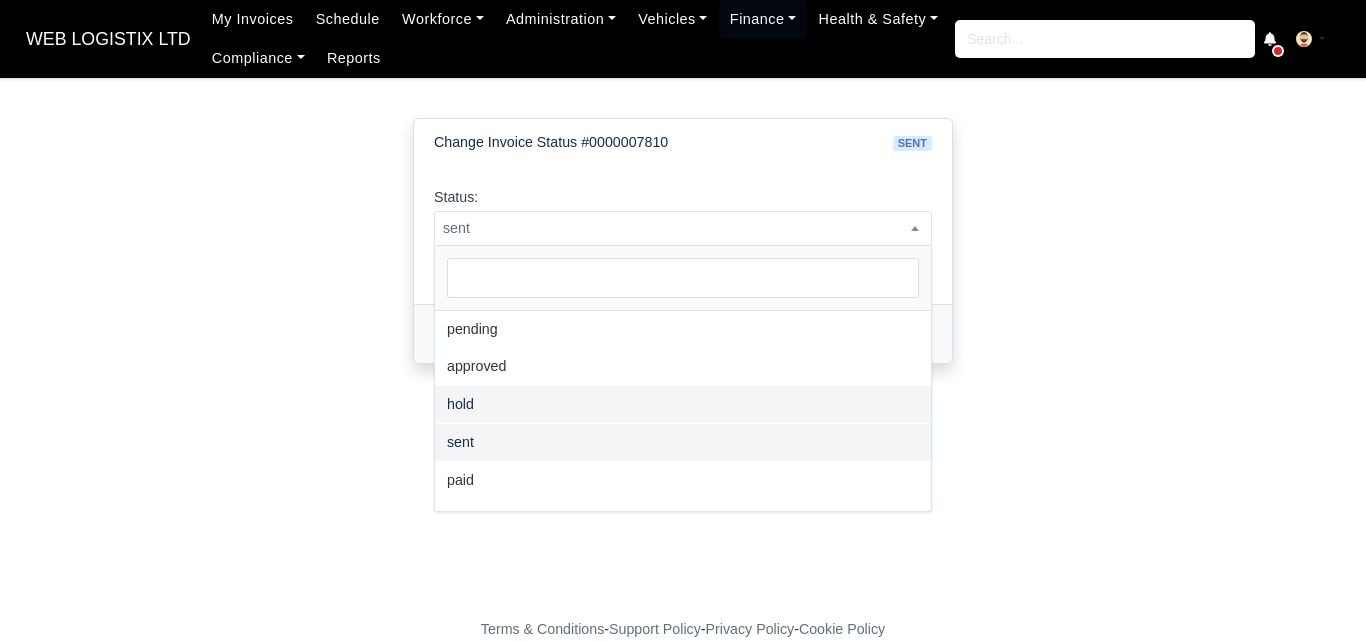 select on "hold" 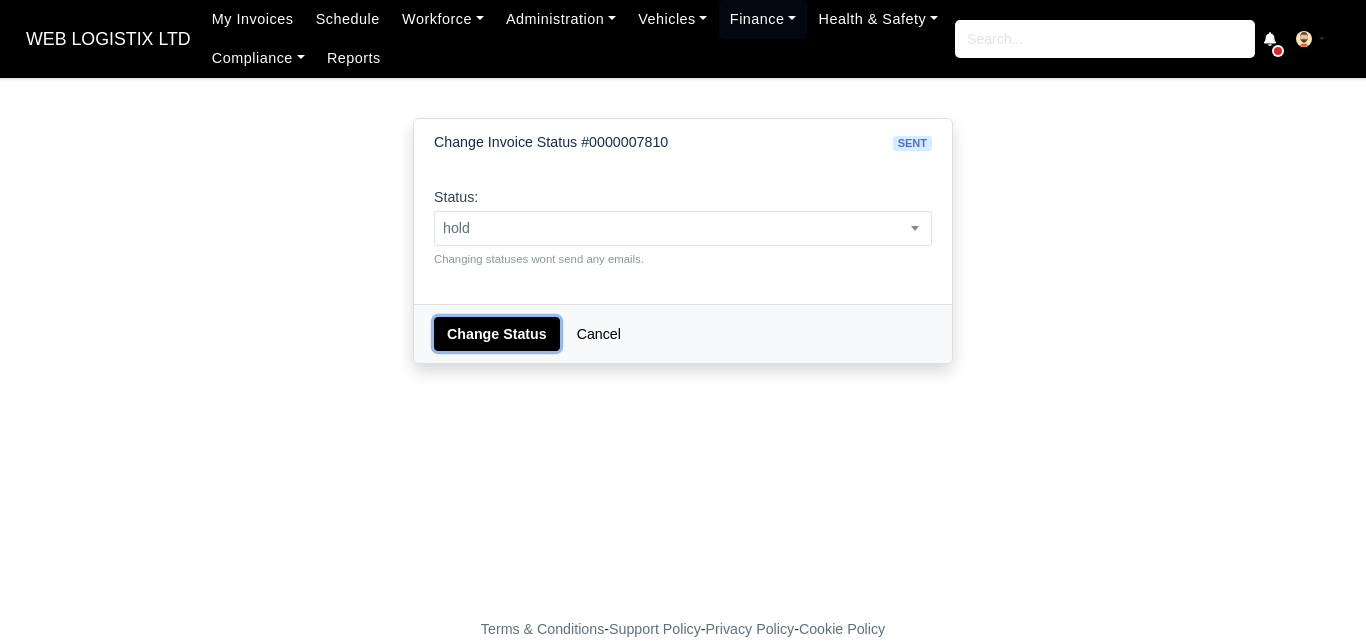 click on "Change Status" at bounding box center [497, 334] 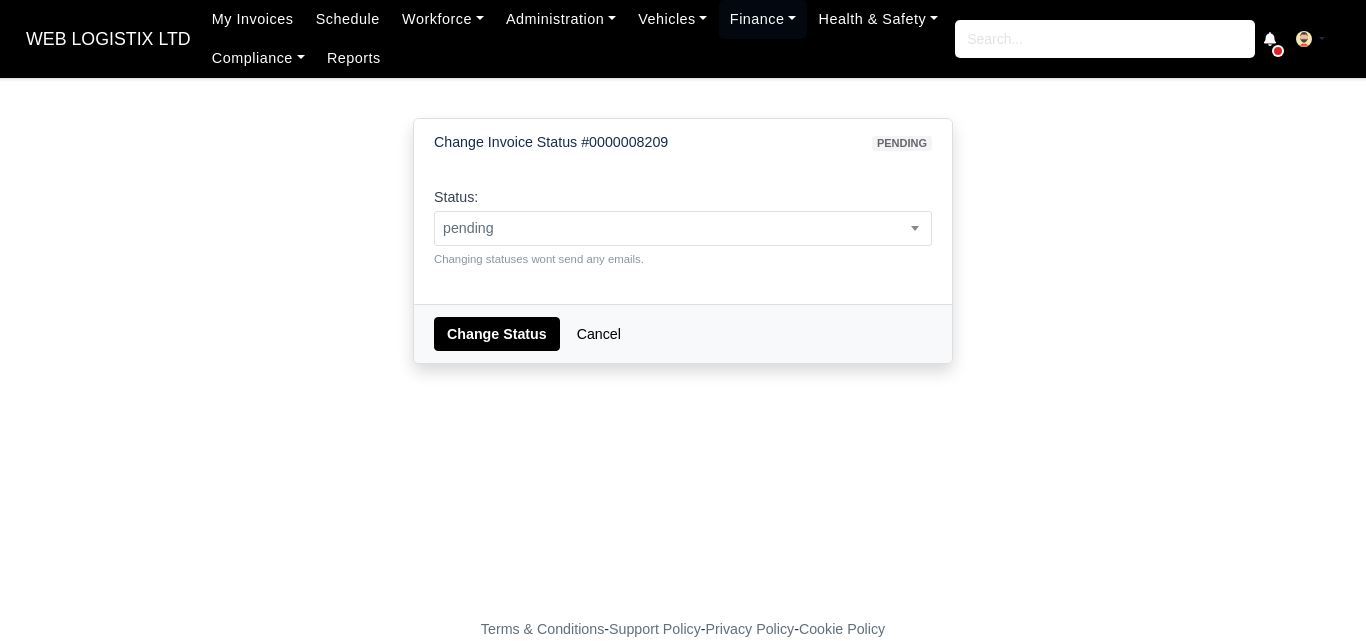 scroll, scrollTop: 0, scrollLeft: 0, axis: both 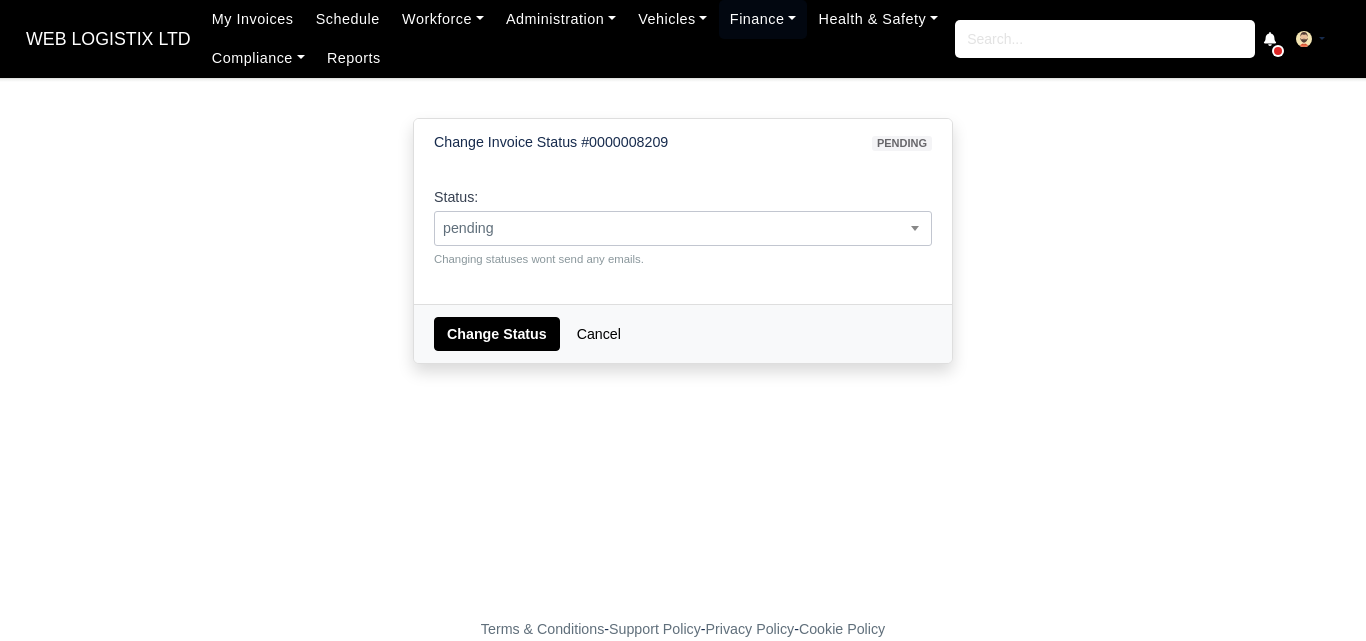 click on "pending" at bounding box center [683, 228] 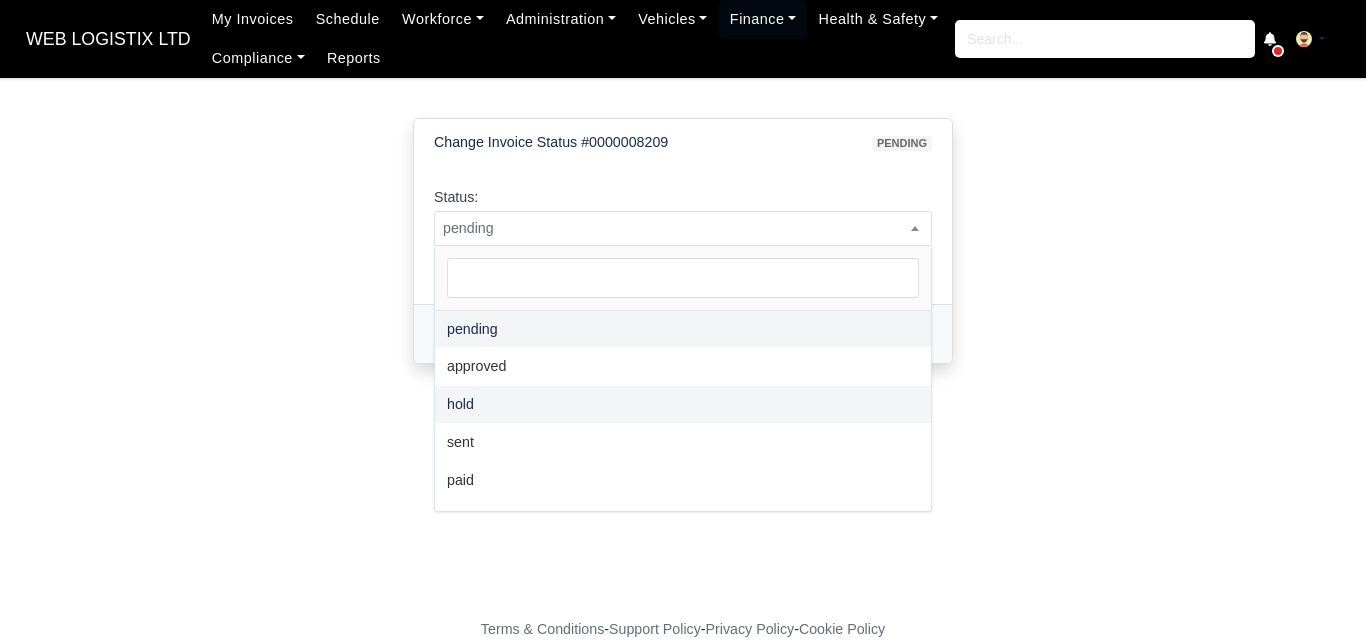 select on "hold" 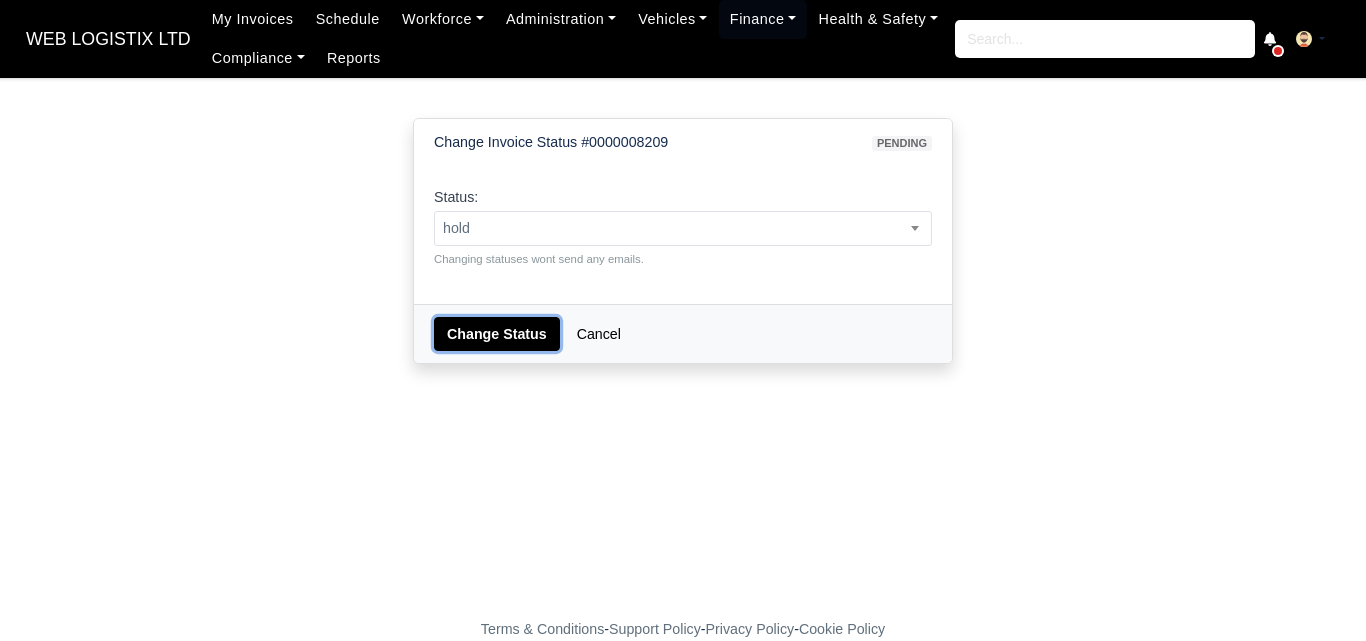 click on "Change Status" at bounding box center [497, 334] 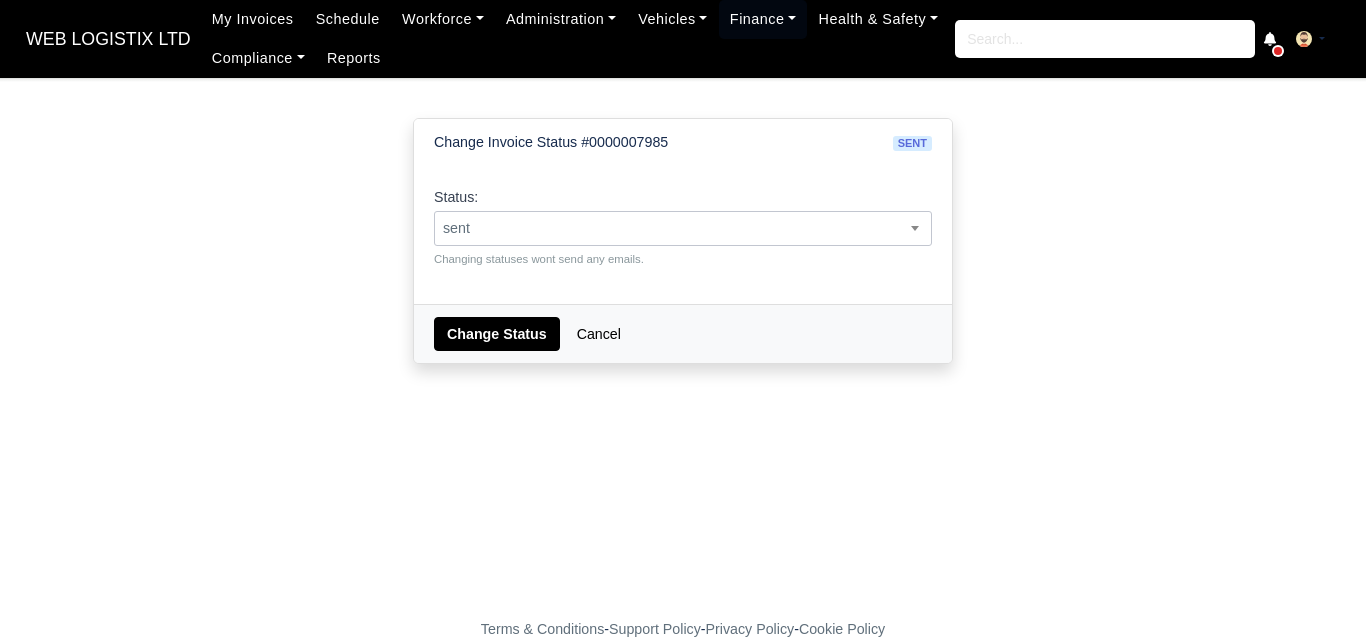 click on "sent" at bounding box center [683, 228] 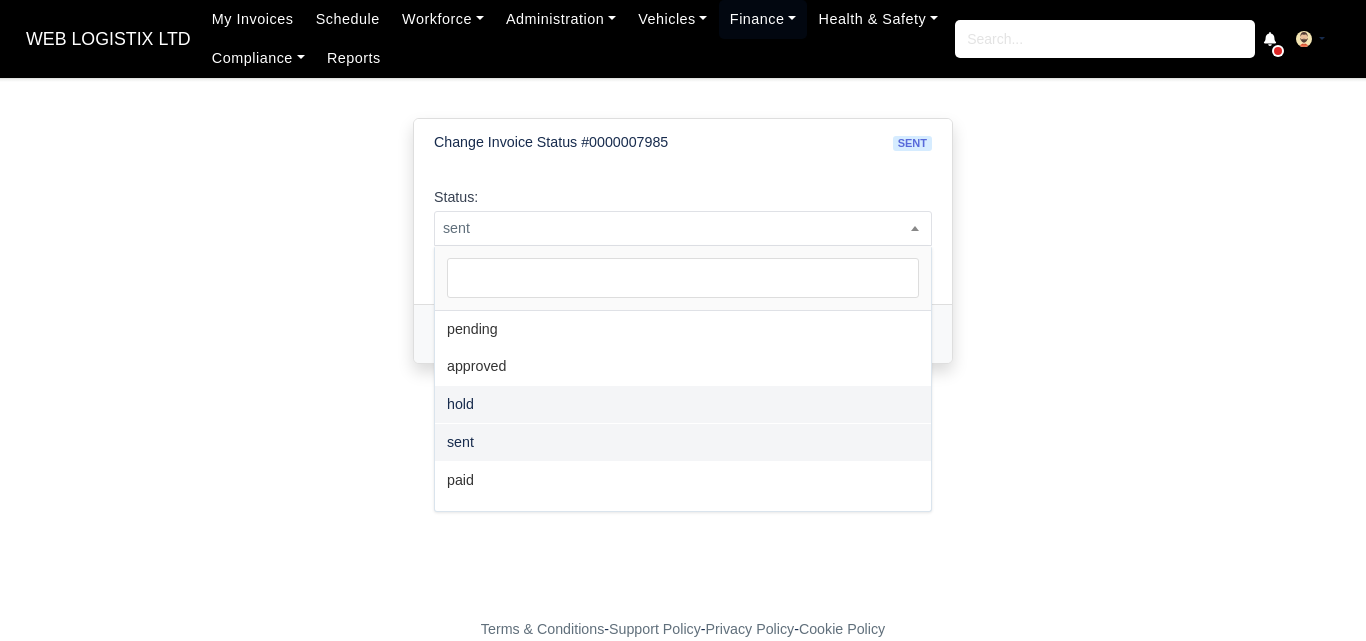 select on "hold" 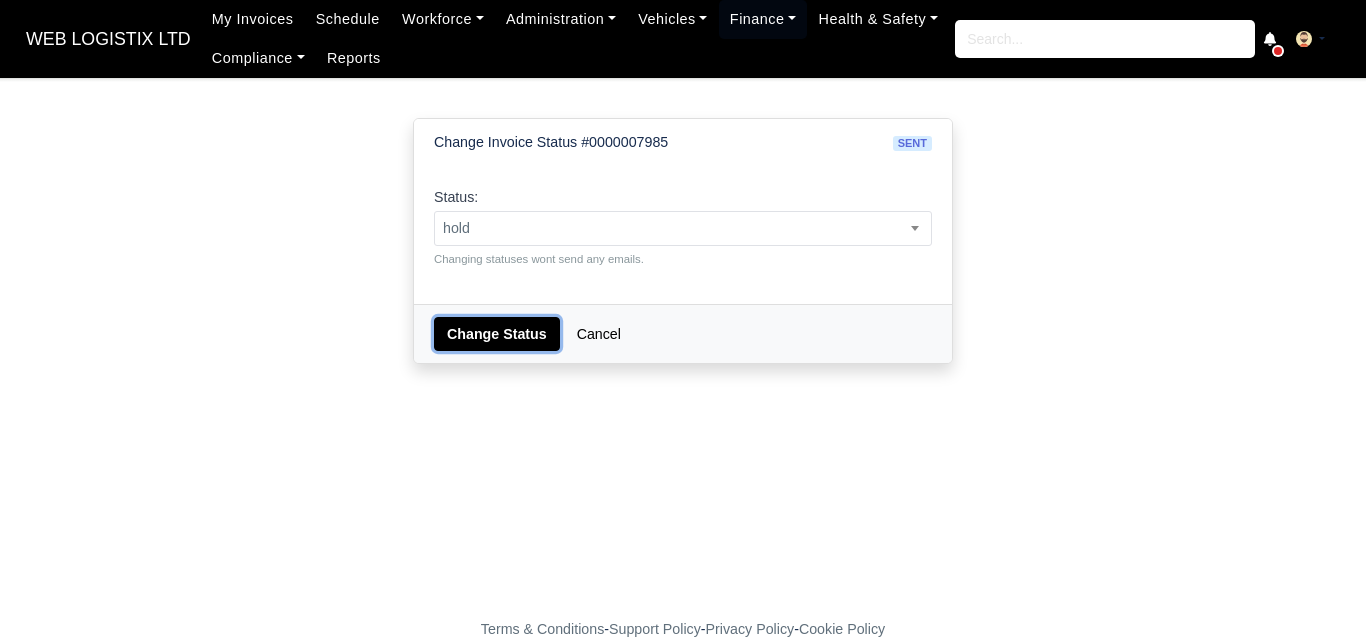 drag, startPoint x: 490, startPoint y: 334, endPoint x: 510, endPoint y: 309, distance: 32.01562 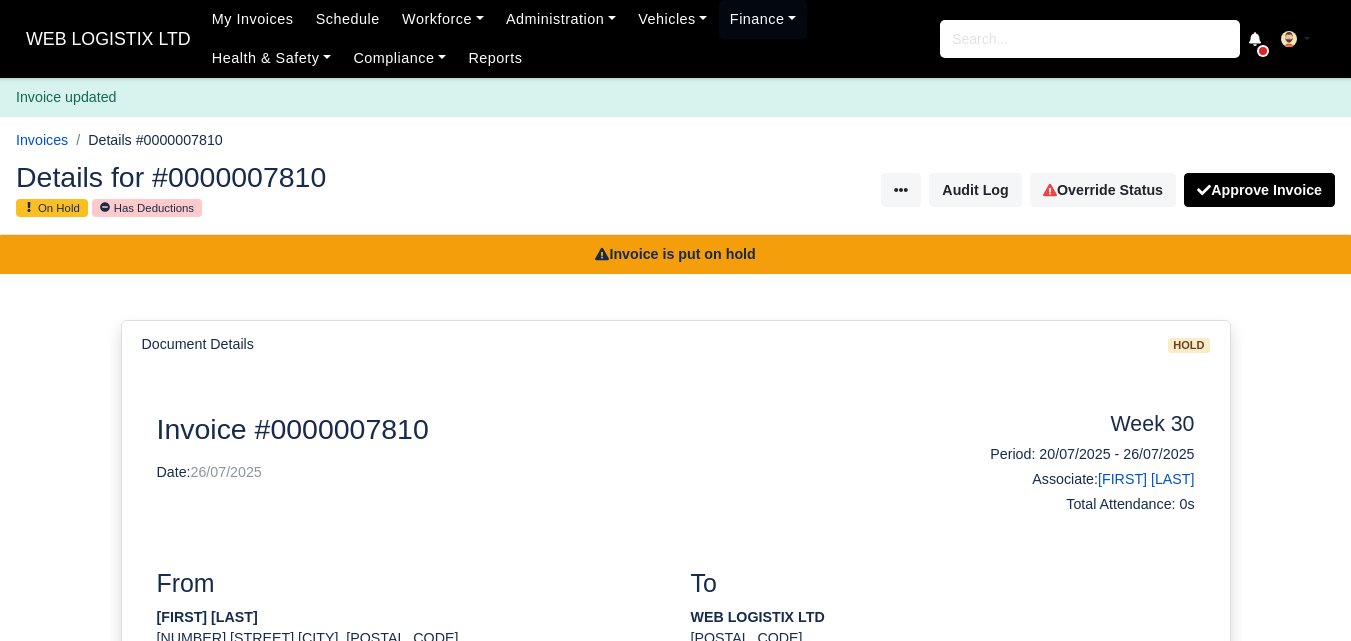 scroll, scrollTop: 0, scrollLeft: 0, axis: both 